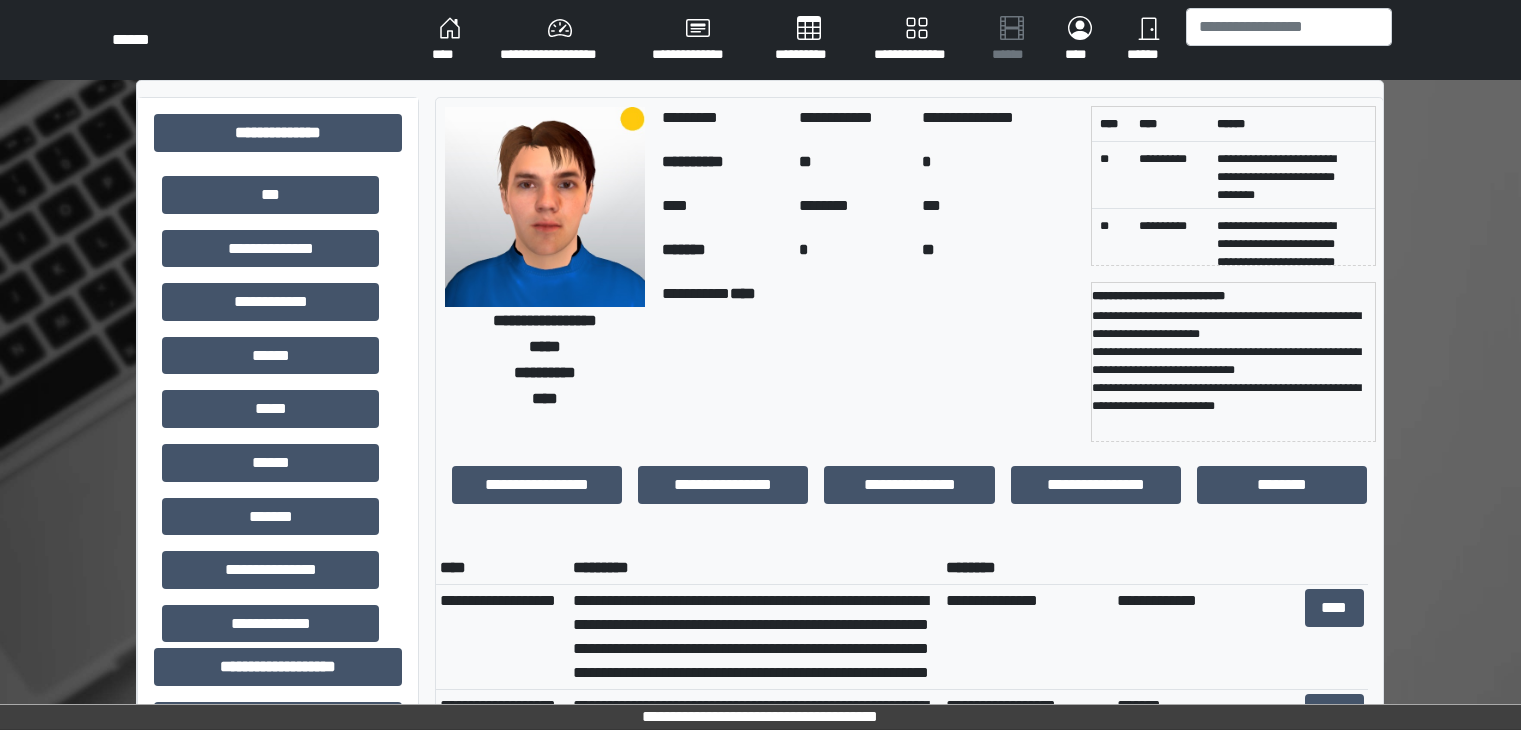 scroll, scrollTop: 0, scrollLeft: 0, axis: both 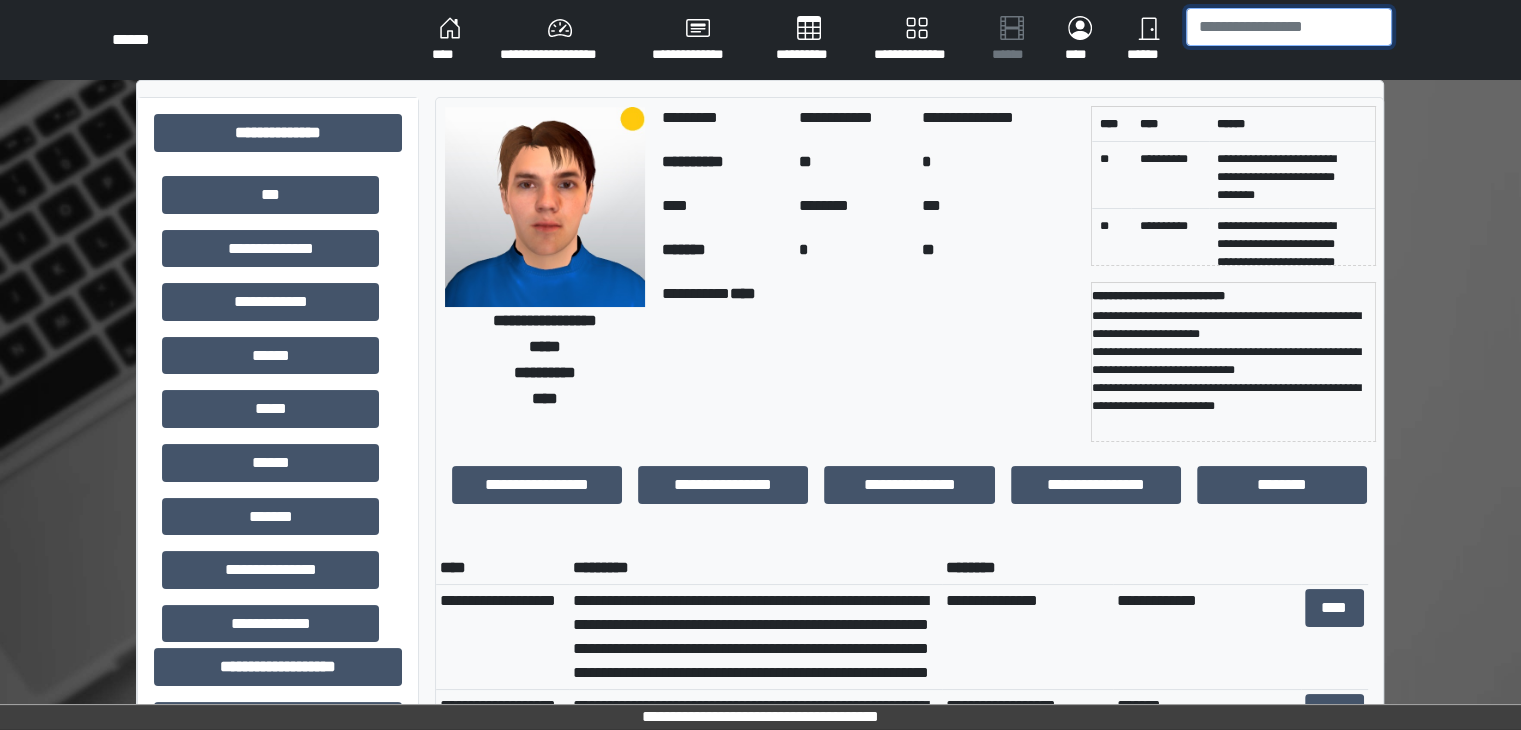 click at bounding box center (1289, 27) 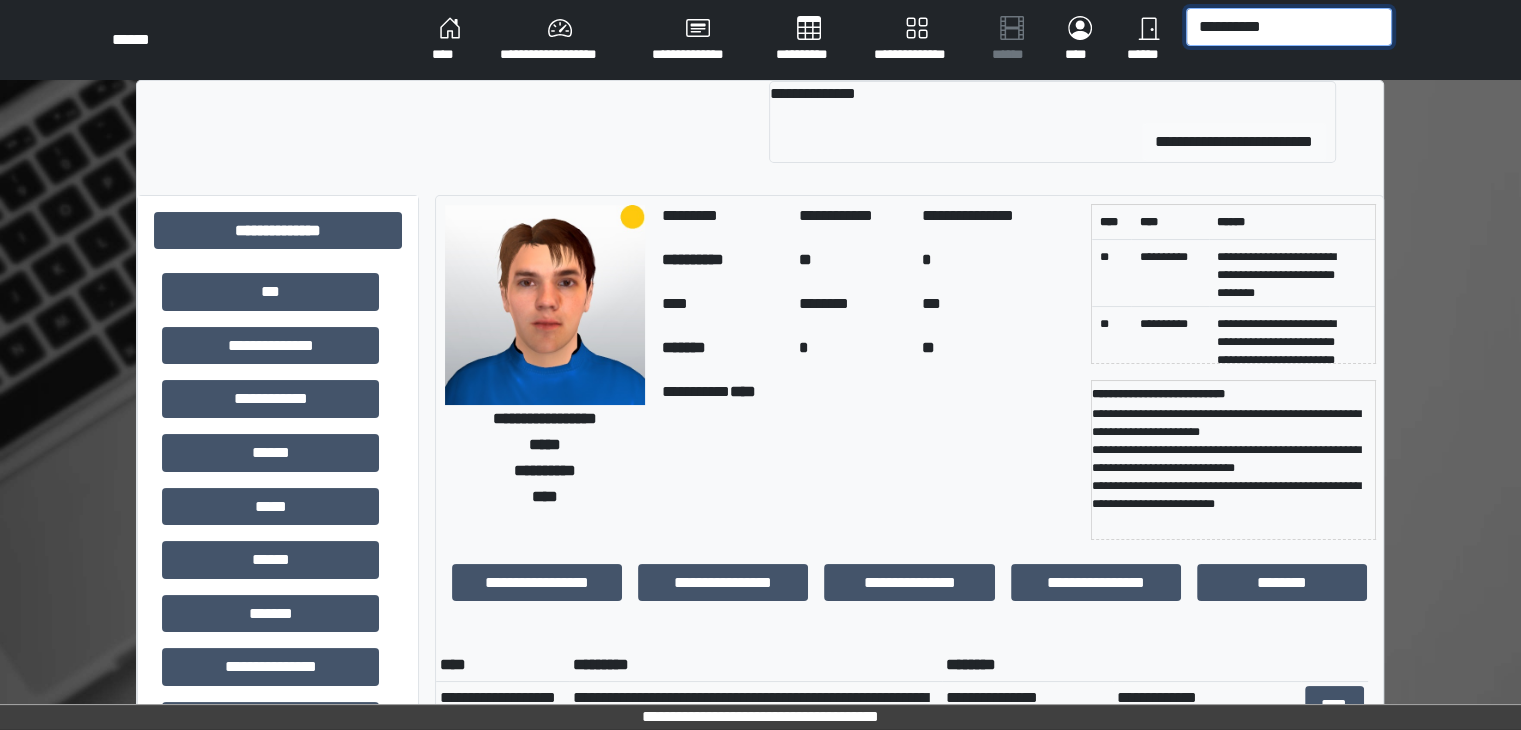 type on "**********" 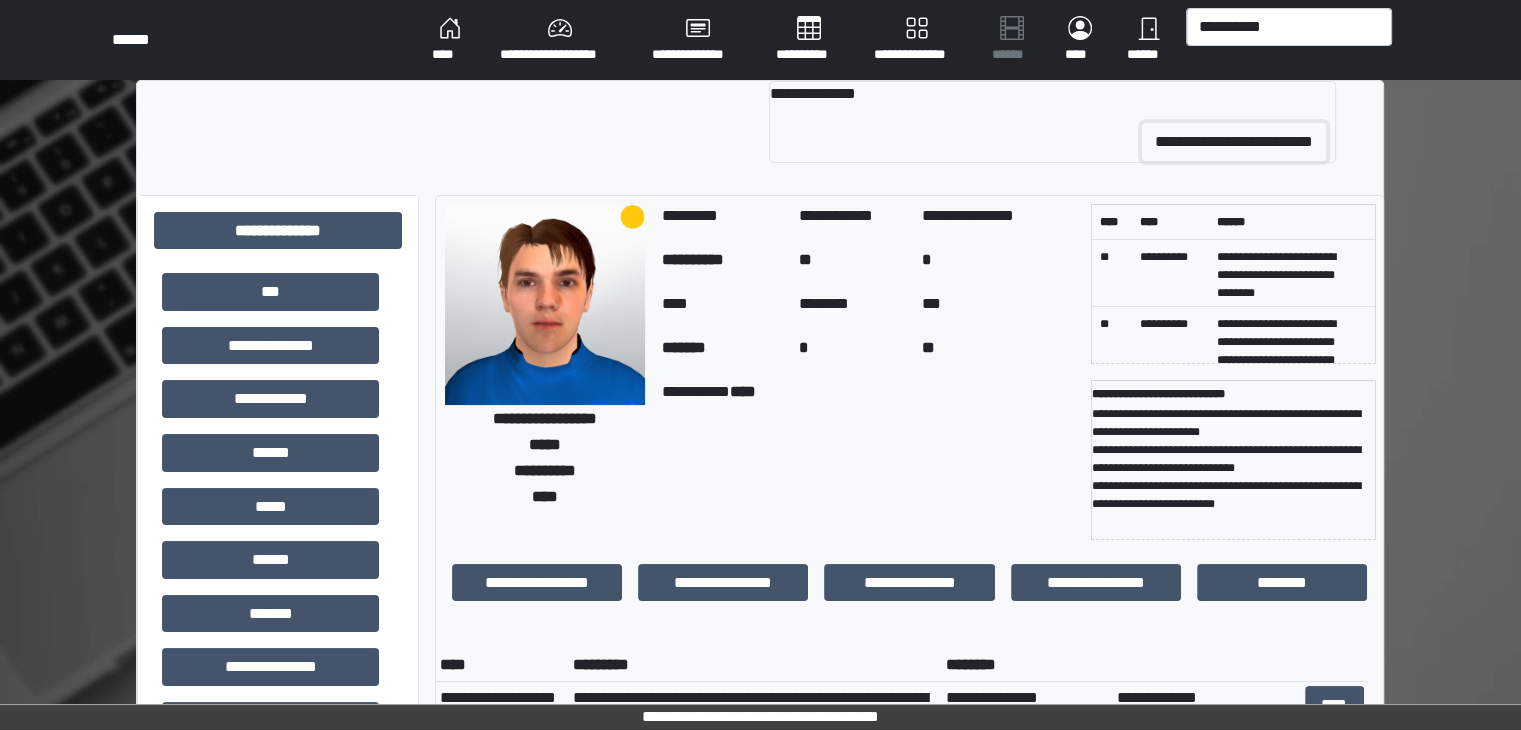 click on "**********" at bounding box center (1234, 142) 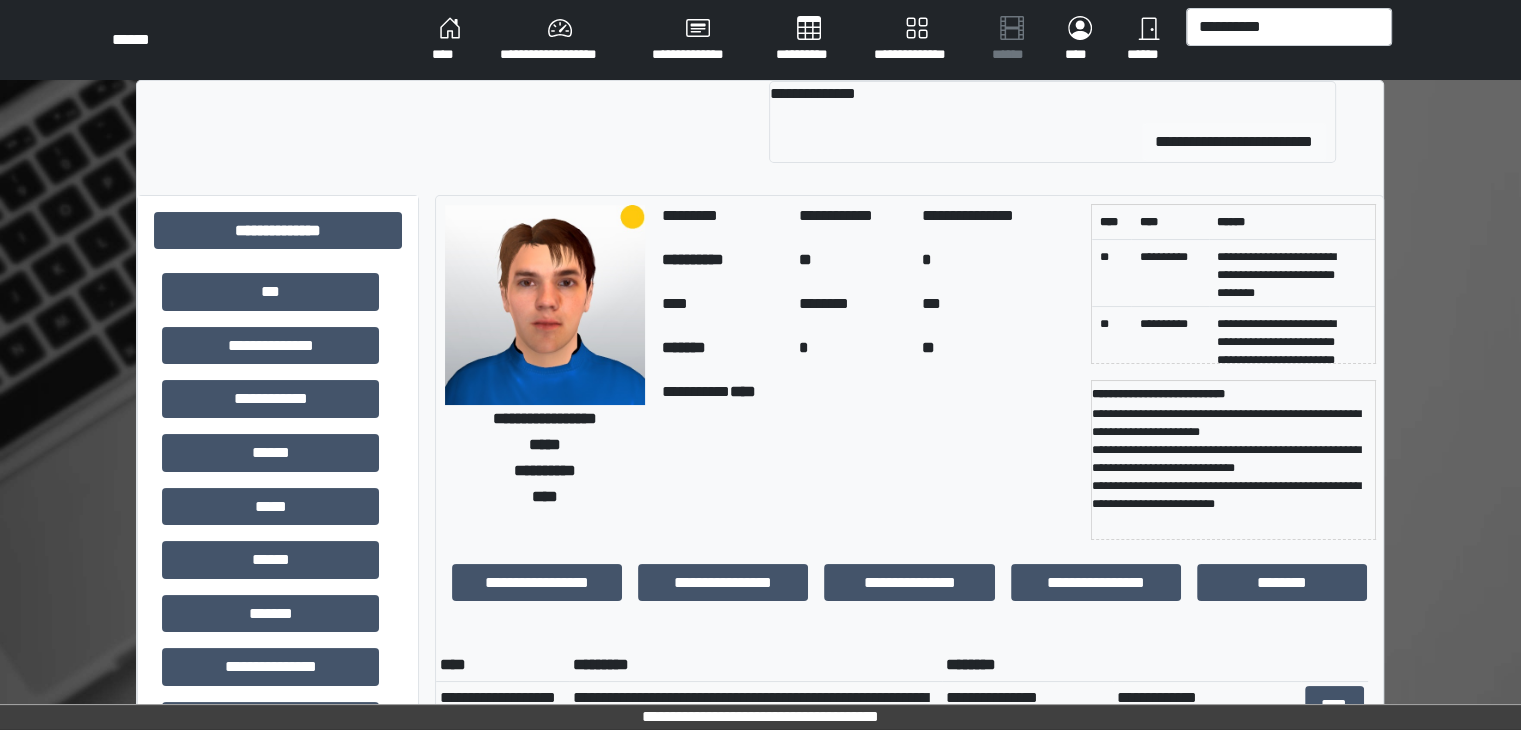 type 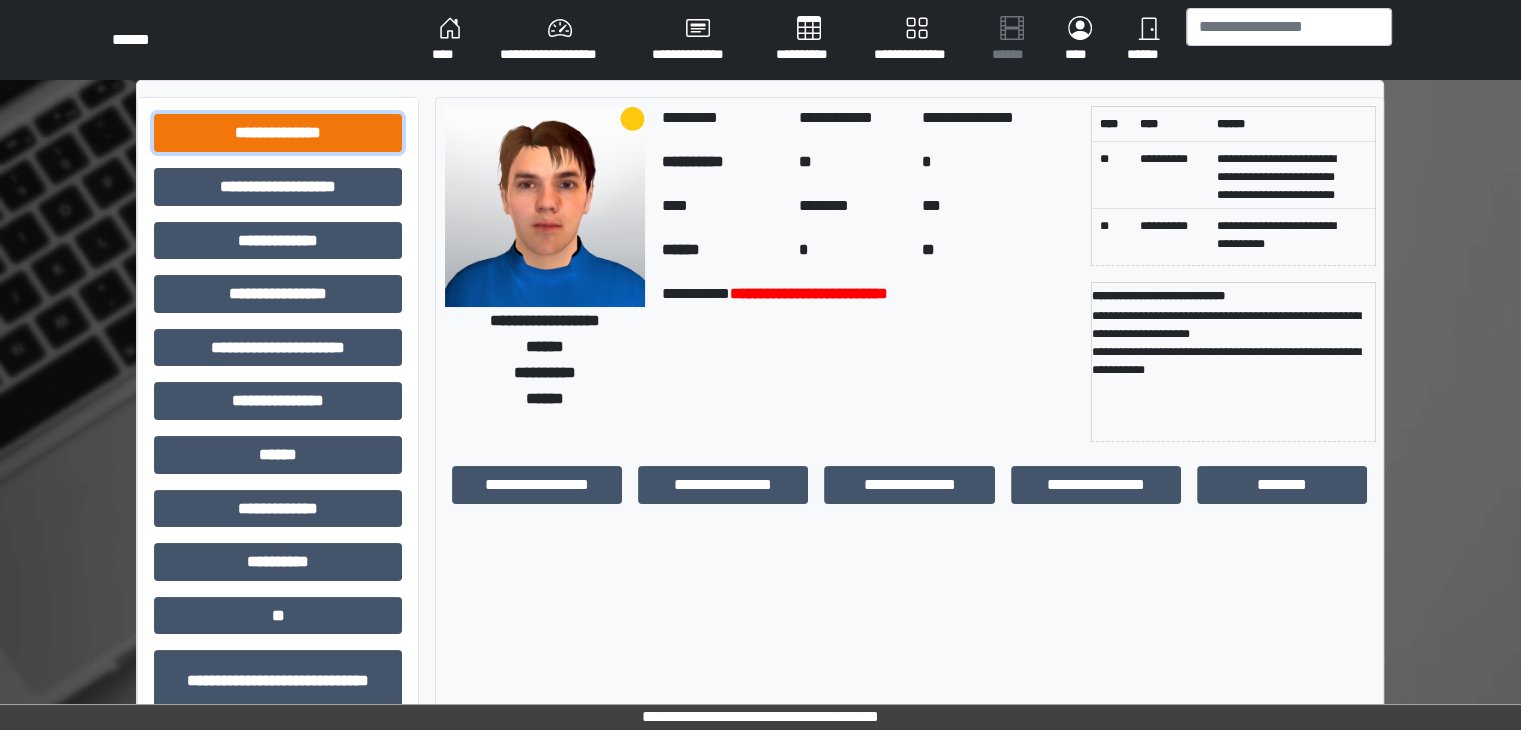 click on "**********" at bounding box center (278, 133) 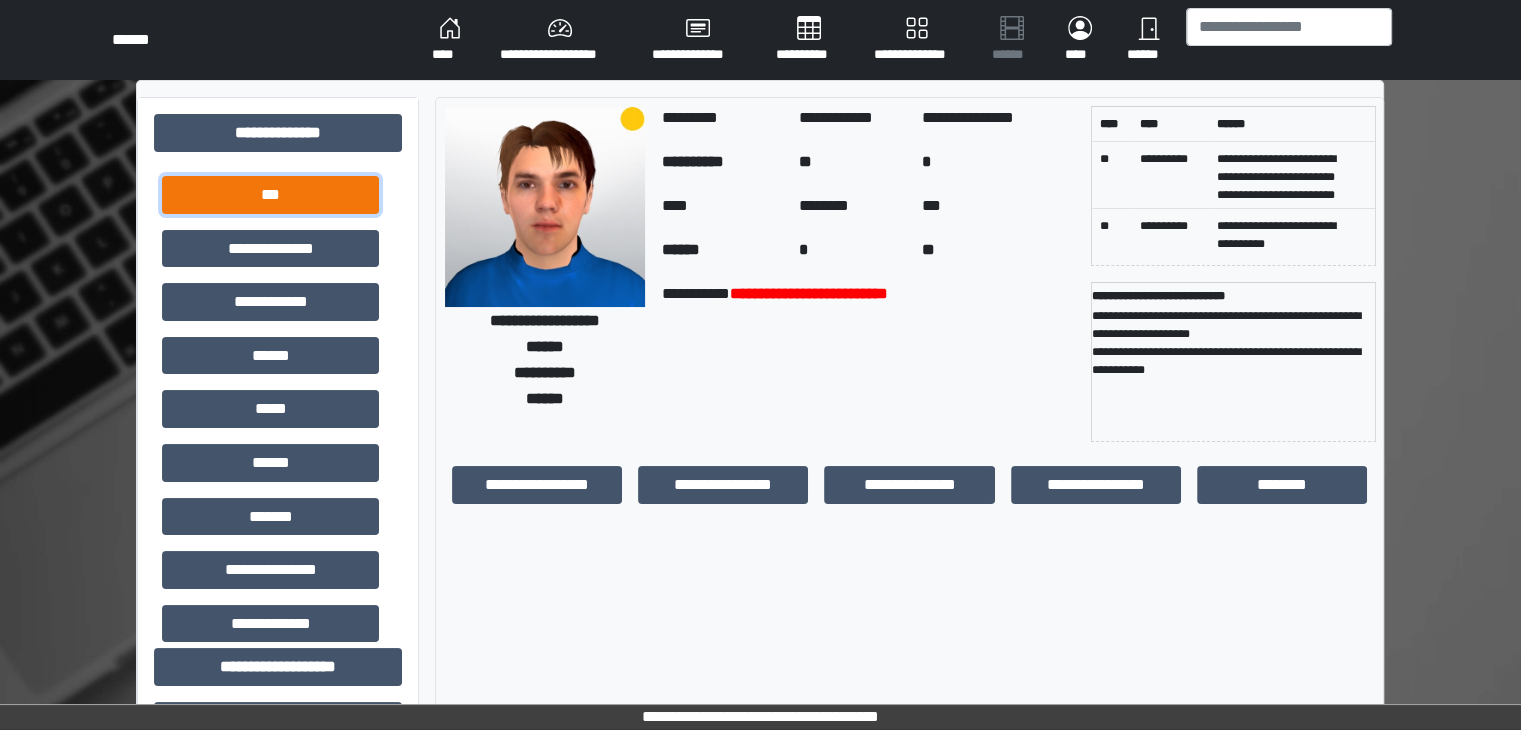 click on "***" at bounding box center (270, 195) 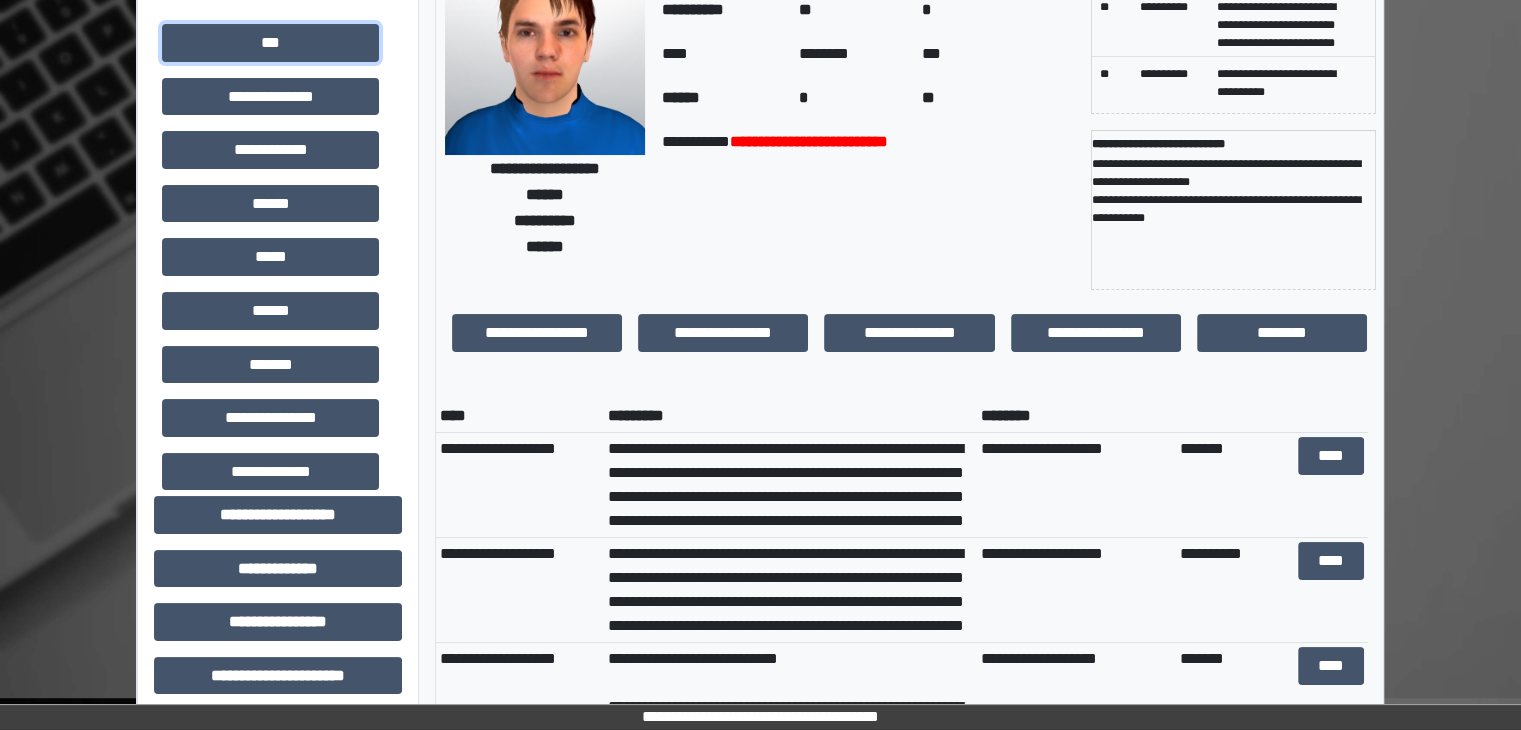 scroll, scrollTop: 155, scrollLeft: 0, axis: vertical 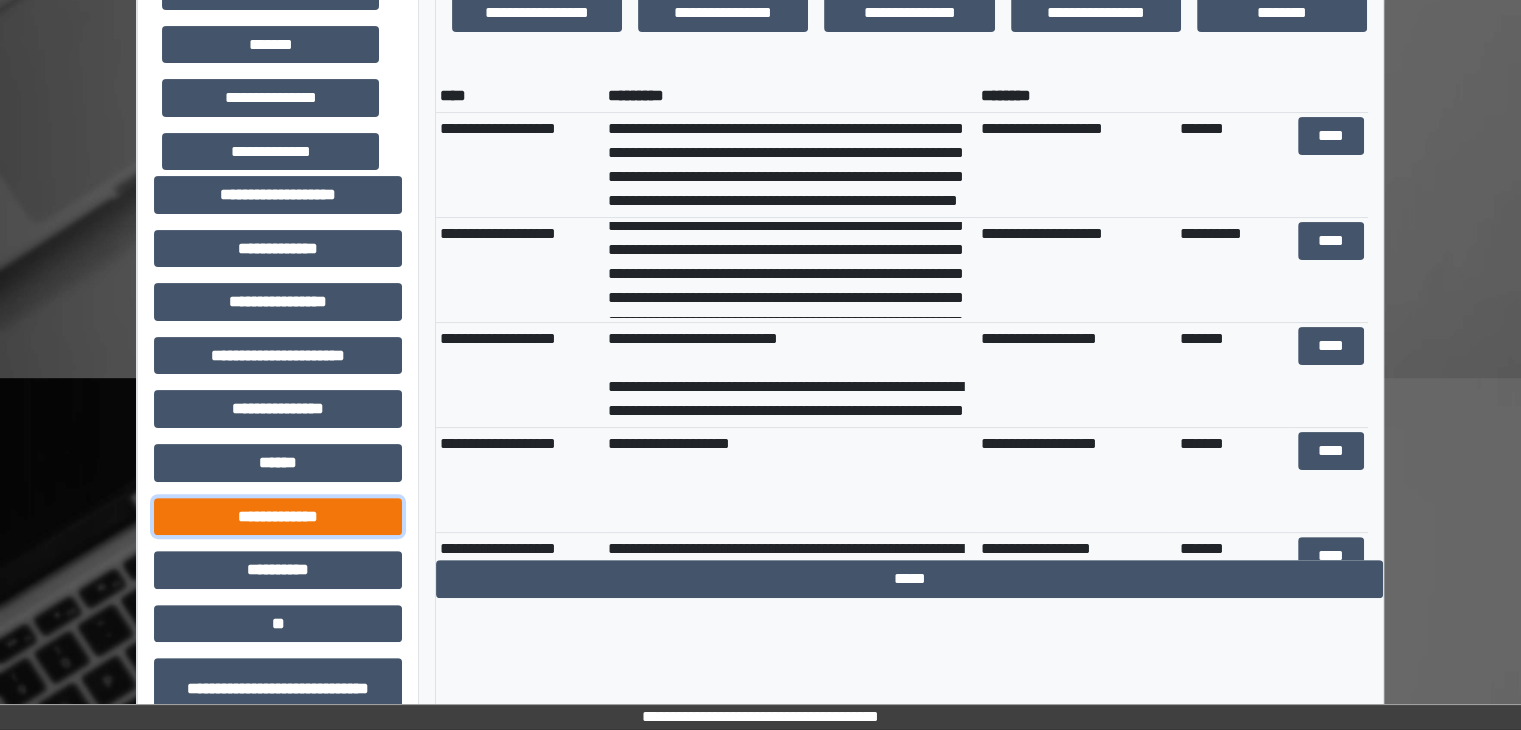 click on "**********" at bounding box center (278, 517) 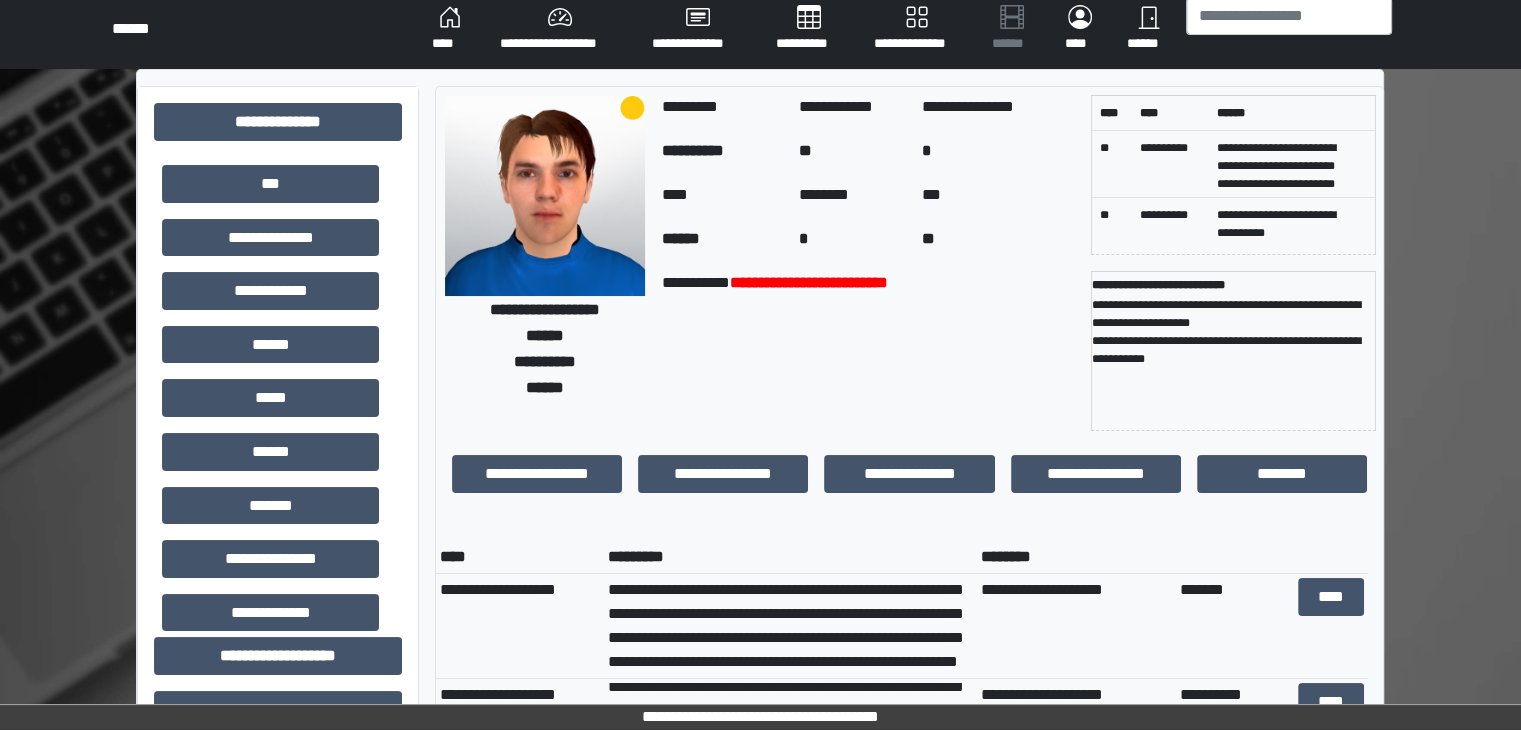 scroll, scrollTop: 0, scrollLeft: 0, axis: both 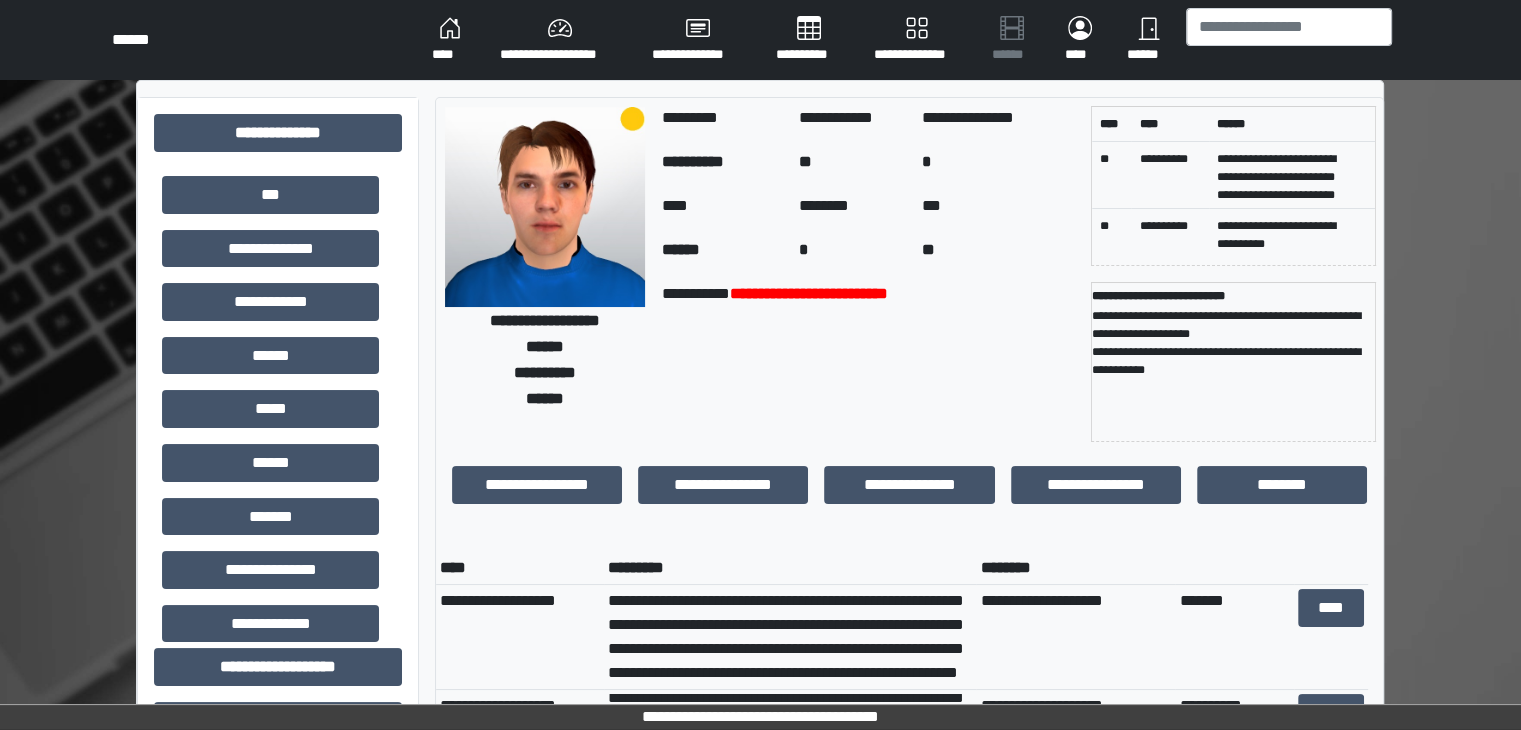 click on "**********" at bounding box center [760, 981] 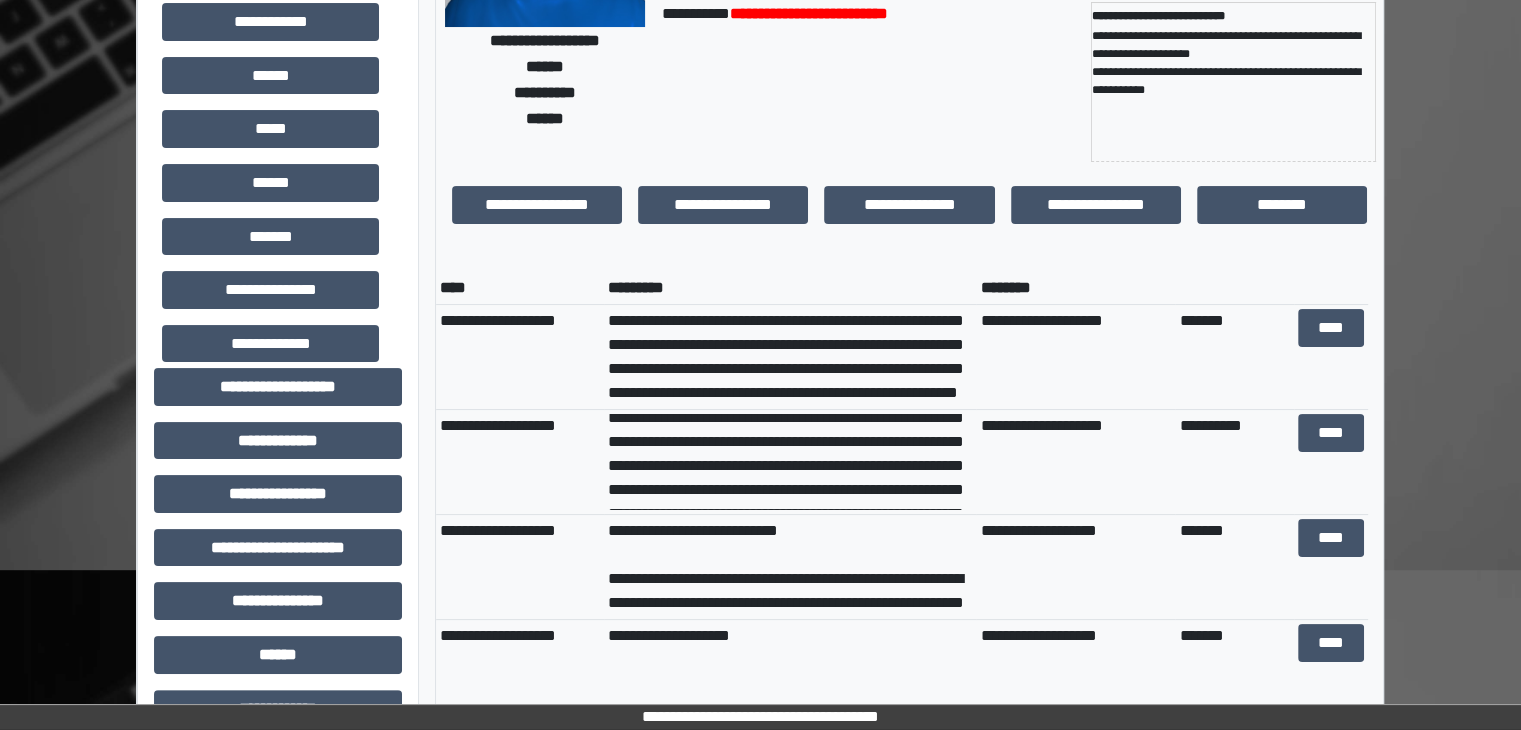 scroll, scrollTop: 0, scrollLeft: 0, axis: both 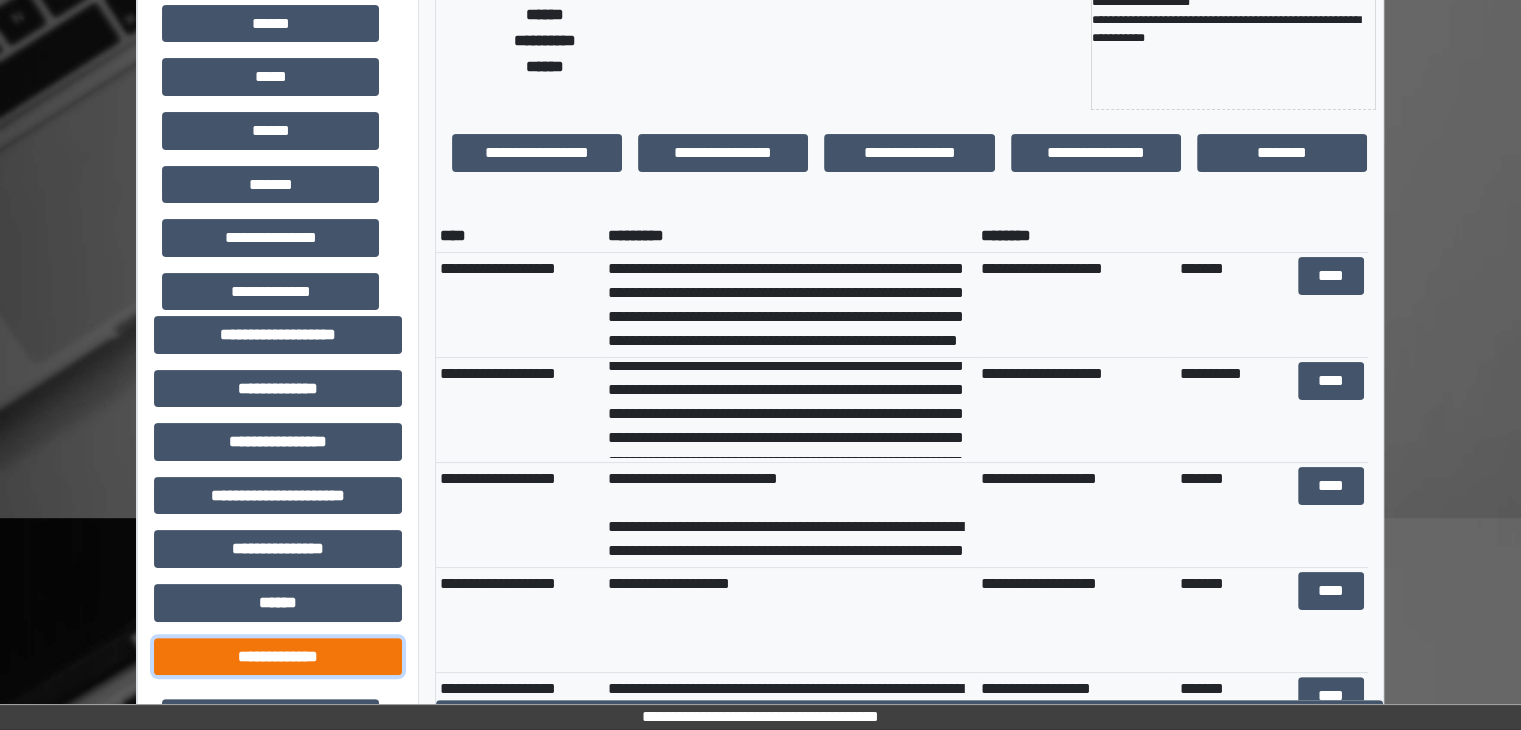 click on "**********" at bounding box center (278, 657) 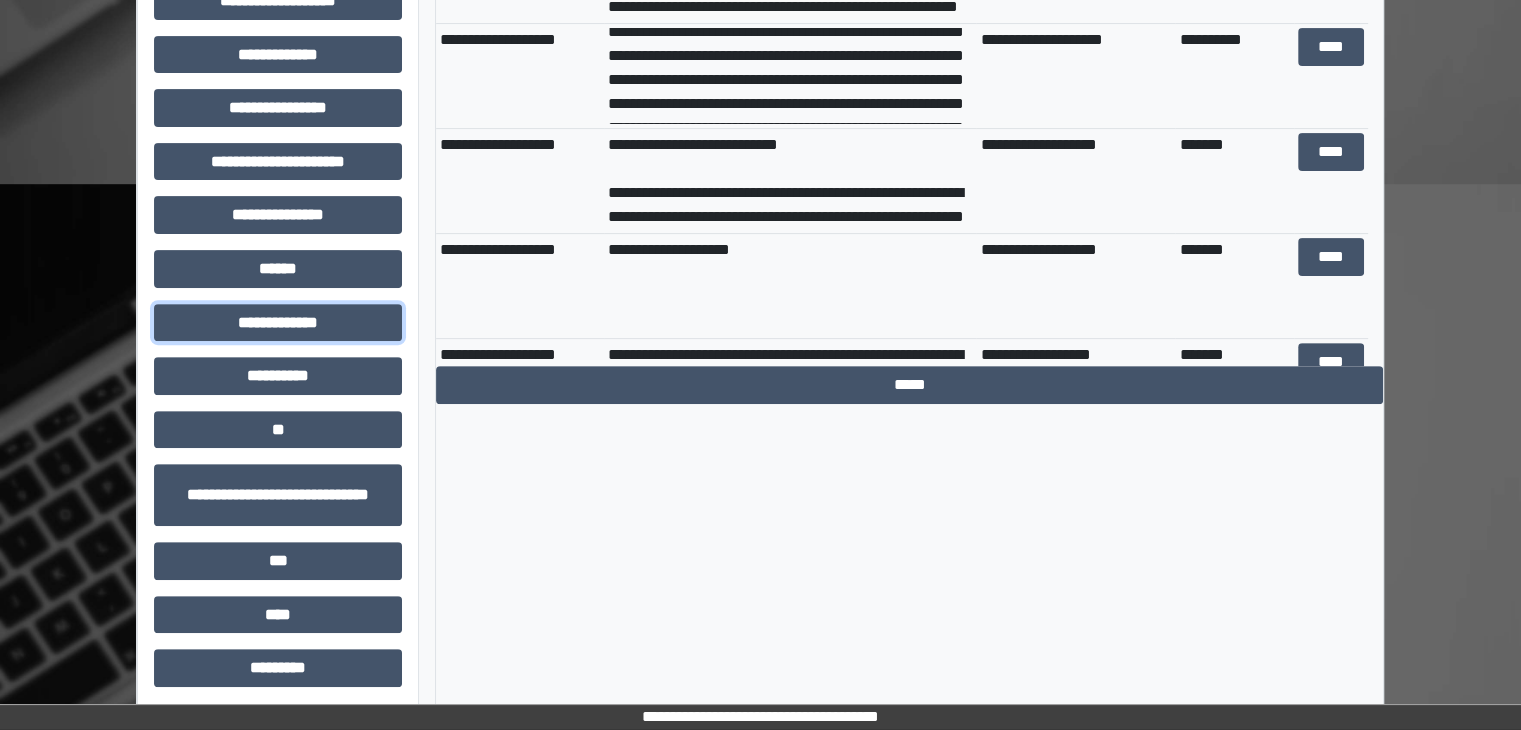 scroll, scrollTop: 672, scrollLeft: 0, axis: vertical 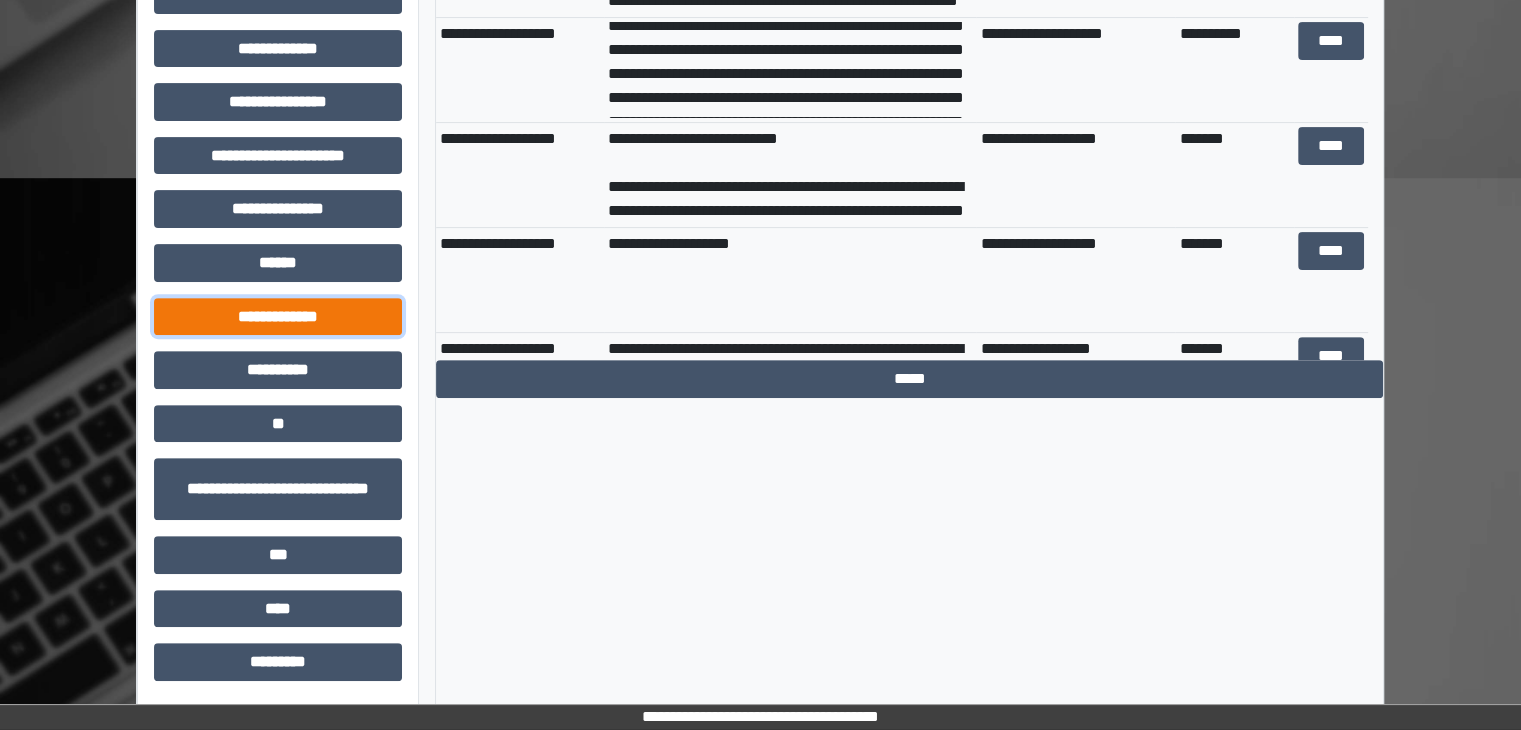click on "**********" at bounding box center (278, 317) 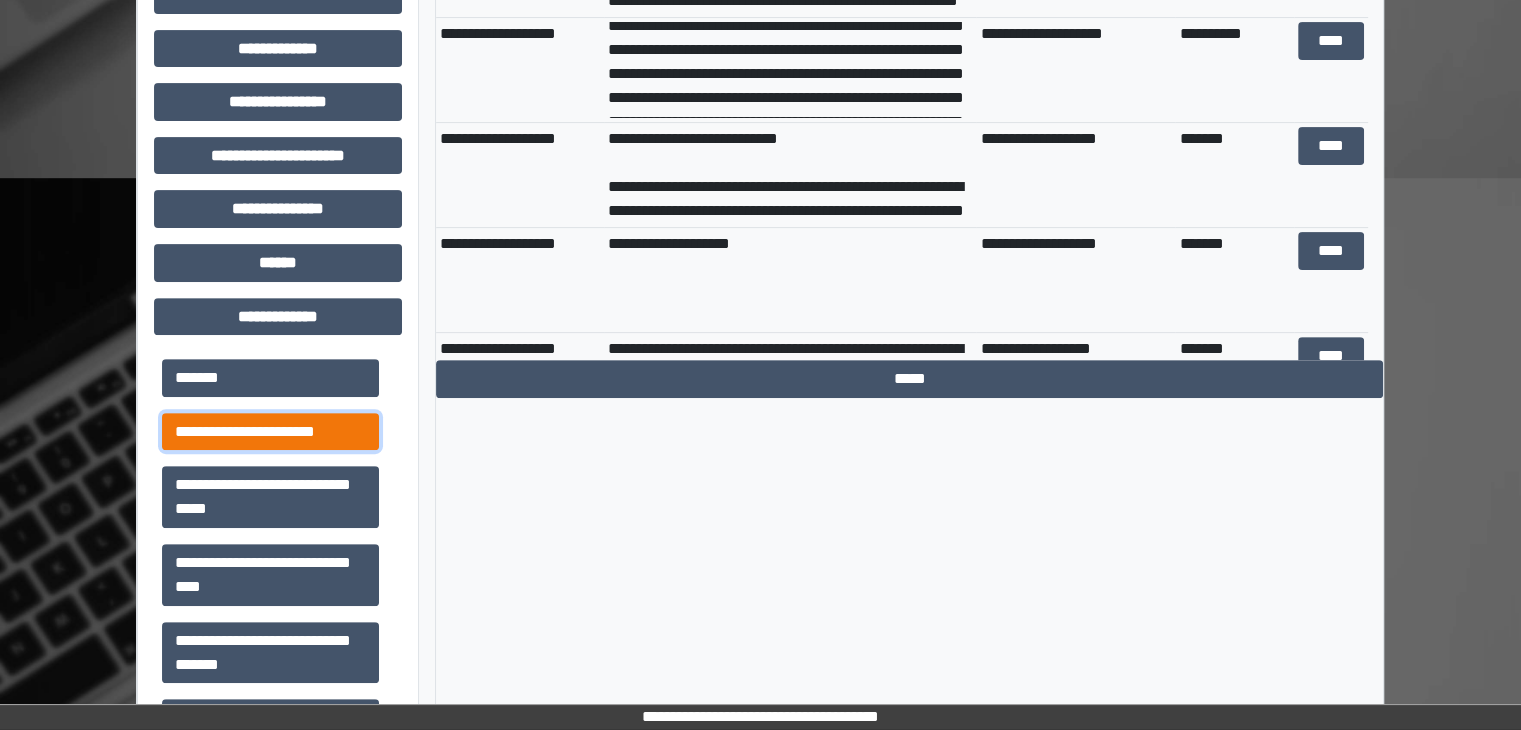 click on "**********" at bounding box center [270, 432] 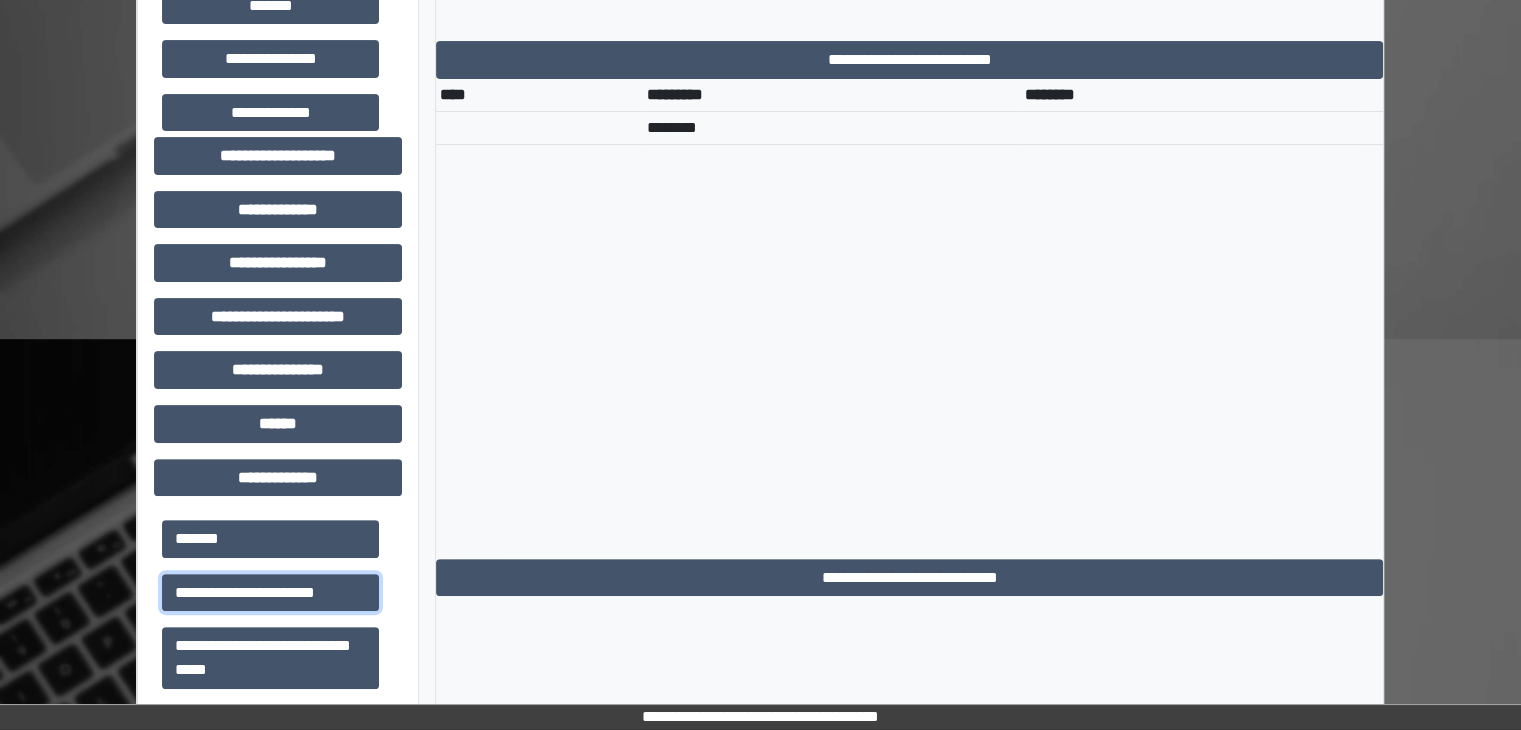 scroll, scrollTop: 520, scrollLeft: 0, axis: vertical 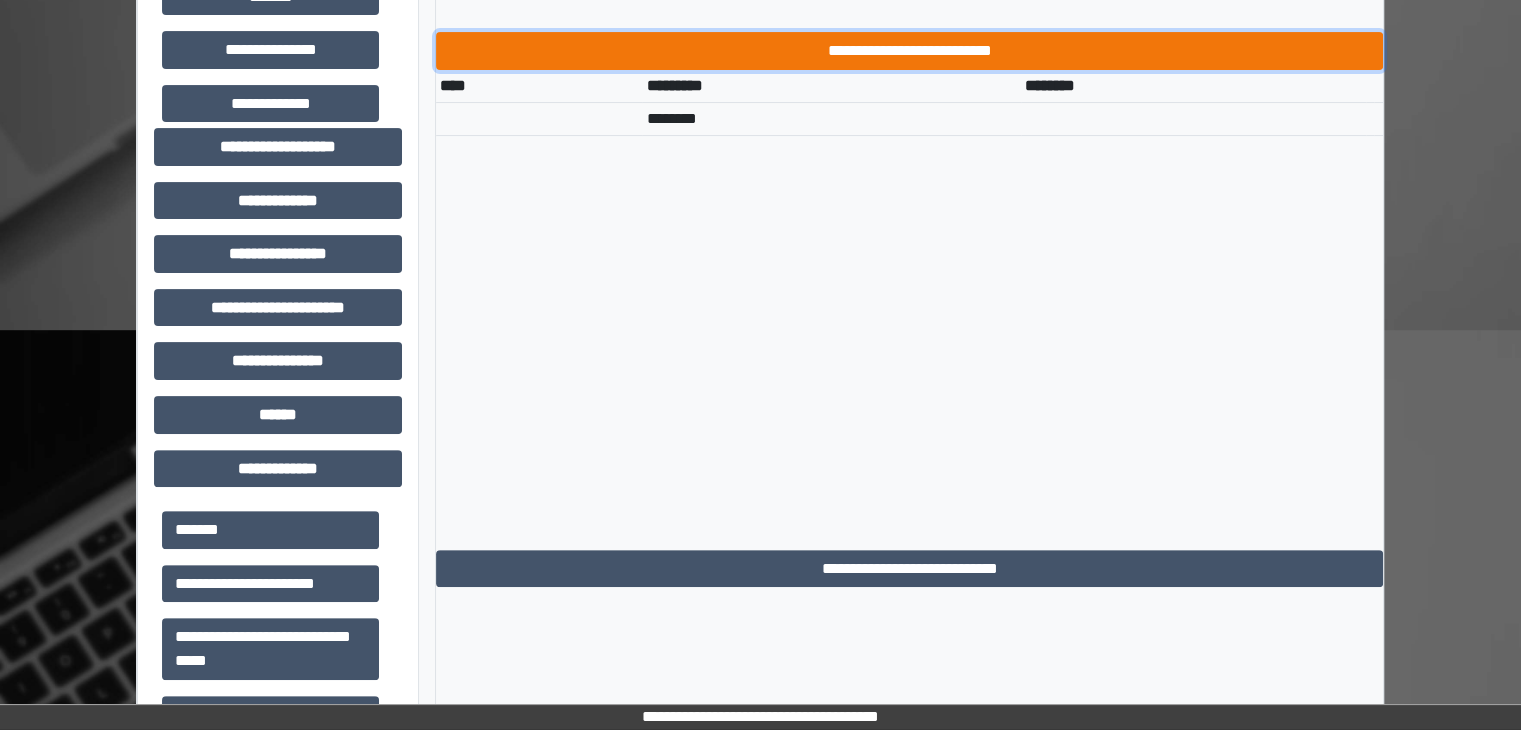 click on "**********" at bounding box center (909, 51) 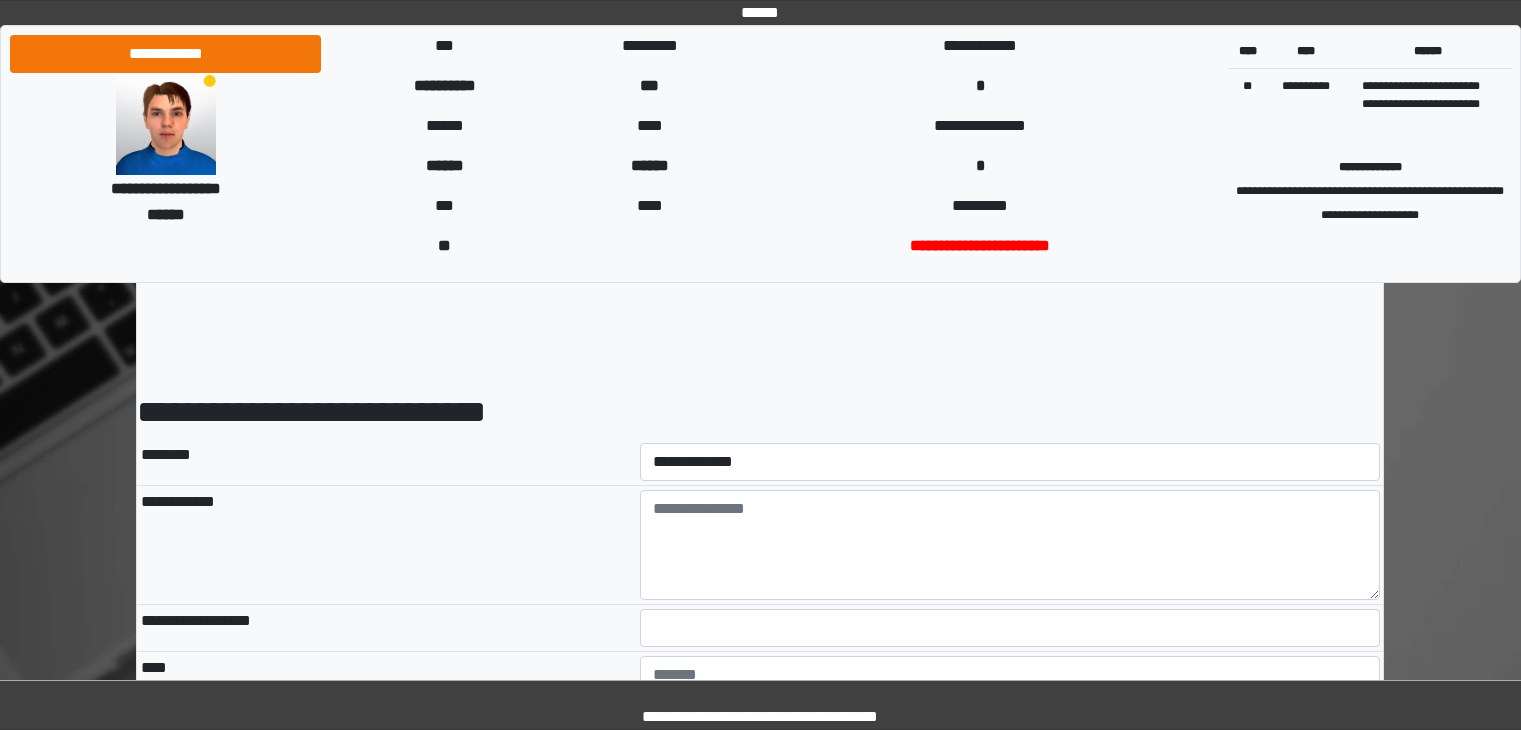scroll, scrollTop: 0, scrollLeft: 0, axis: both 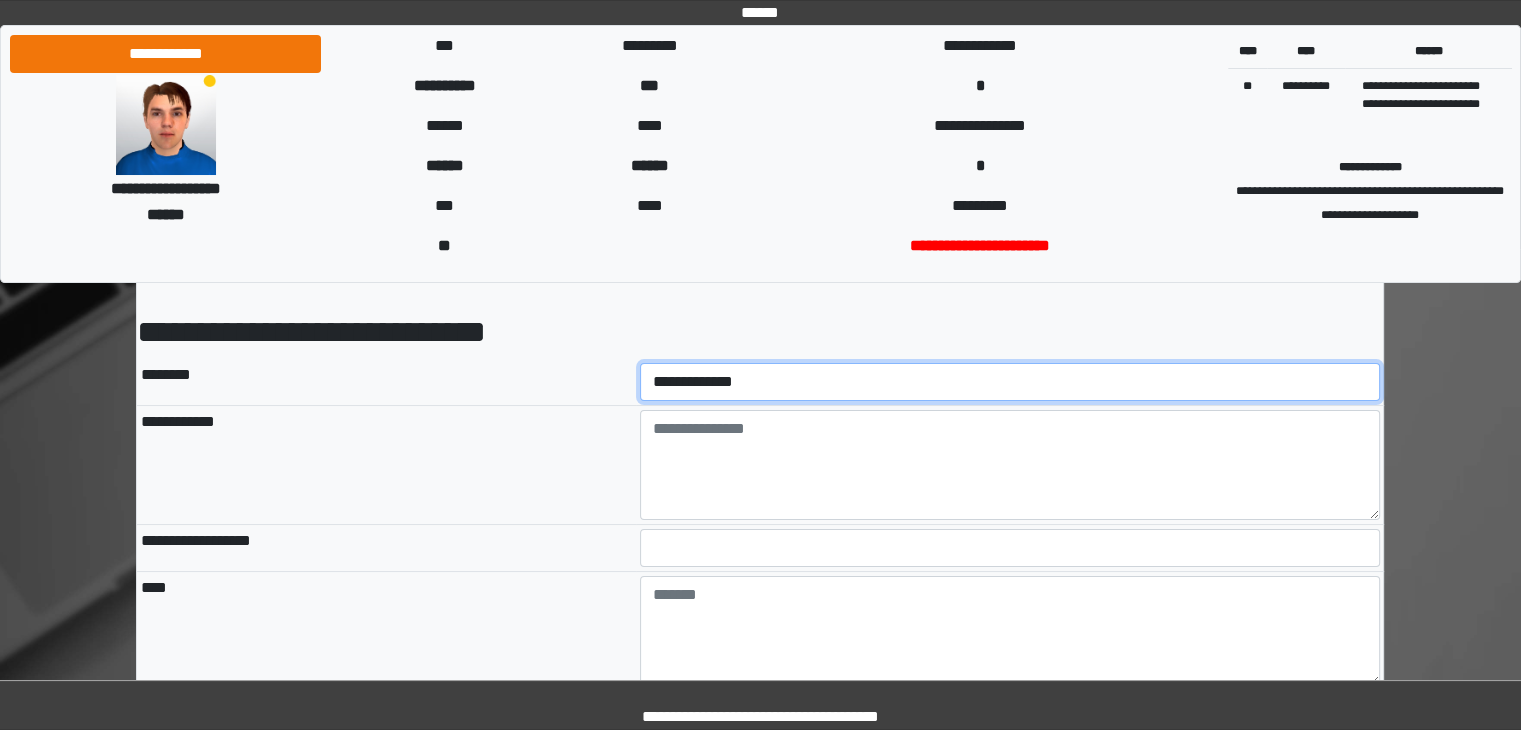 click on "**********" at bounding box center (1010, 382) 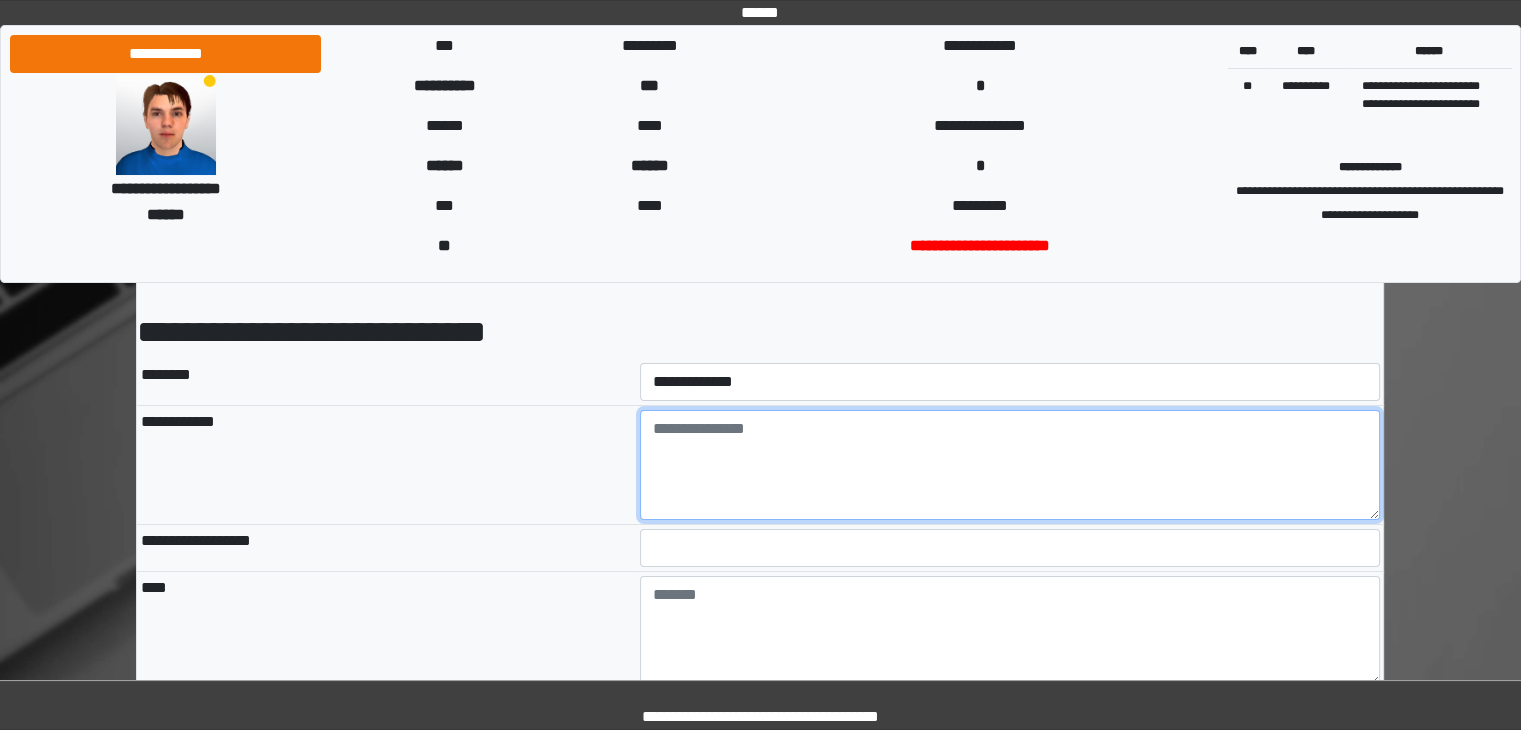 click at bounding box center [1010, 465] 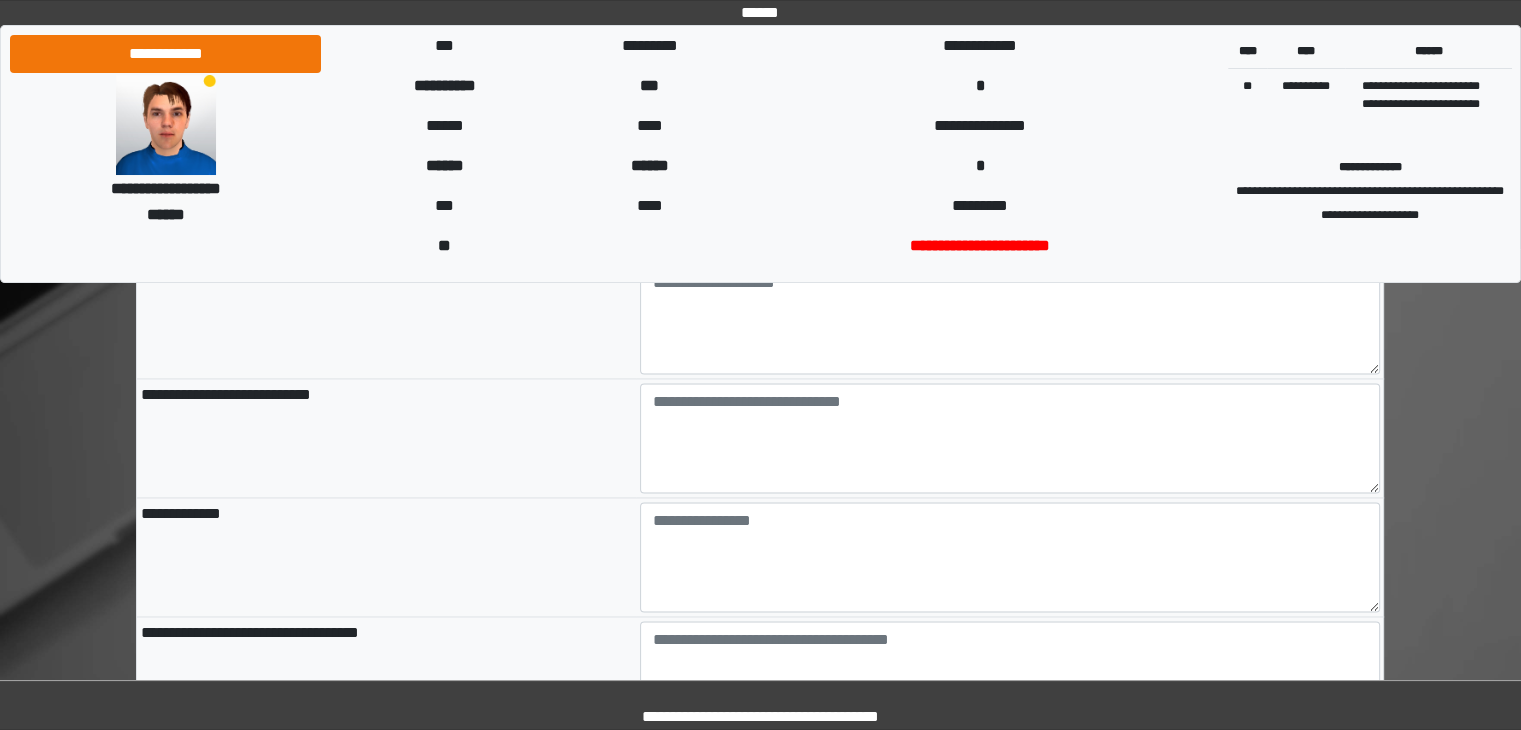 scroll, scrollTop: 3046, scrollLeft: 0, axis: vertical 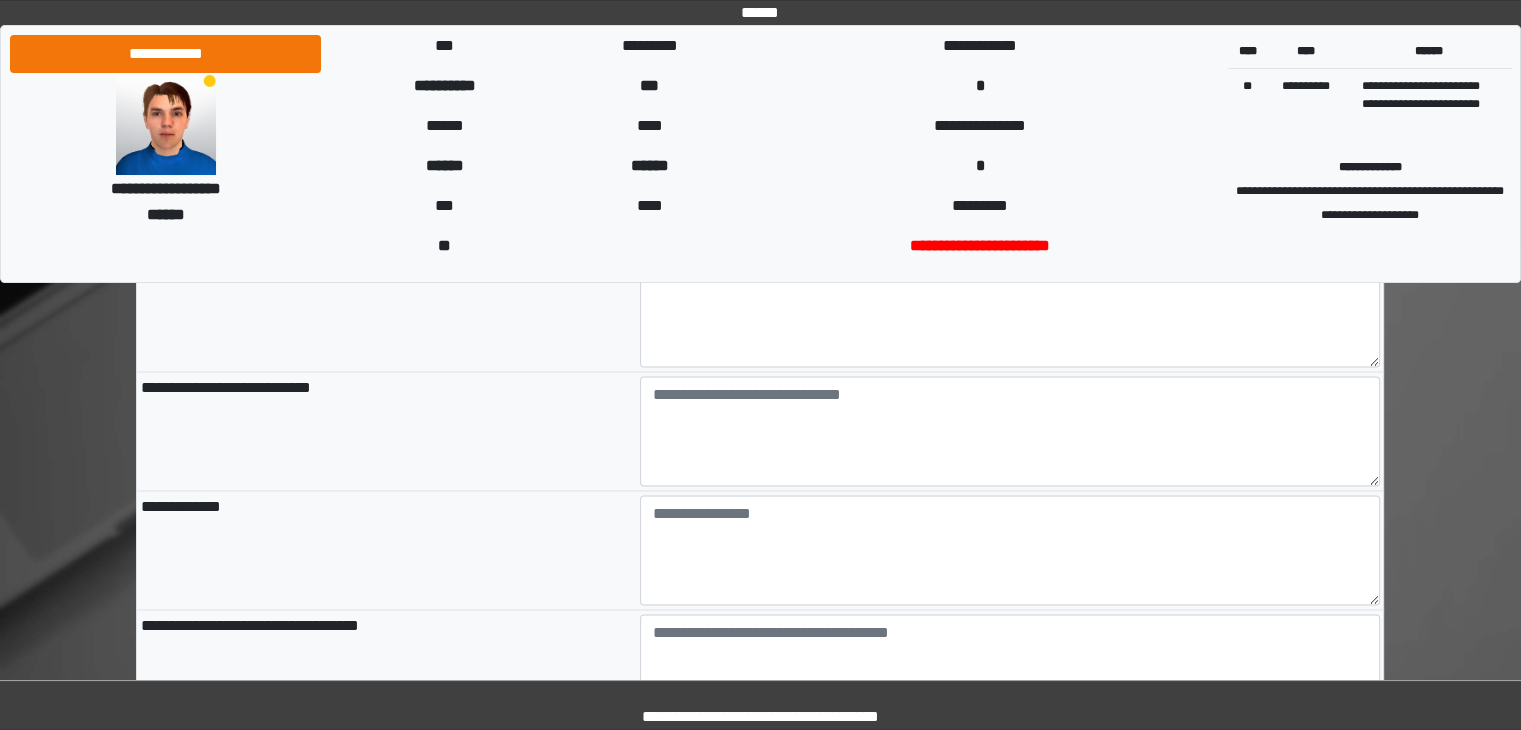 type on "**********" 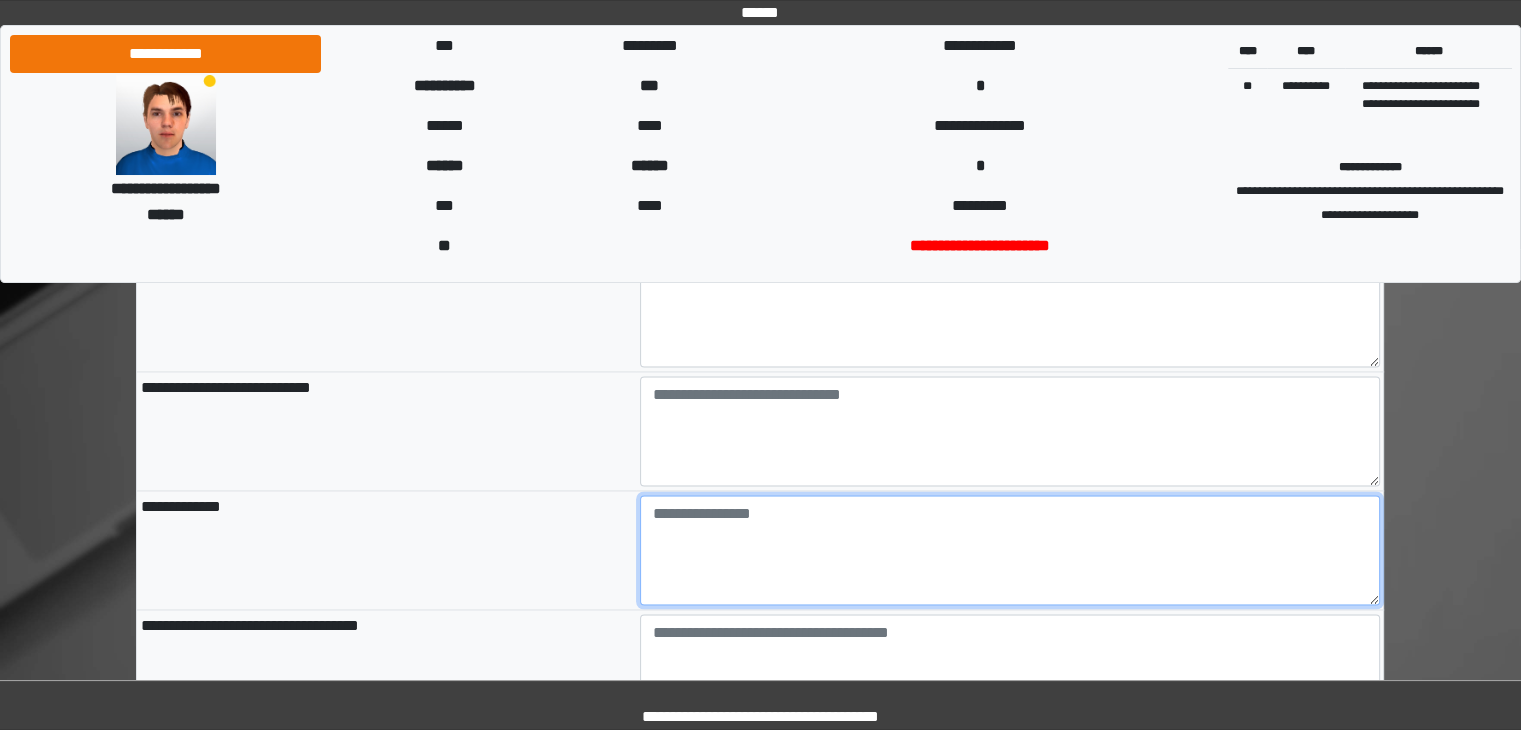click at bounding box center [1010, 550] 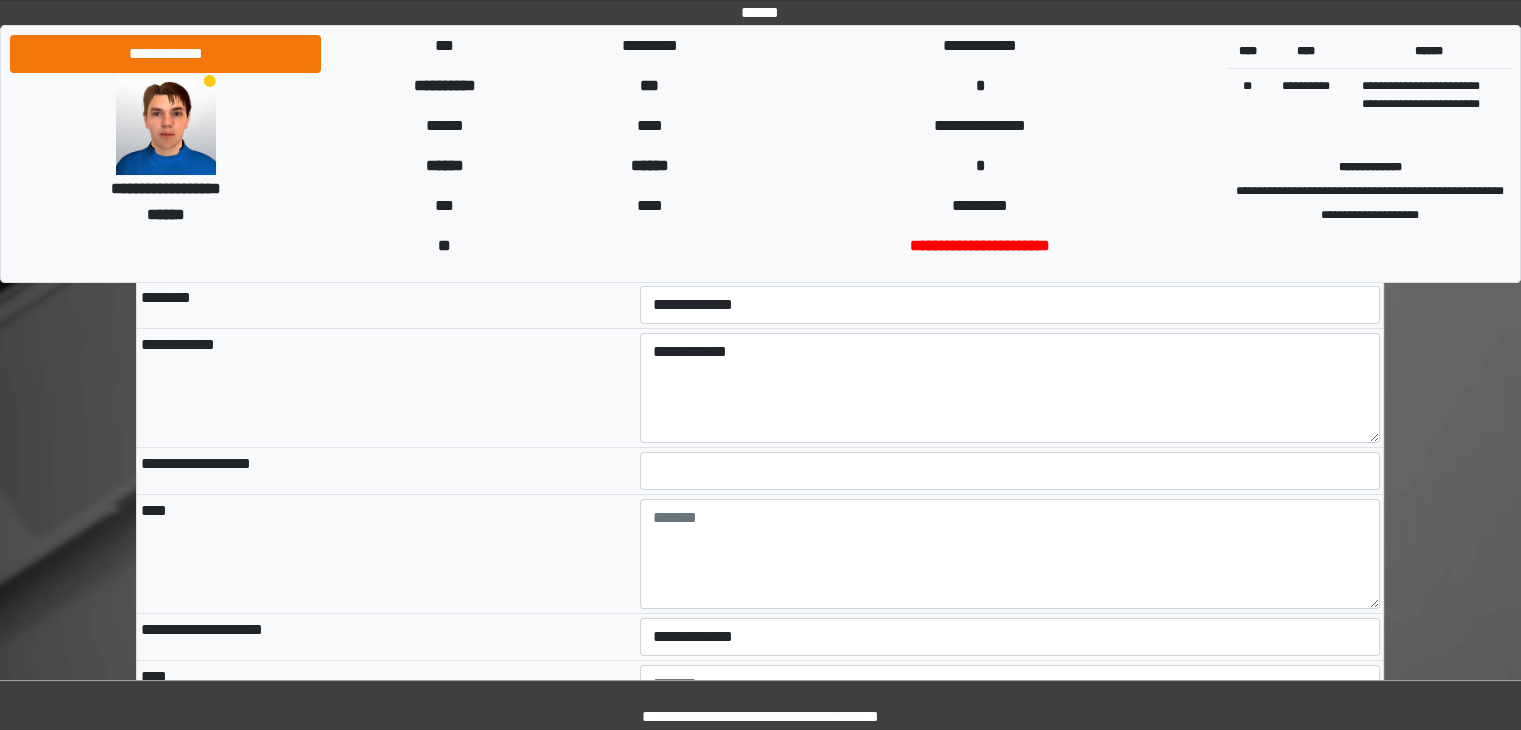 scroll, scrollTop: 180, scrollLeft: 0, axis: vertical 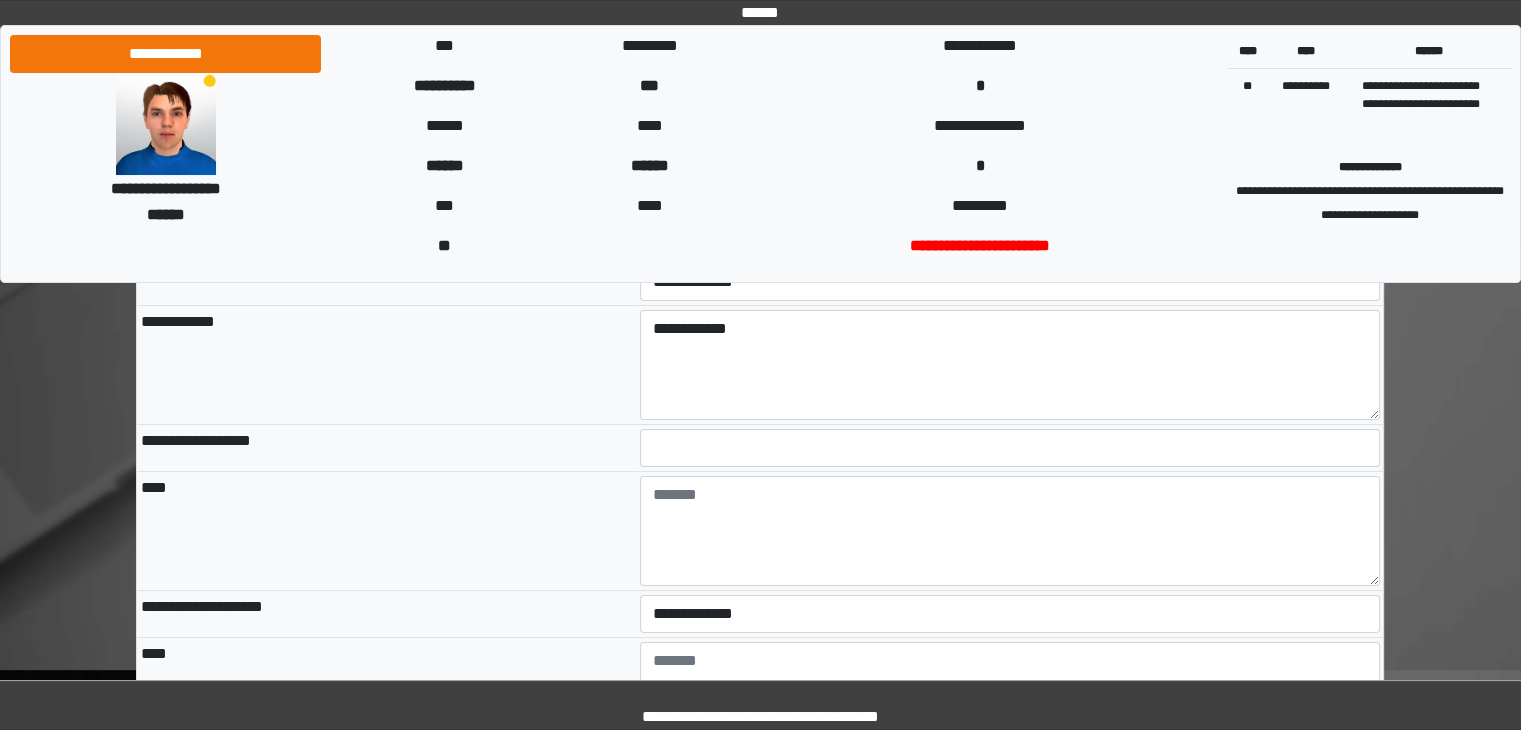 type on "**********" 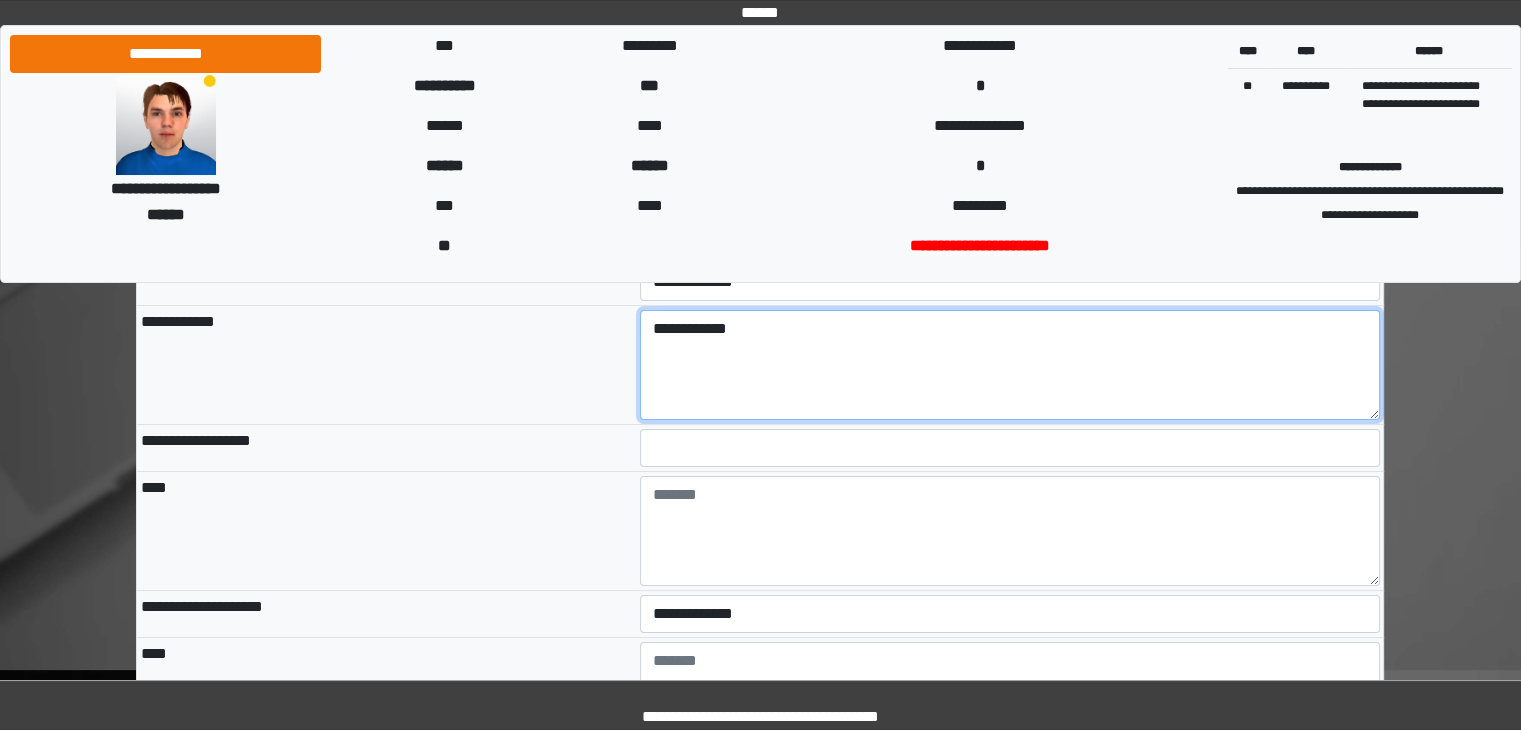 click on "**********" at bounding box center [1010, 365] 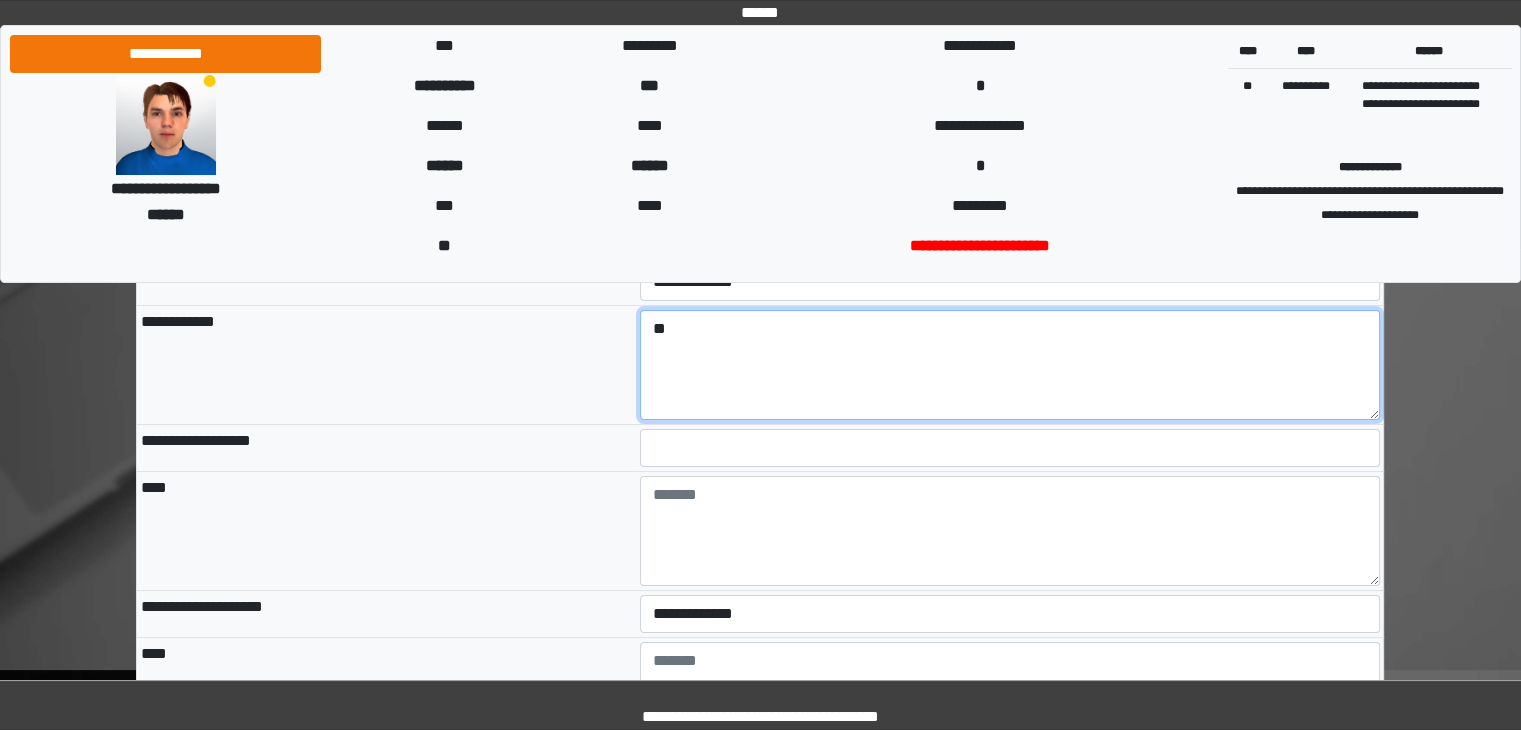 type on "*" 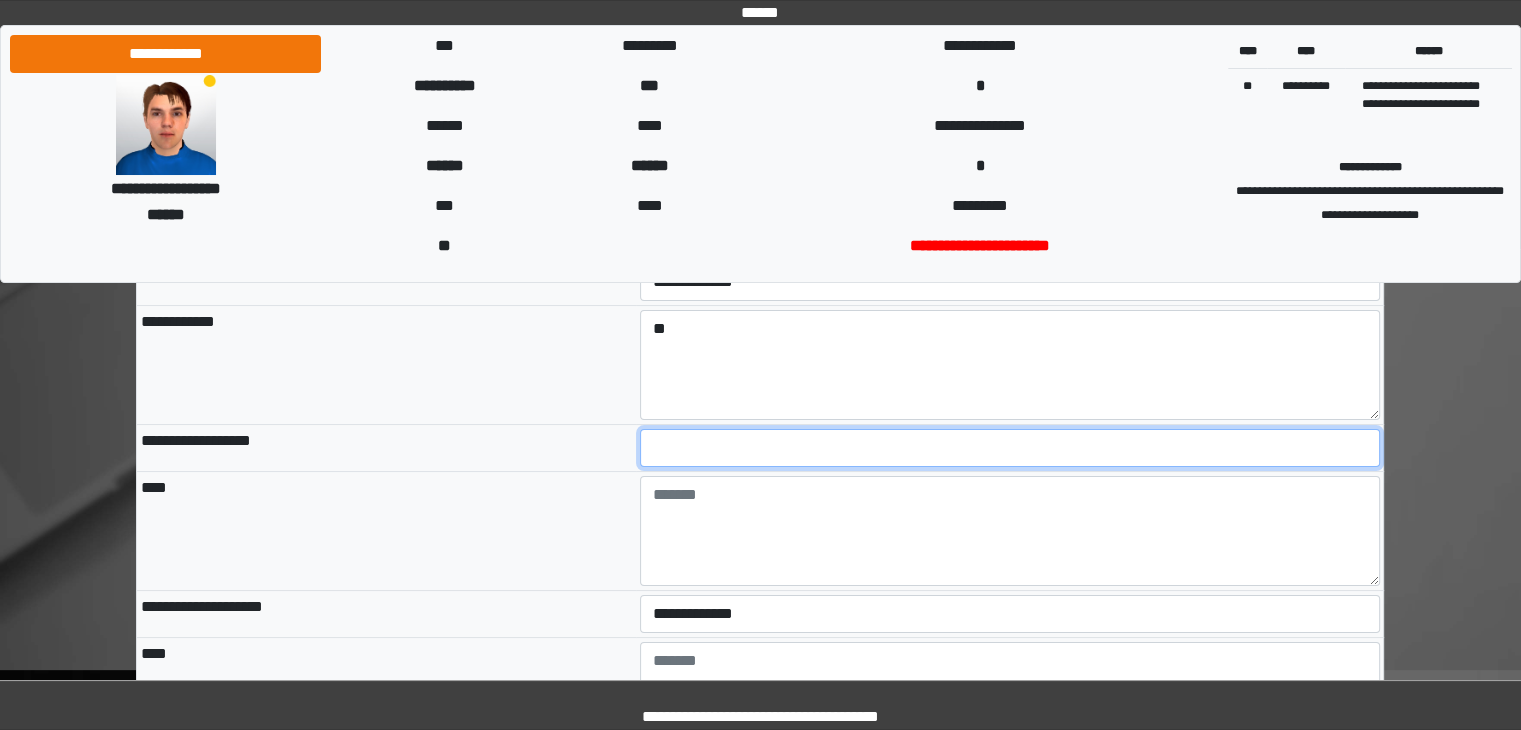 click at bounding box center (1010, 448) 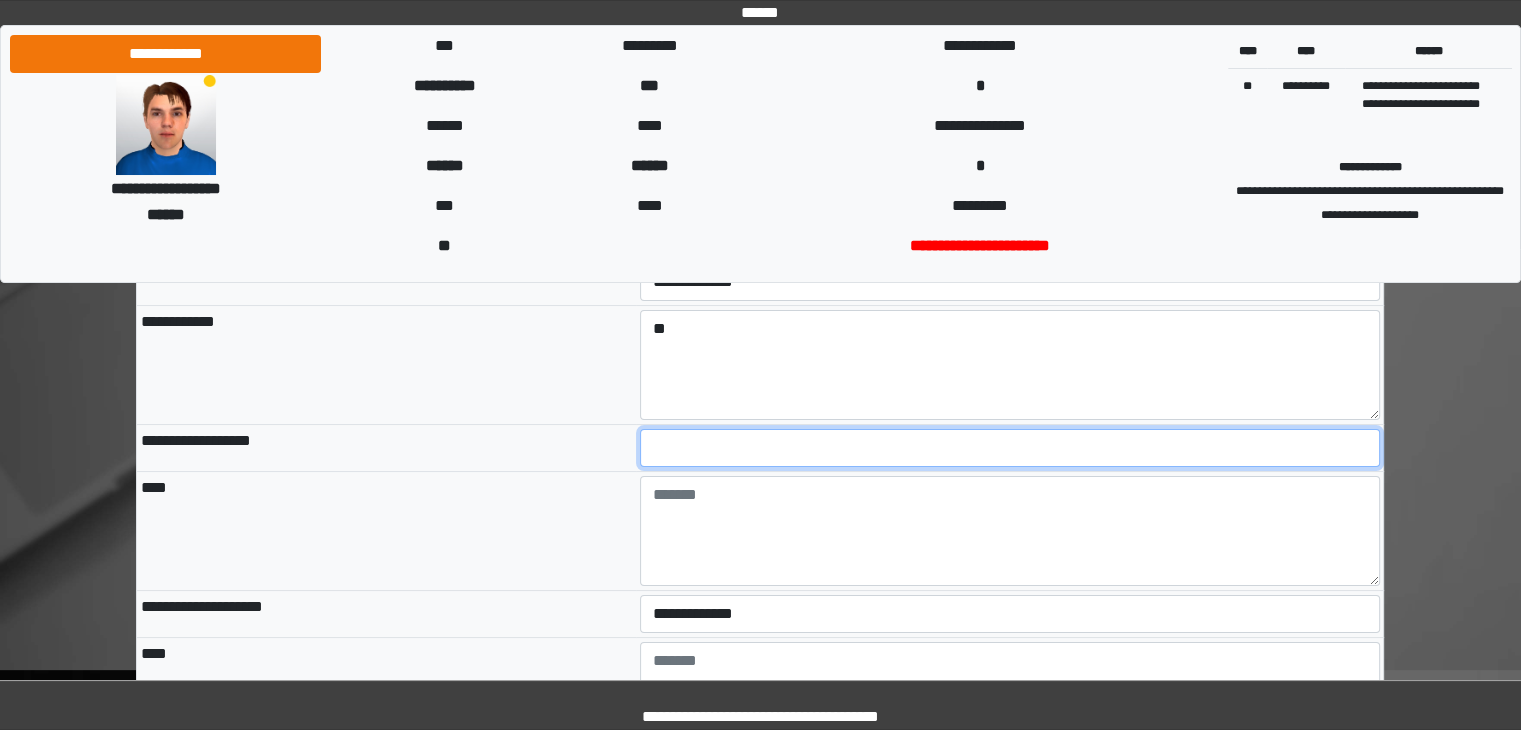 type on "*" 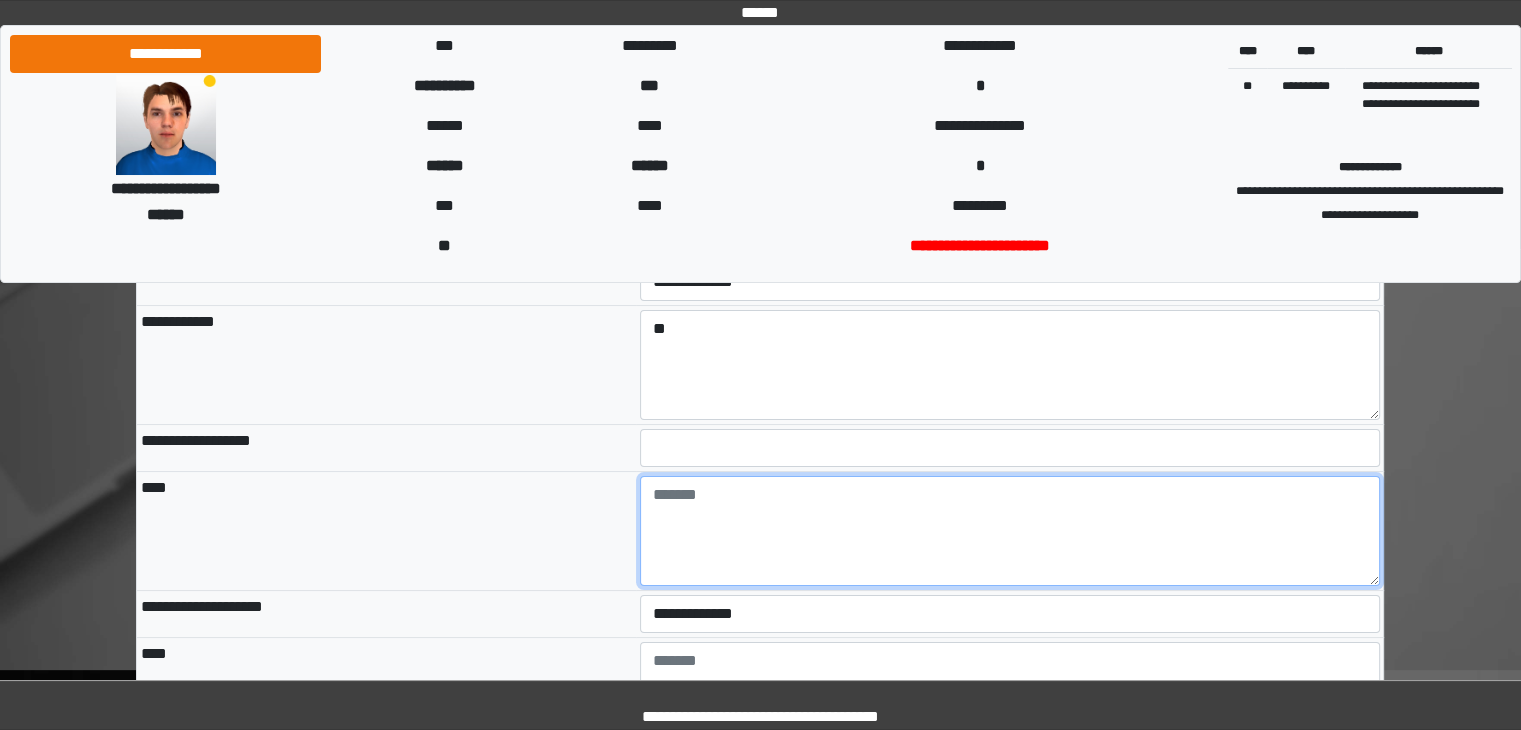 click at bounding box center [1010, 531] 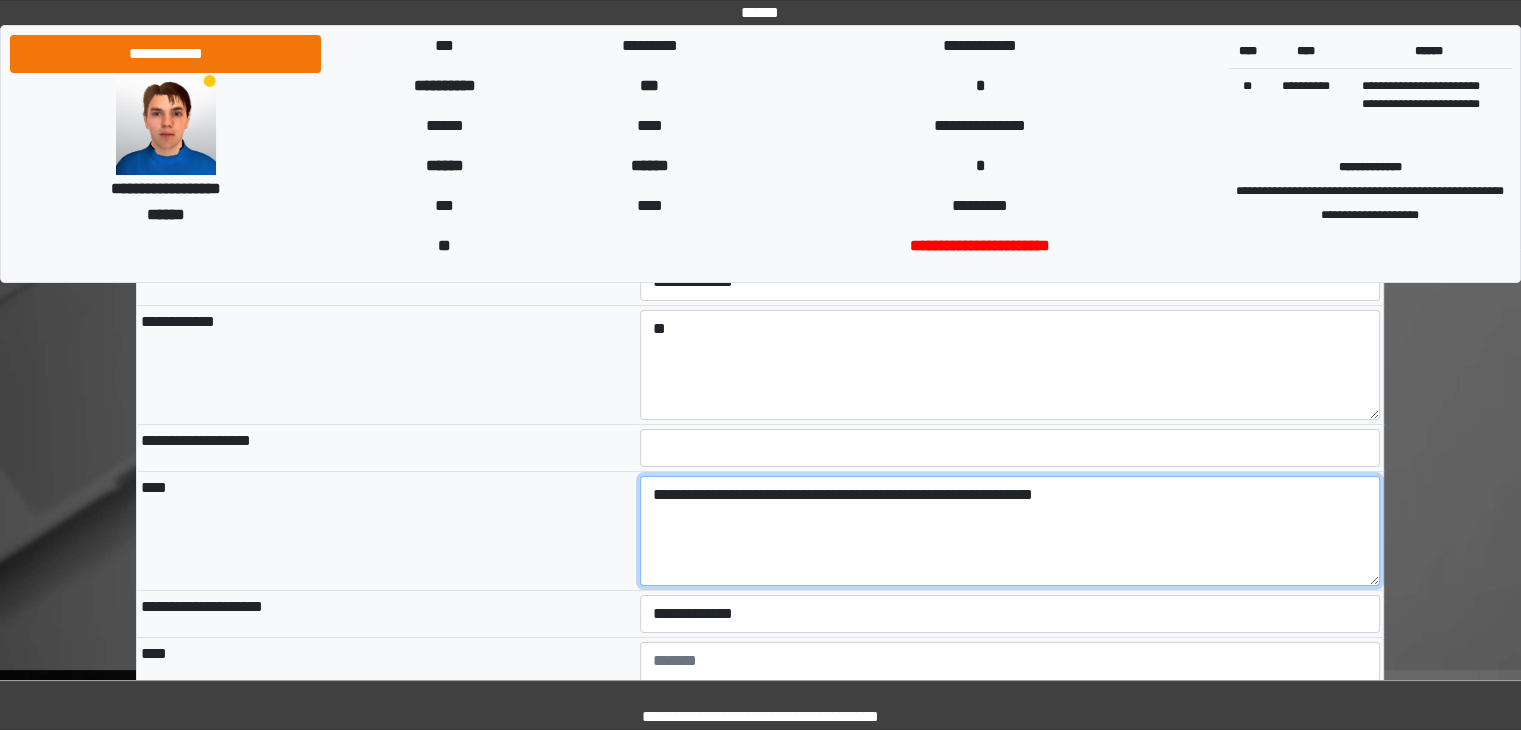 type on "**********" 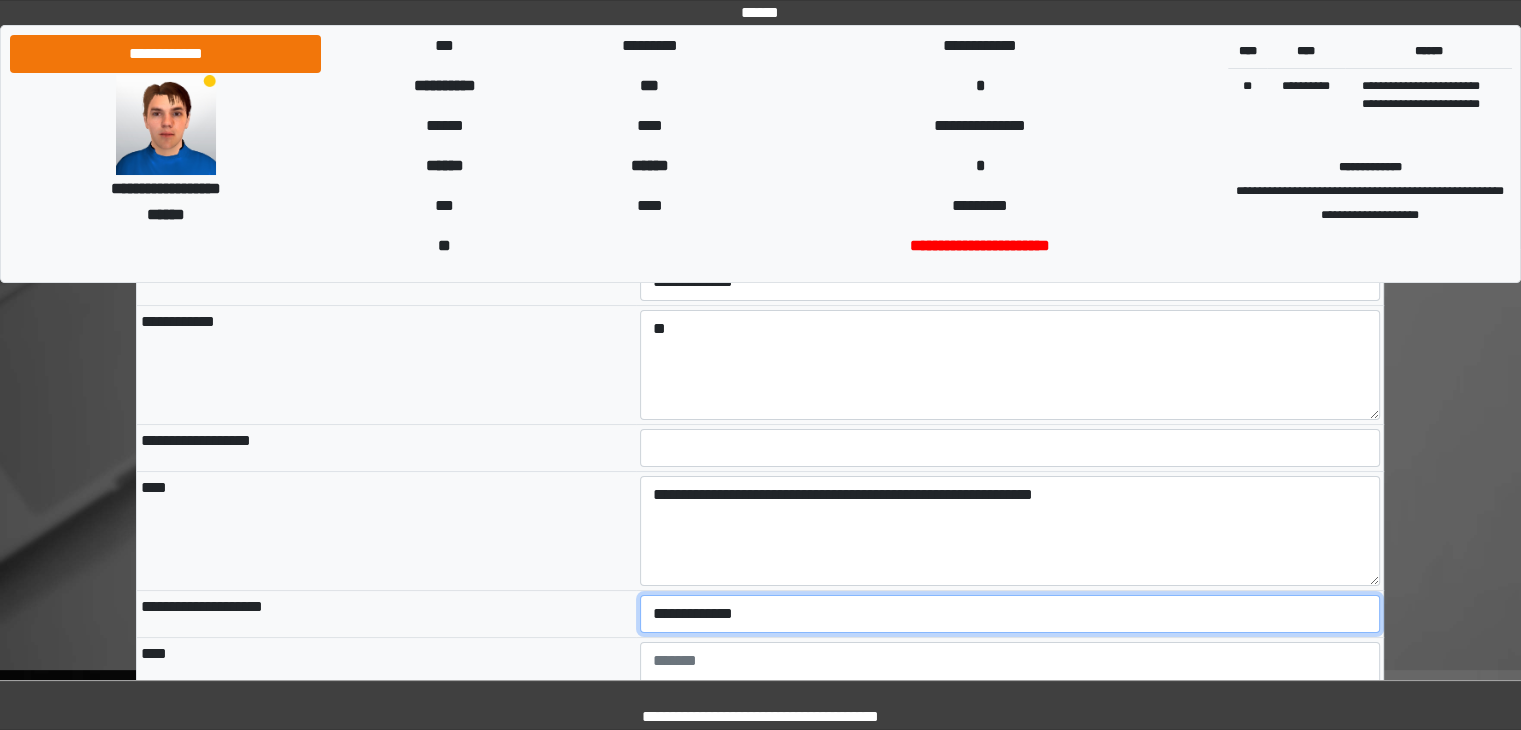 click on "**********" at bounding box center (1010, 614) 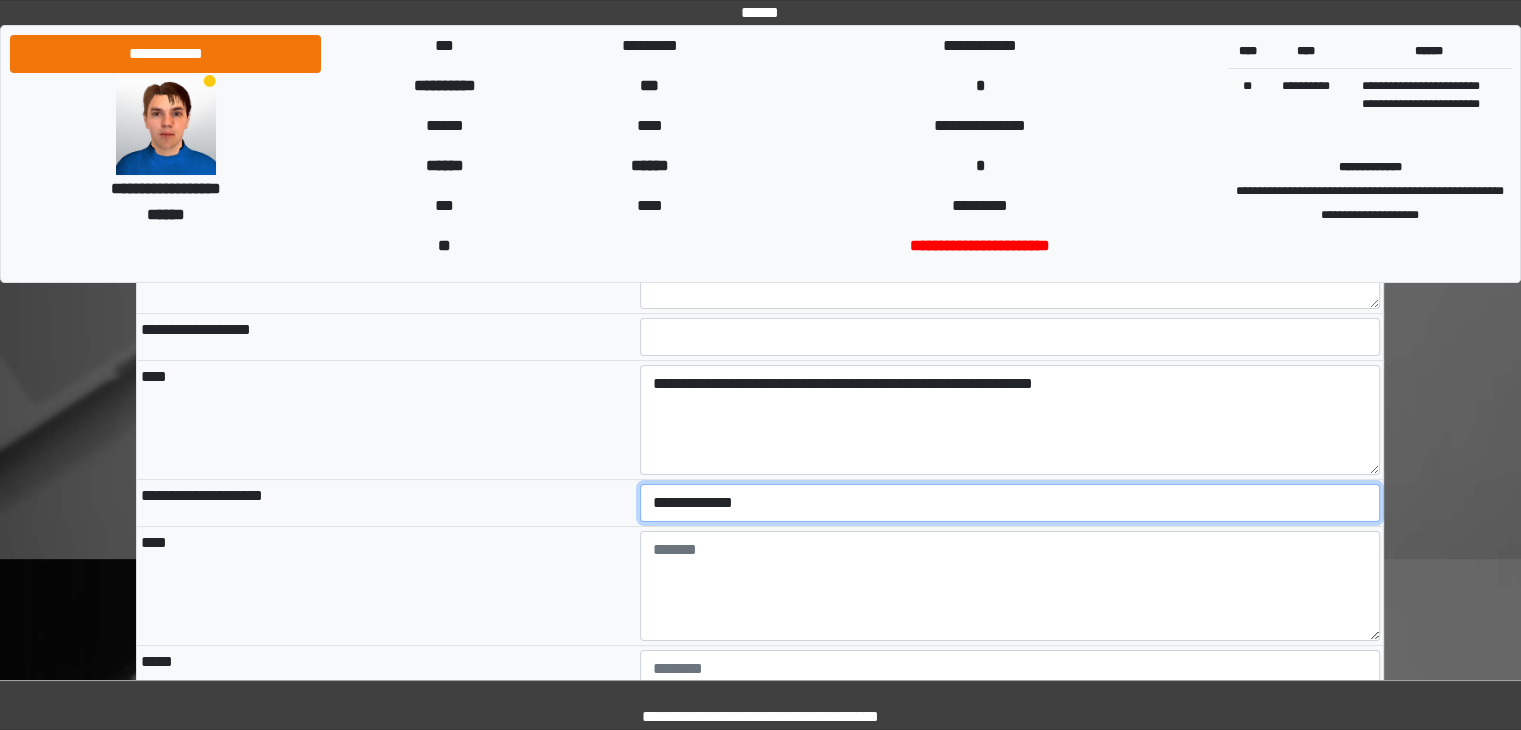 scroll, scrollTop: 300, scrollLeft: 0, axis: vertical 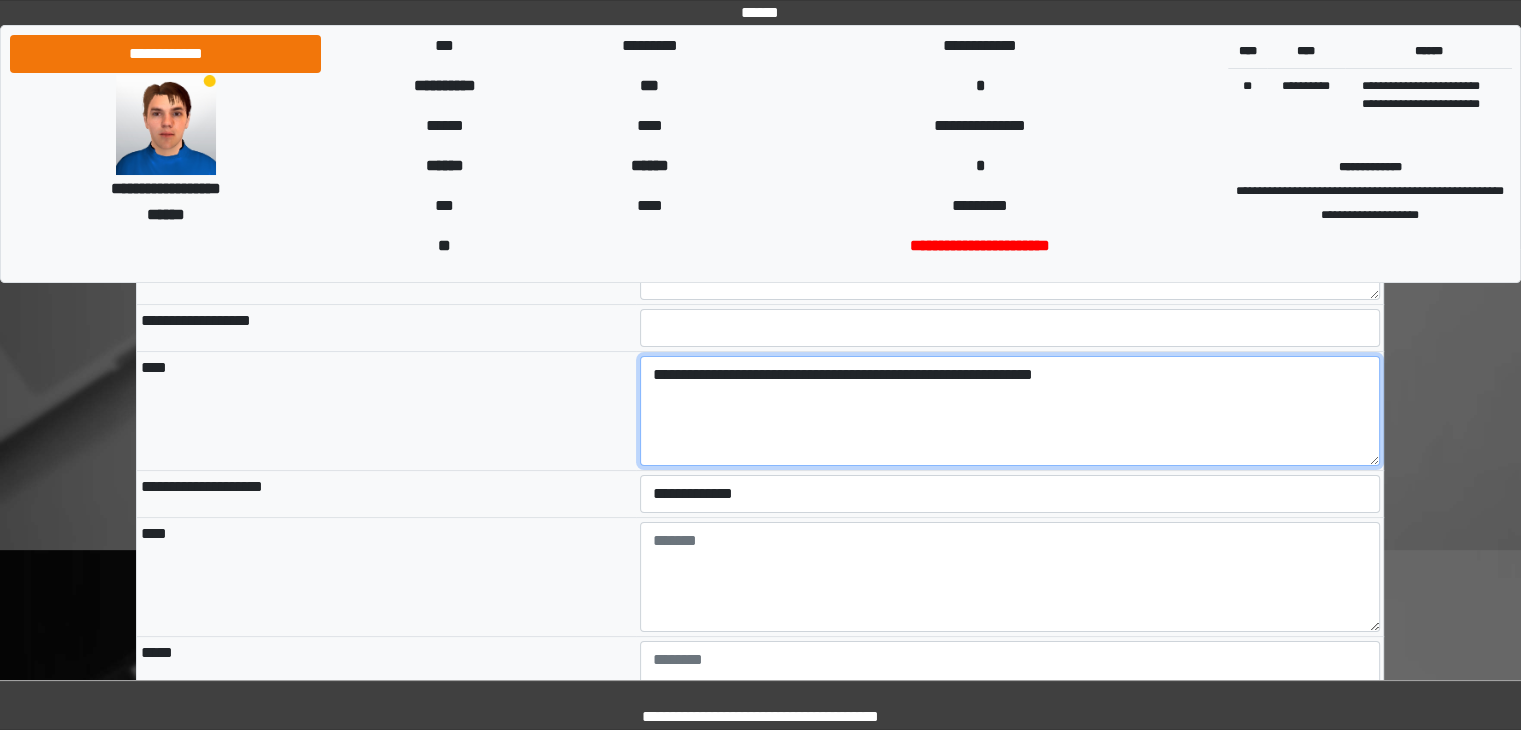 click on "**********" at bounding box center (1010, 411) 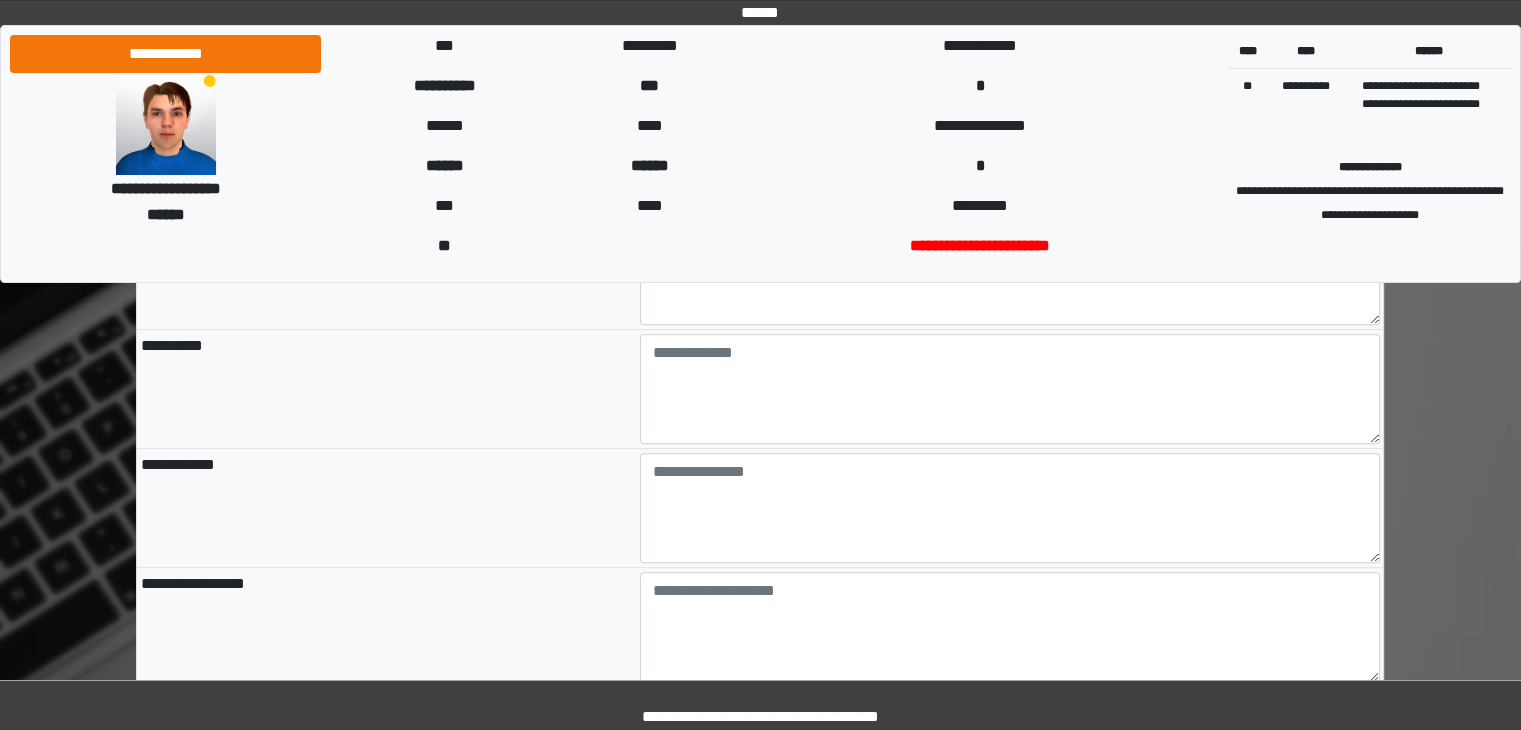 scroll, scrollTop: 740, scrollLeft: 0, axis: vertical 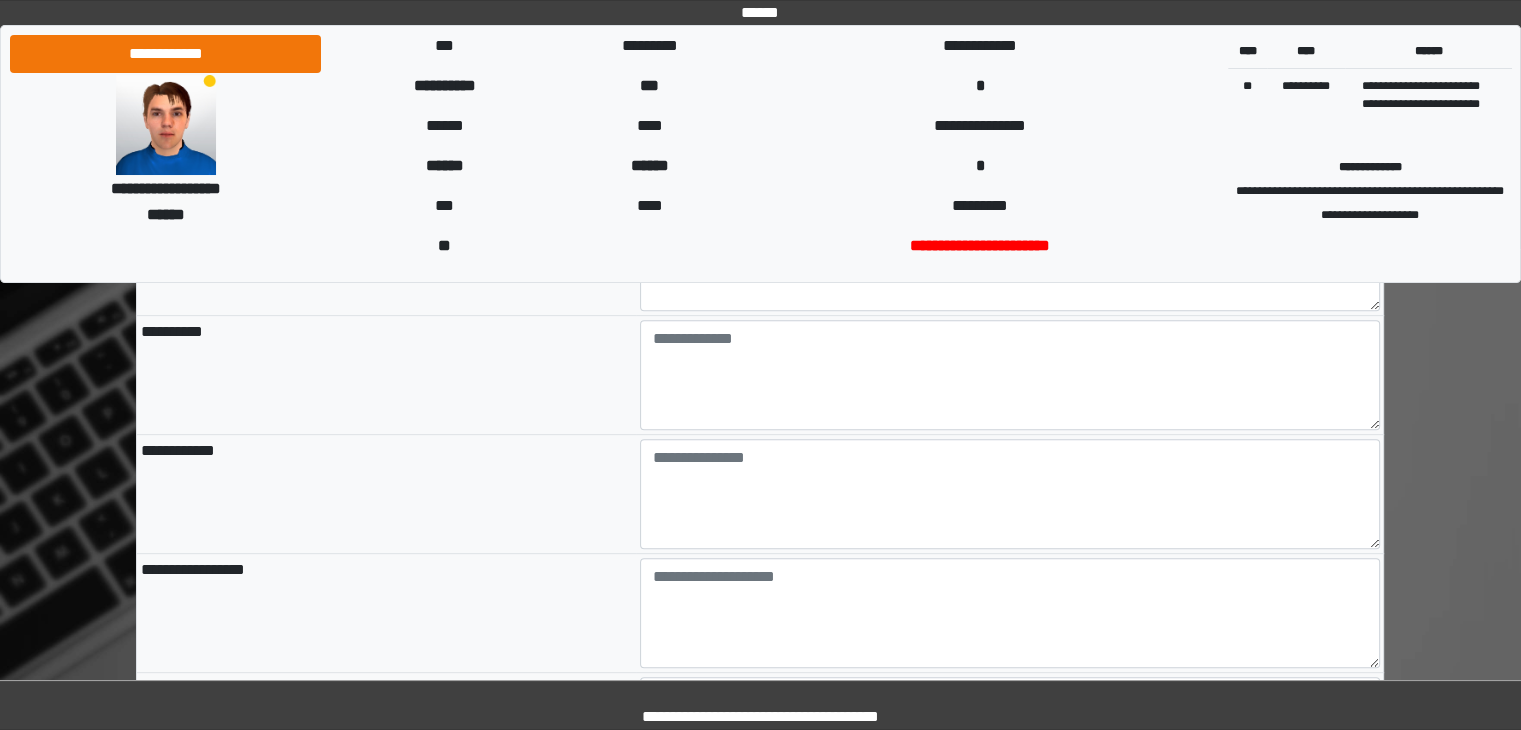 type on "**********" 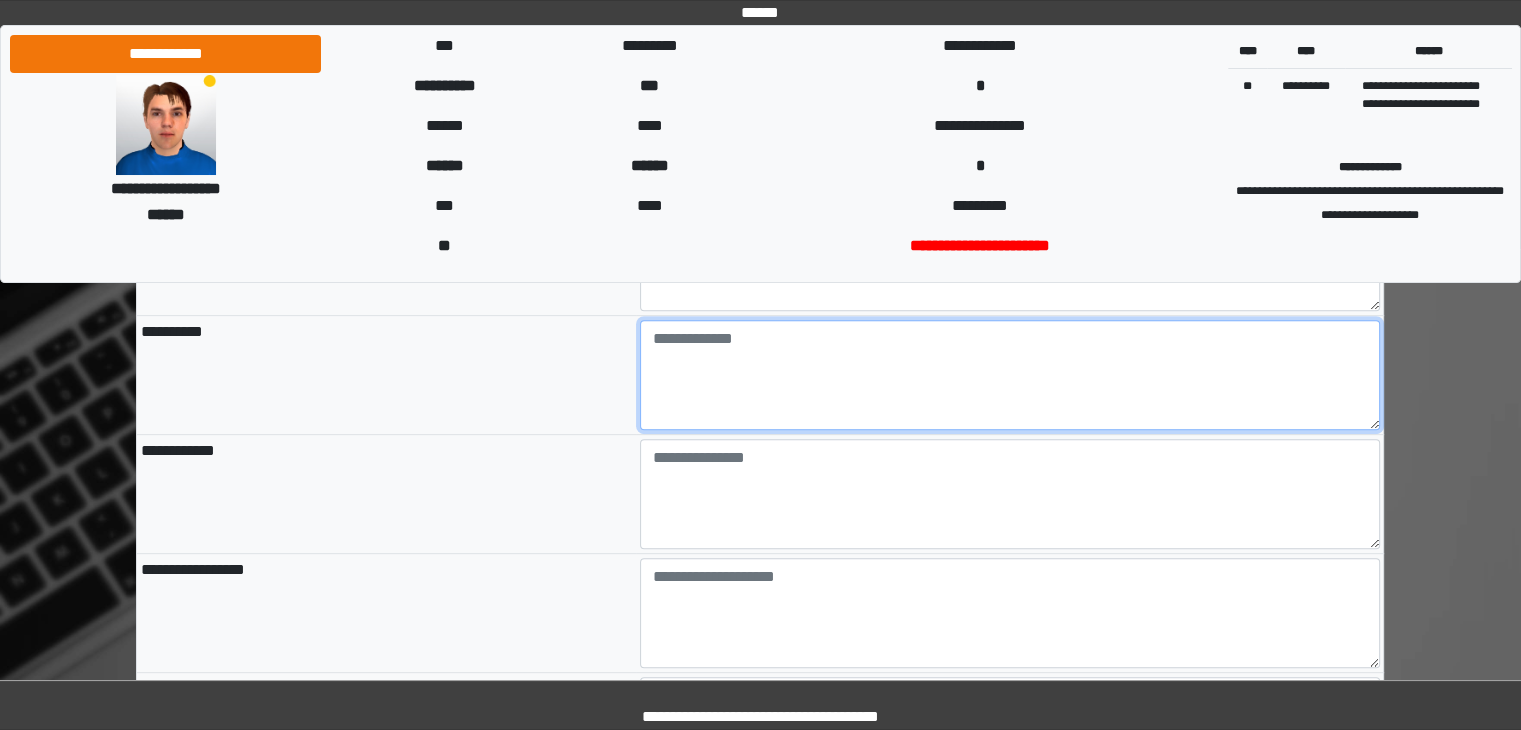 click at bounding box center [1010, 375] 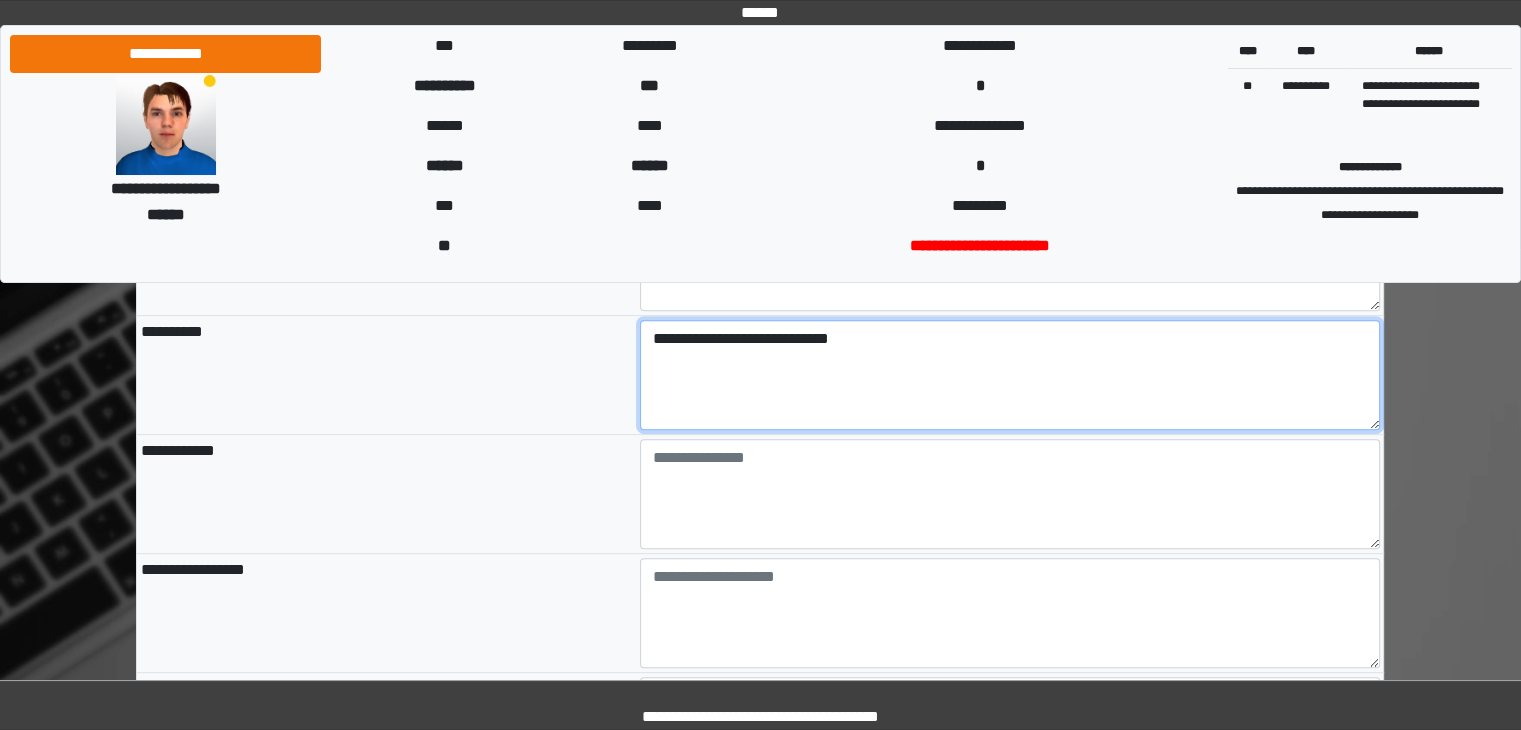 type on "**********" 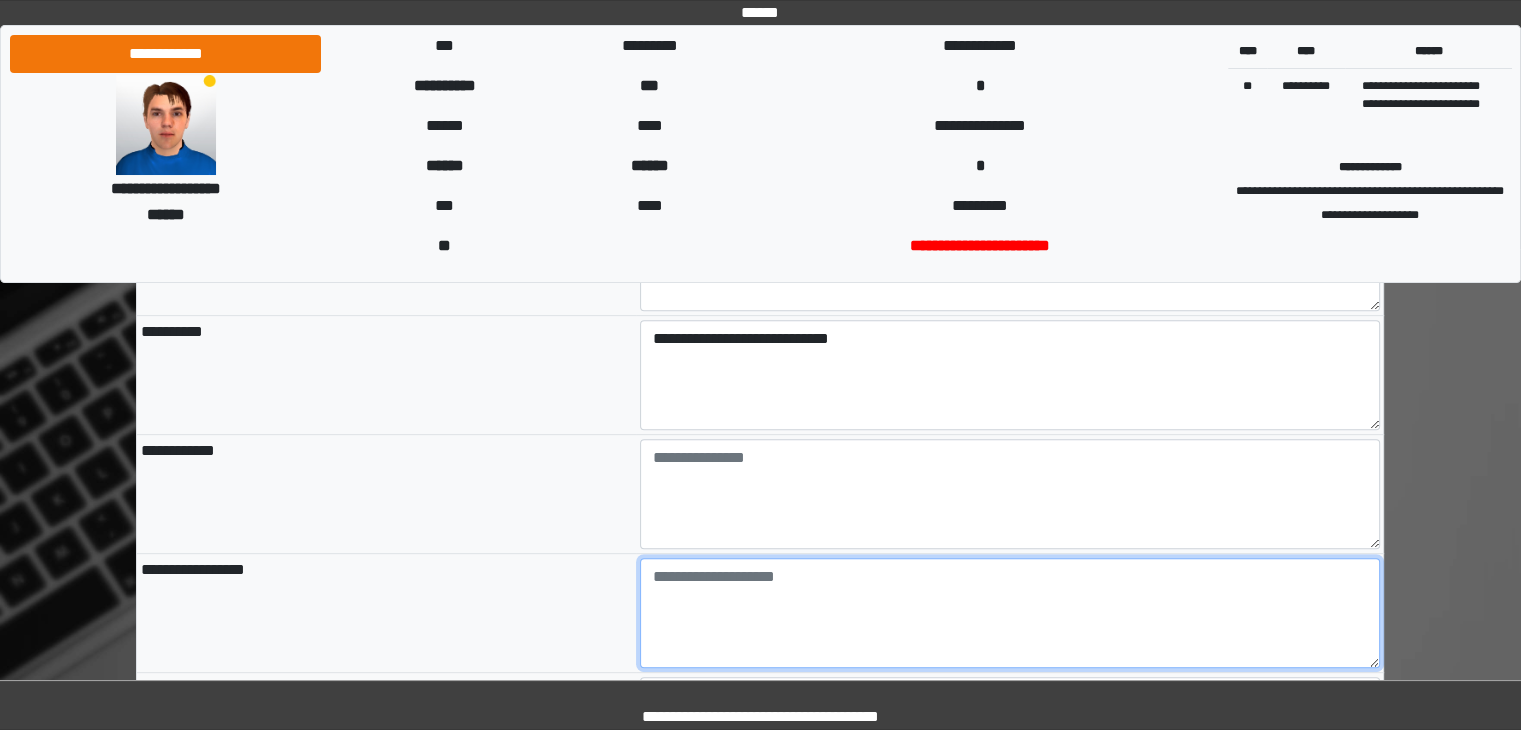 click at bounding box center (1010, 613) 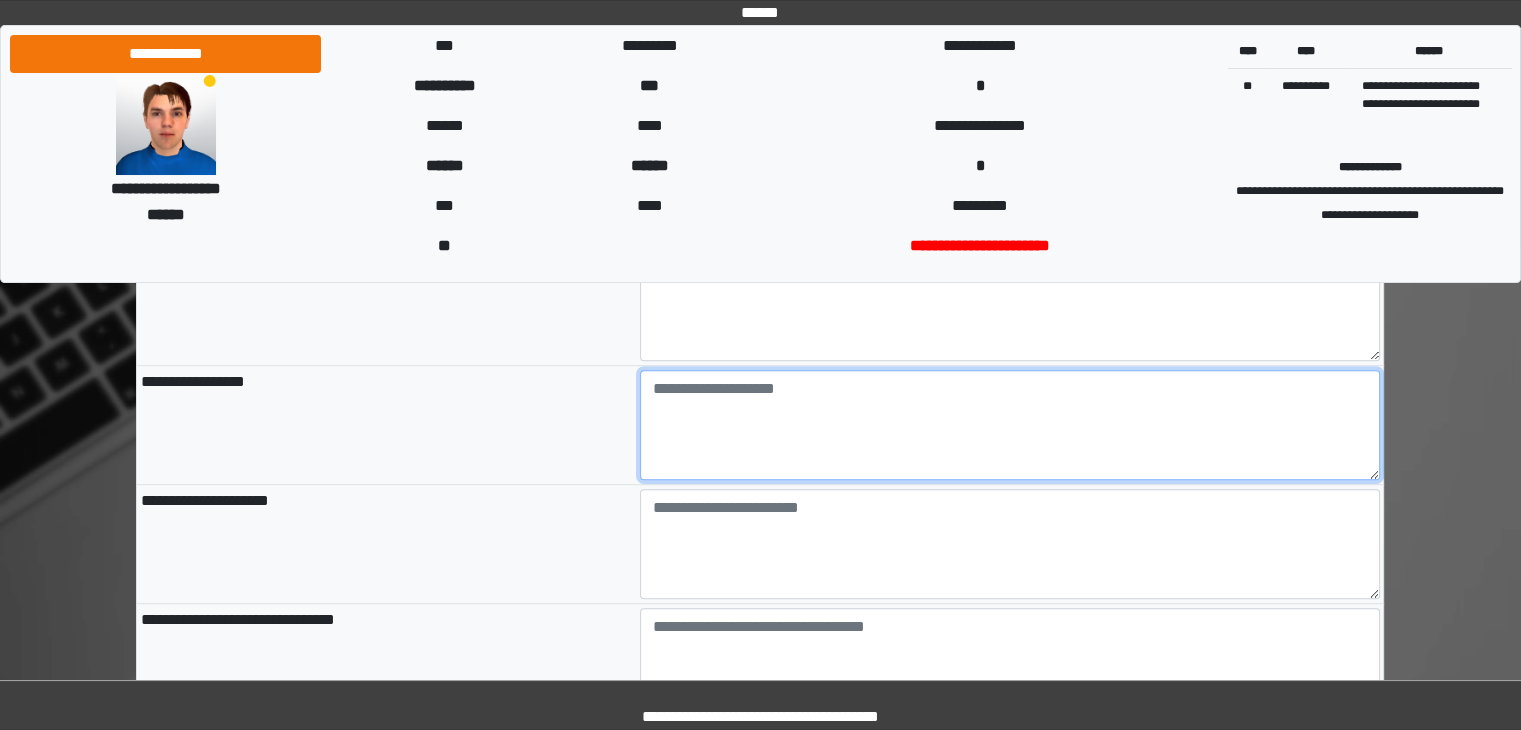 scroll, scrollTop: 940, scrollLeft: 0, axis: vertical 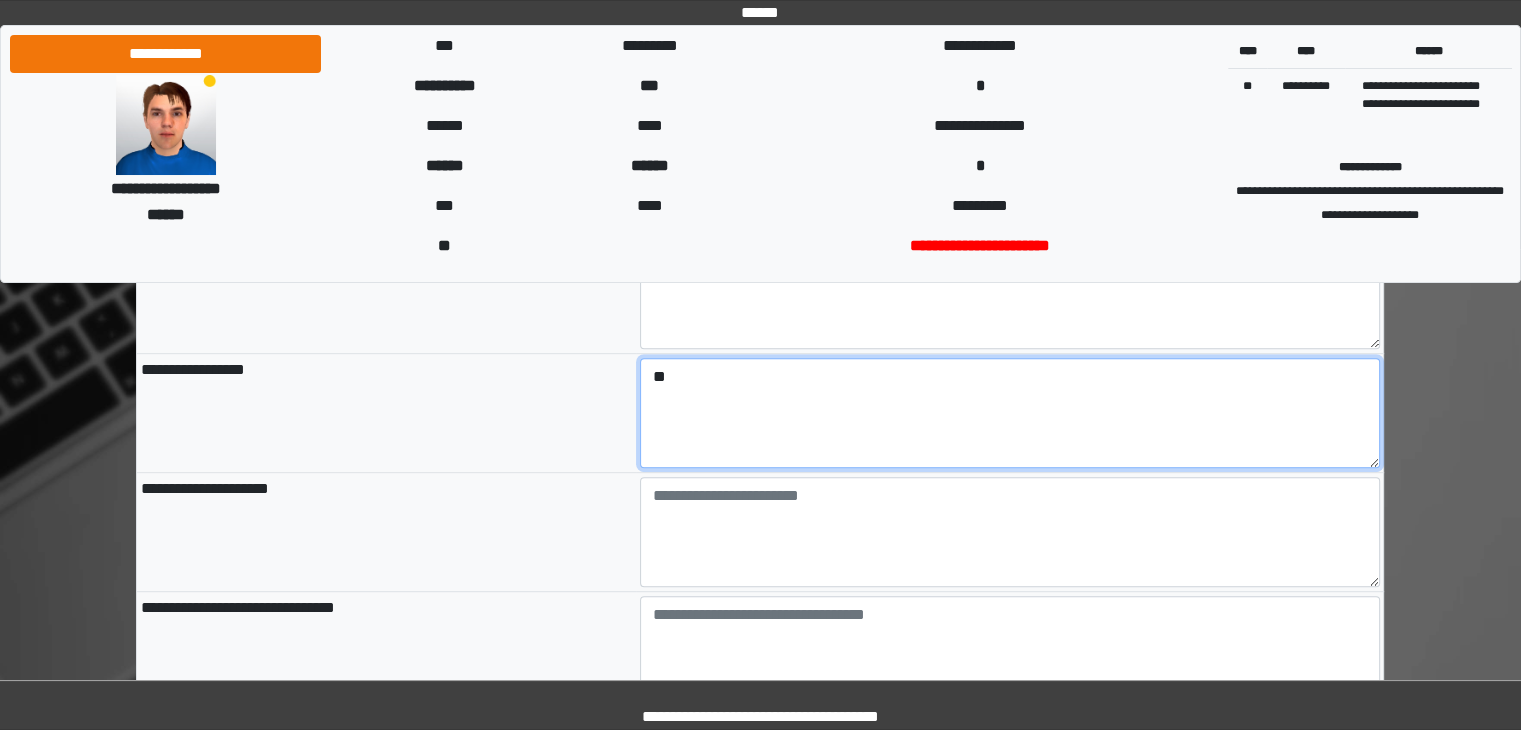 type on "**" 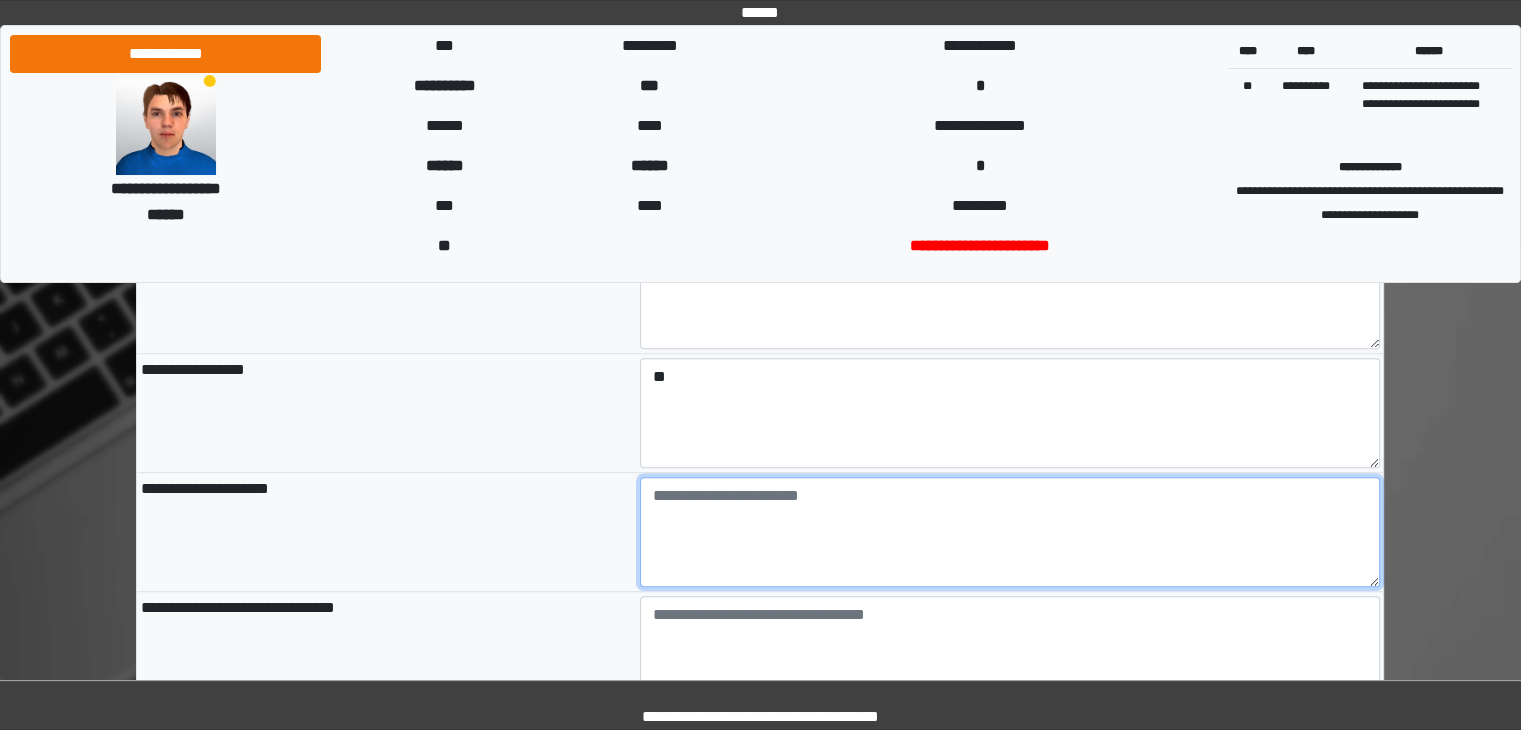 click at bounding box center (1010, 532) 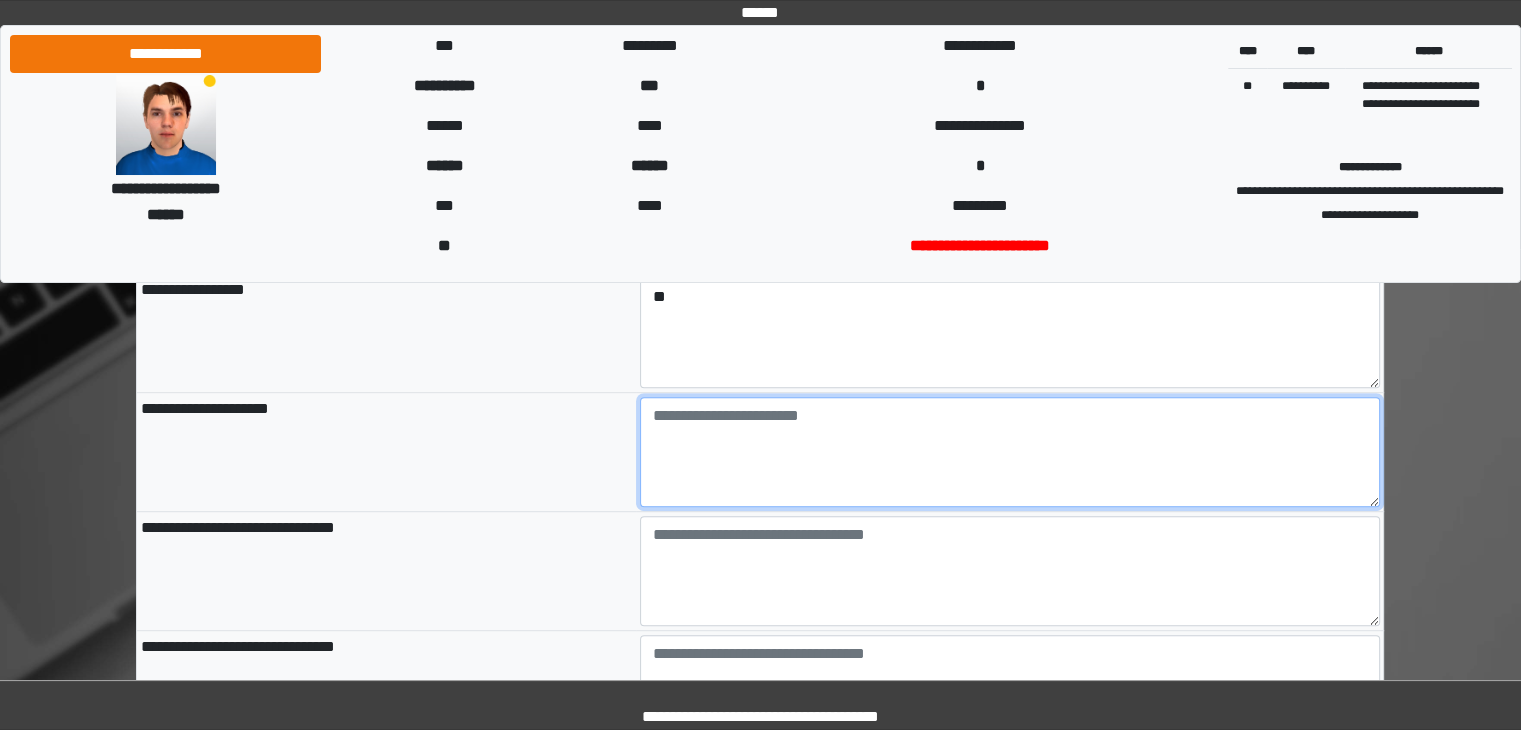 scroll, scrollTop: 1060, scrollLeft: 0, axis: vertical 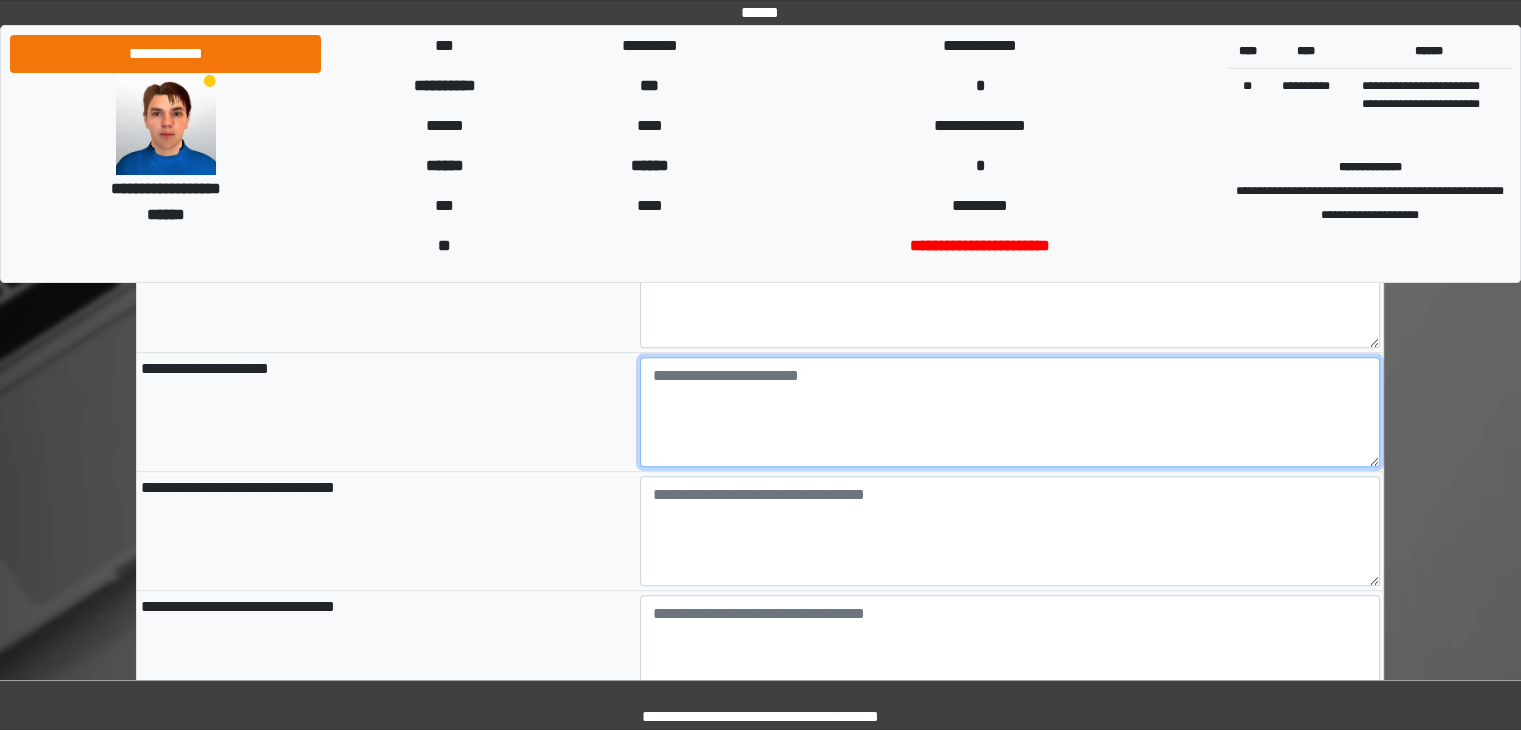 type on "*" 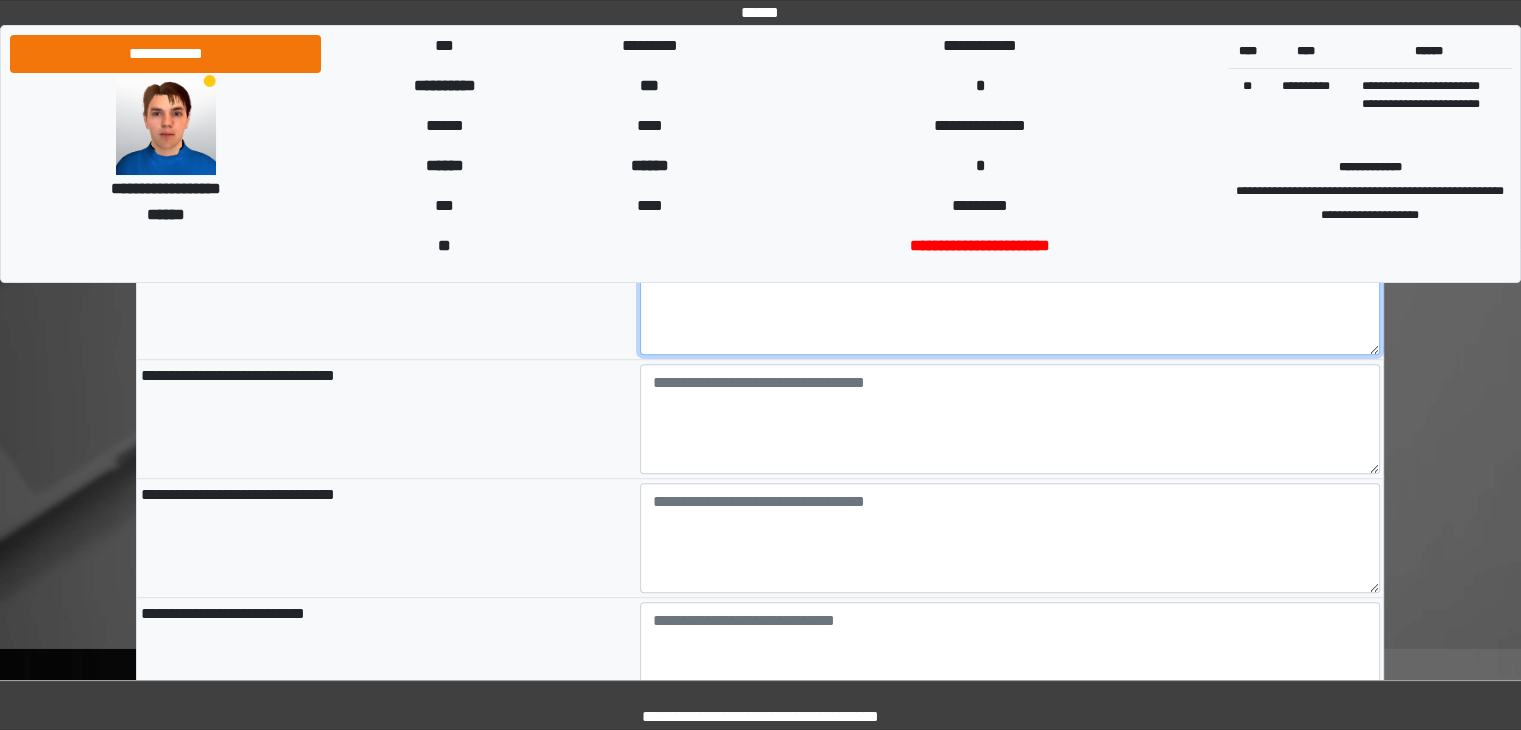 scroll, scrollTop: 1180, scrollLeft: 0, axis: vertical 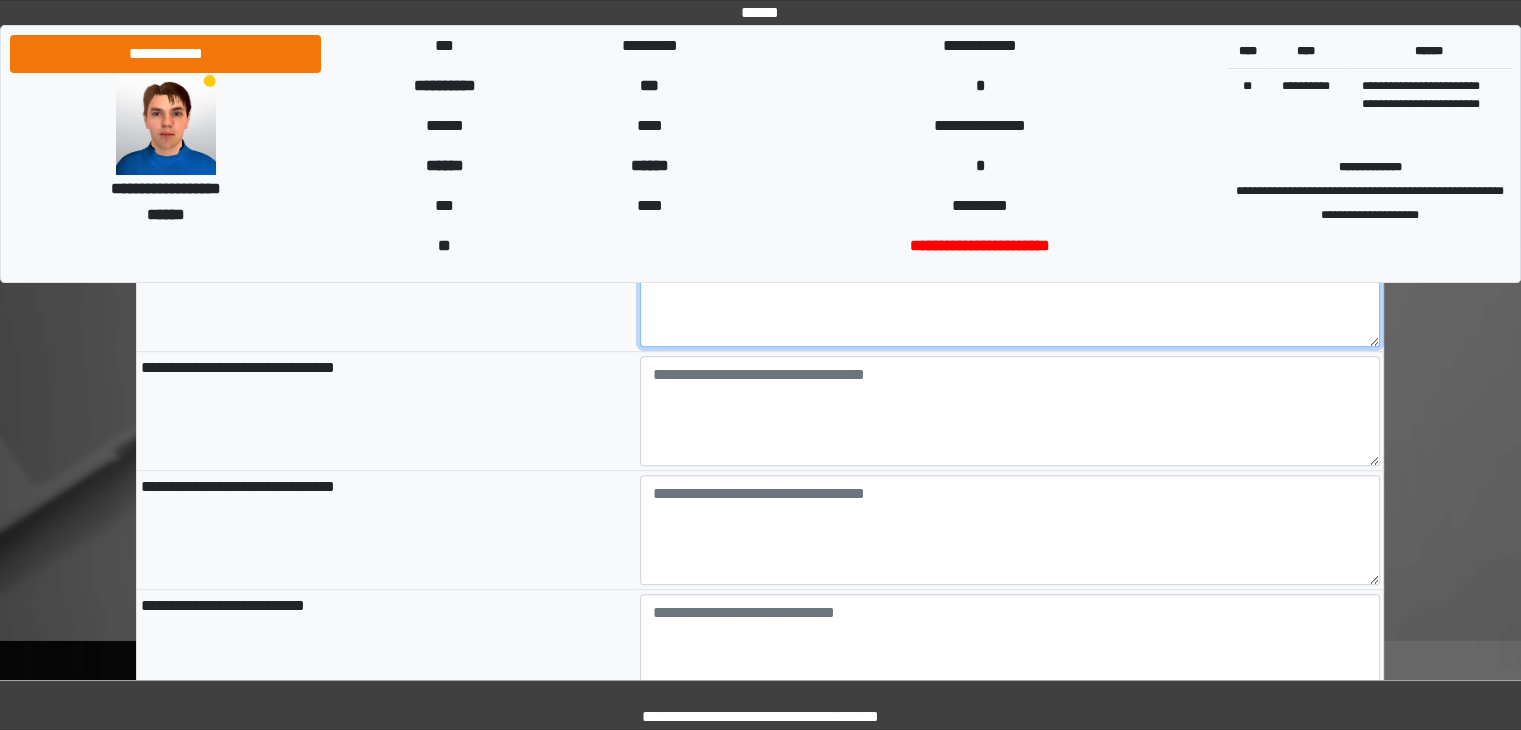 type on "**********" 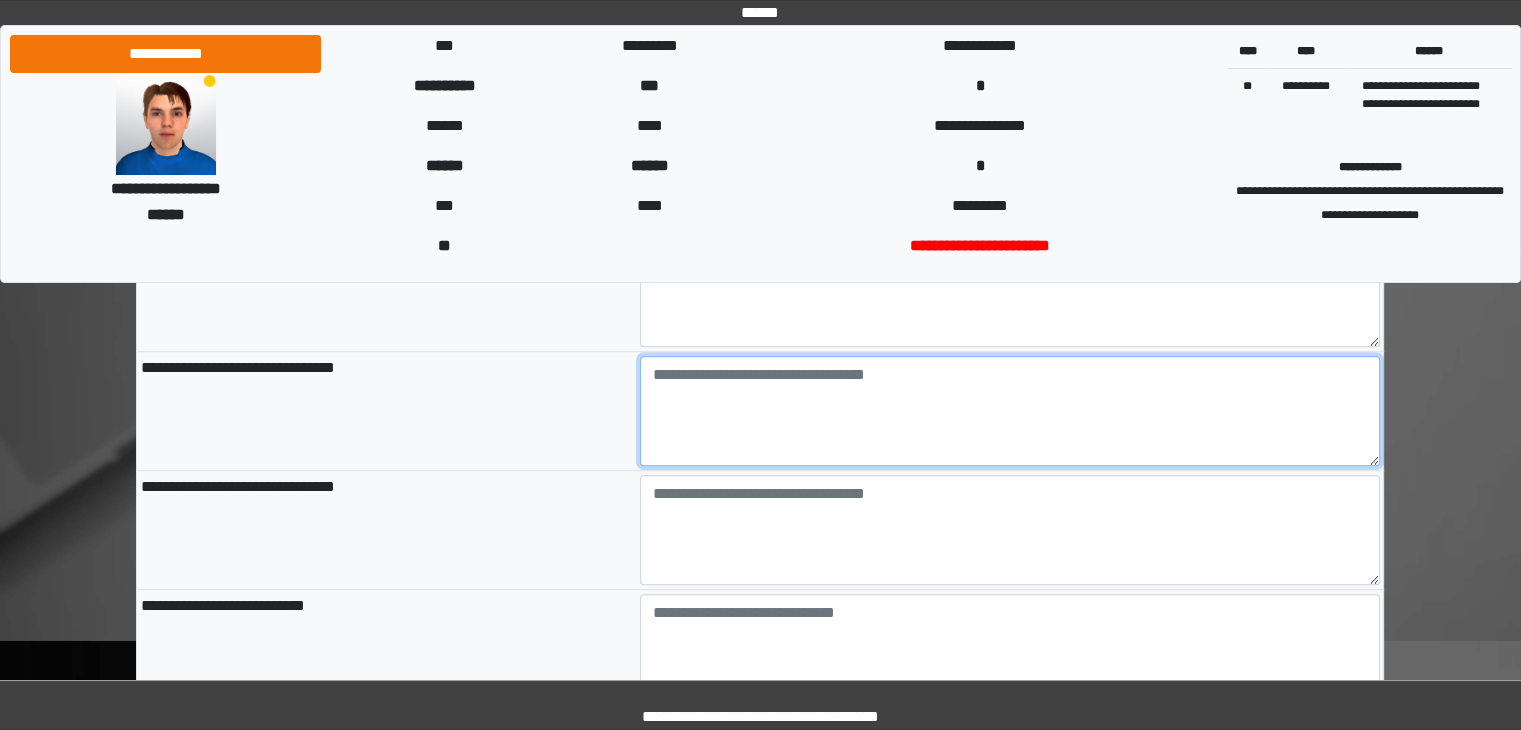 click at bounding box center [1010, 411] 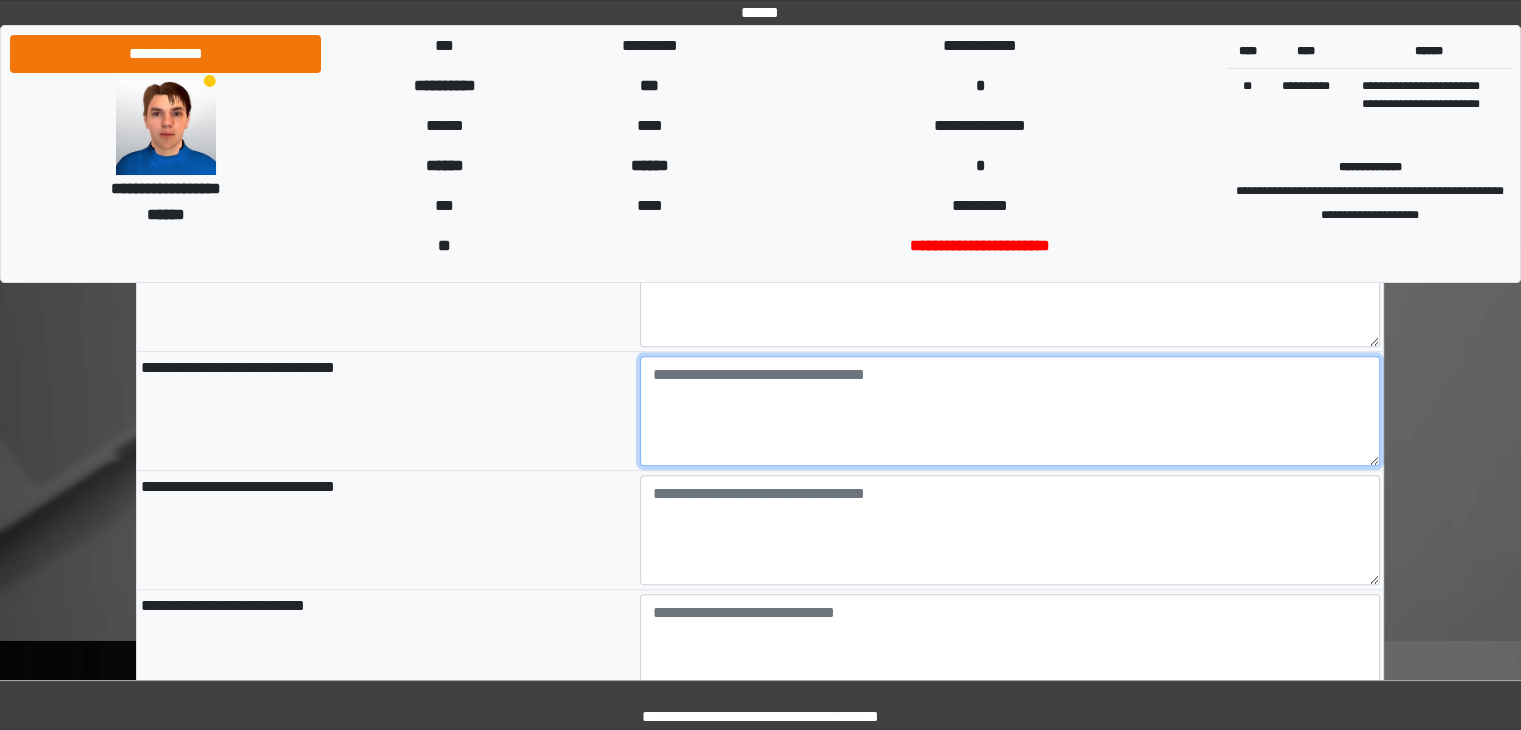 type on "*" 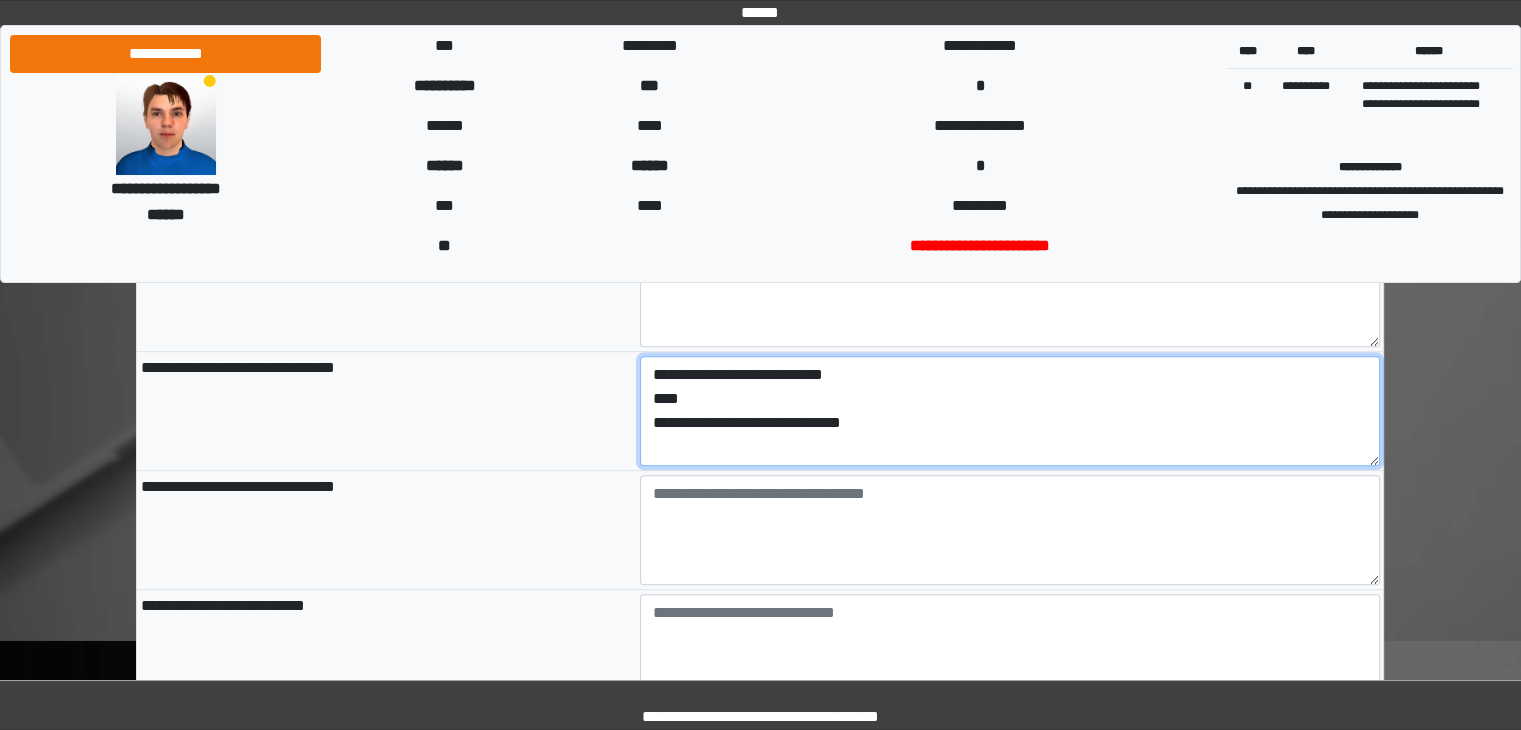 type on "**********" 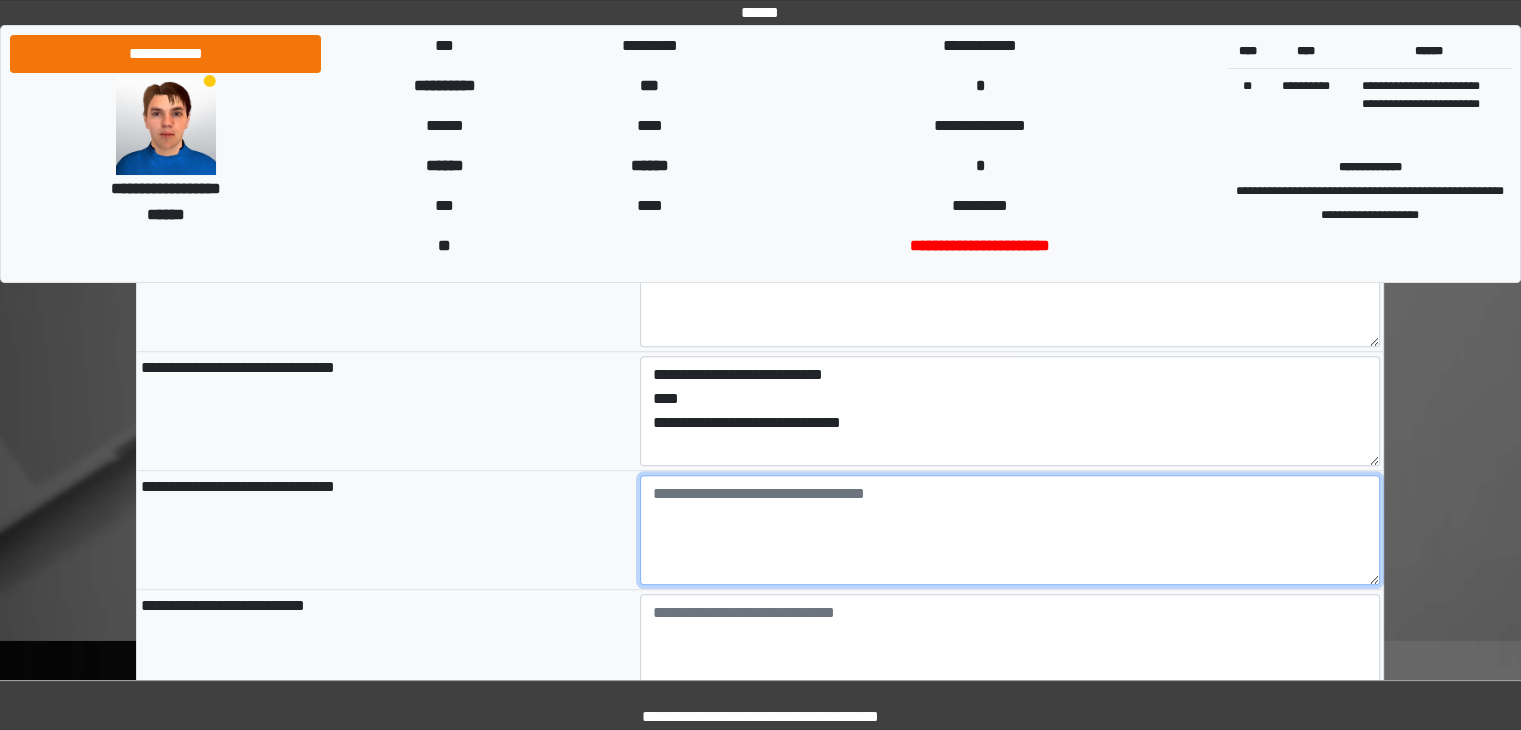 click at bounding box center [1010, 530] 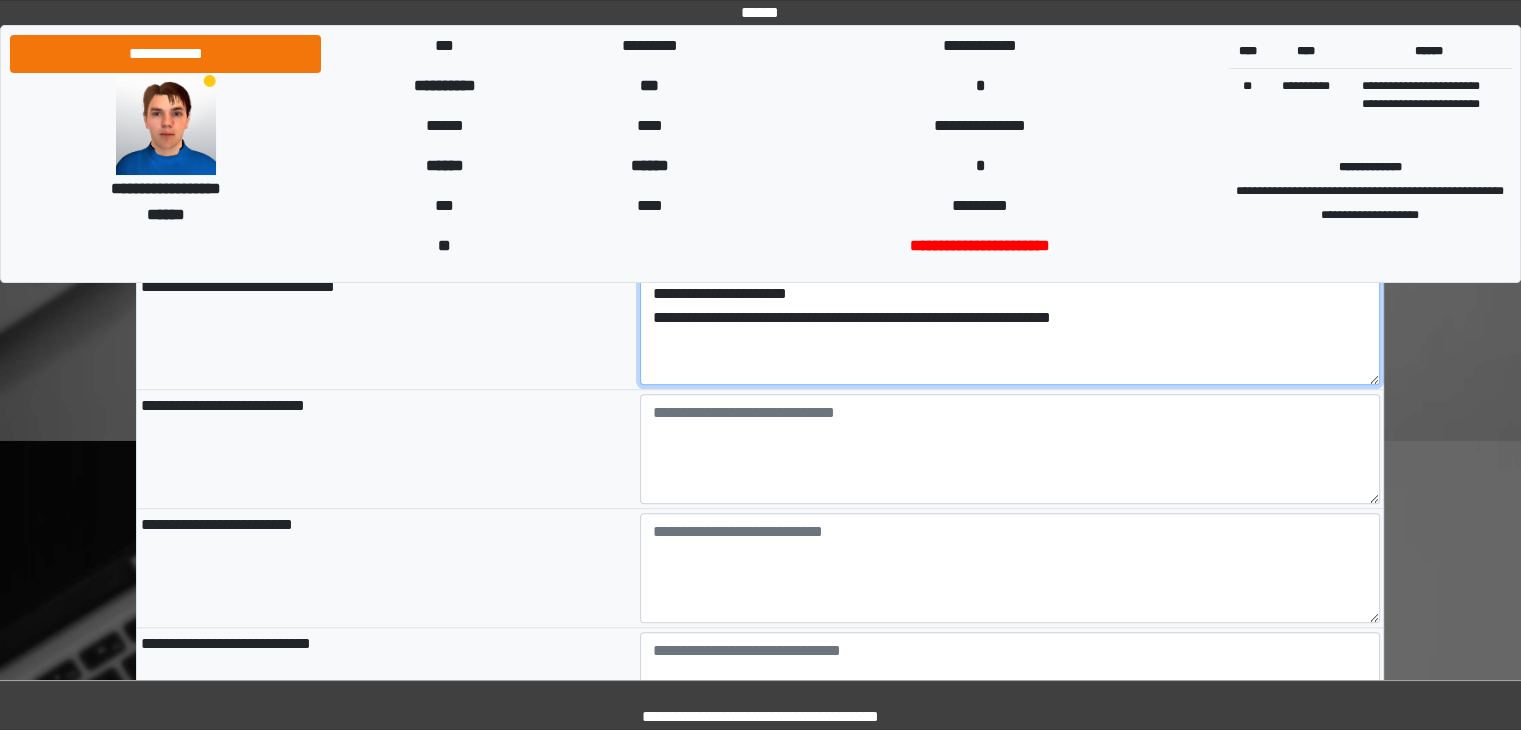 scroll, scrollTop: 1420, scrollLeft: 0, axis: vertical 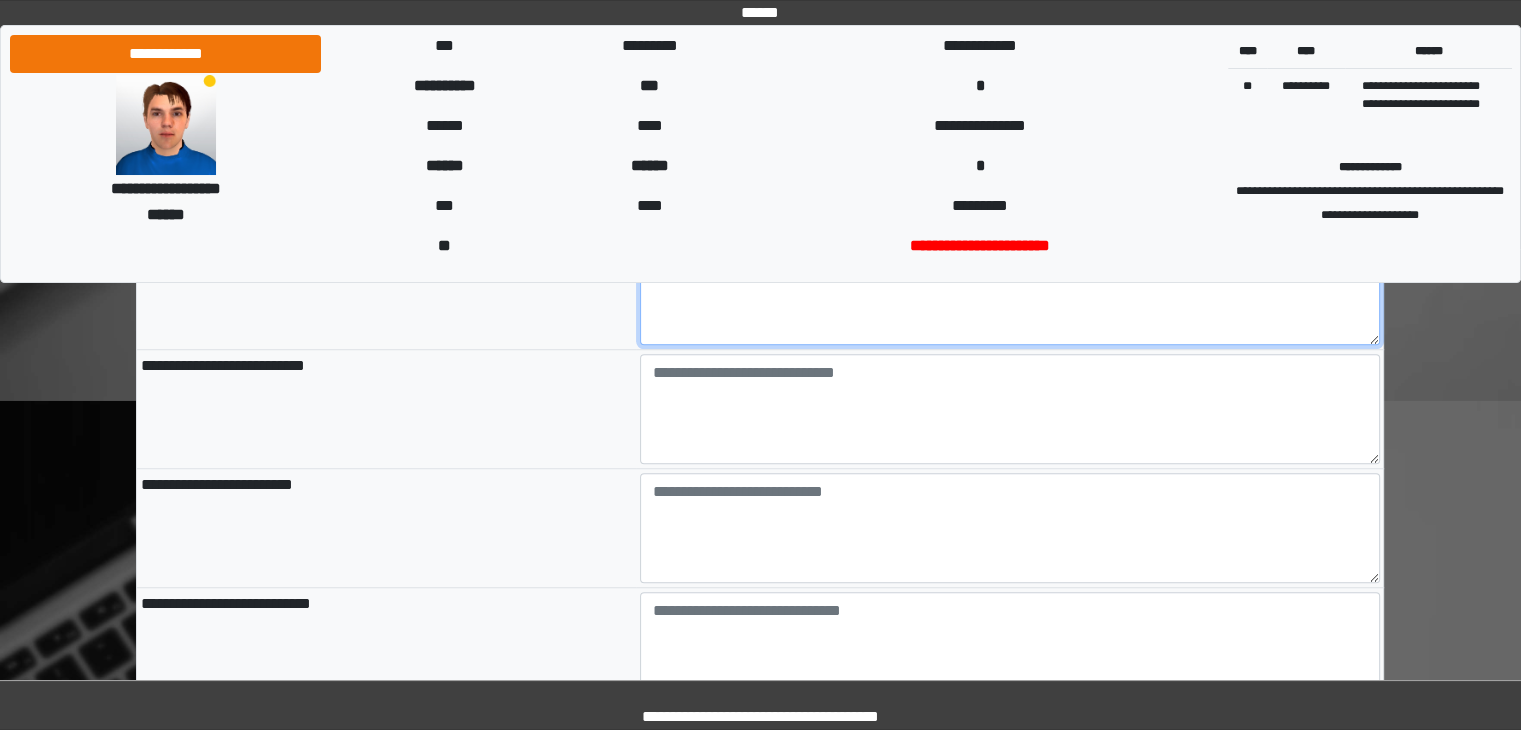 type on "**********" 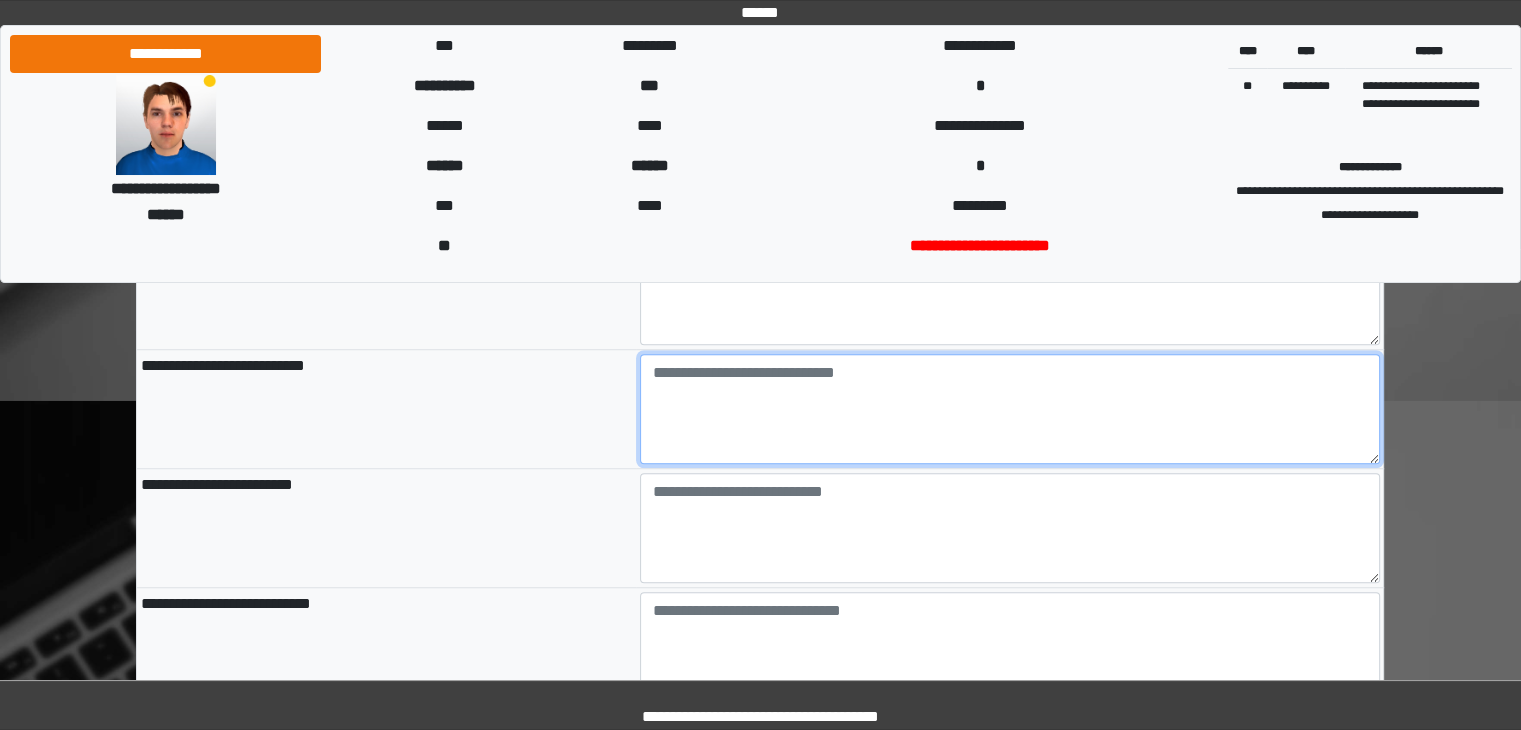 click at bounding box center (1010, 409) 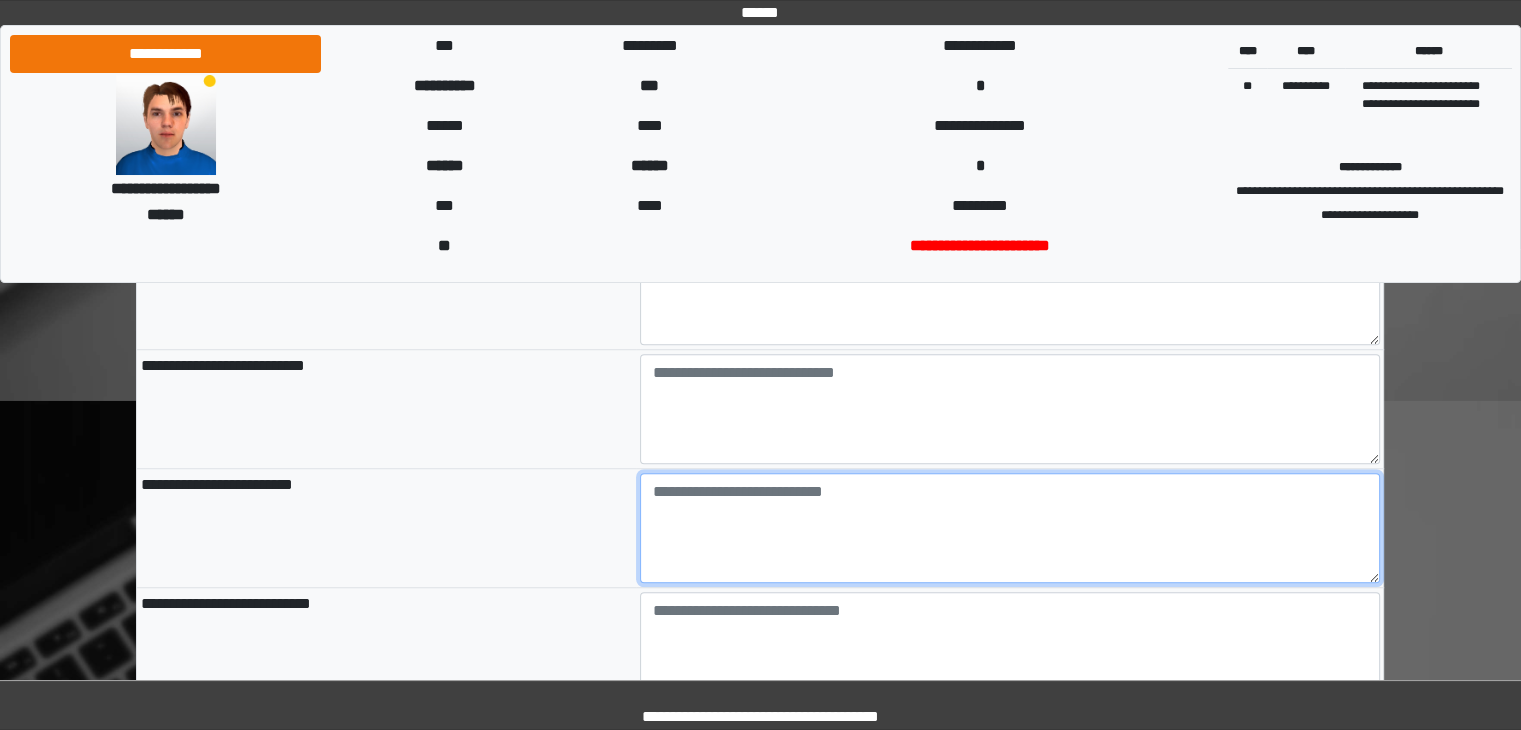 click at bounding box center [1010, 528] 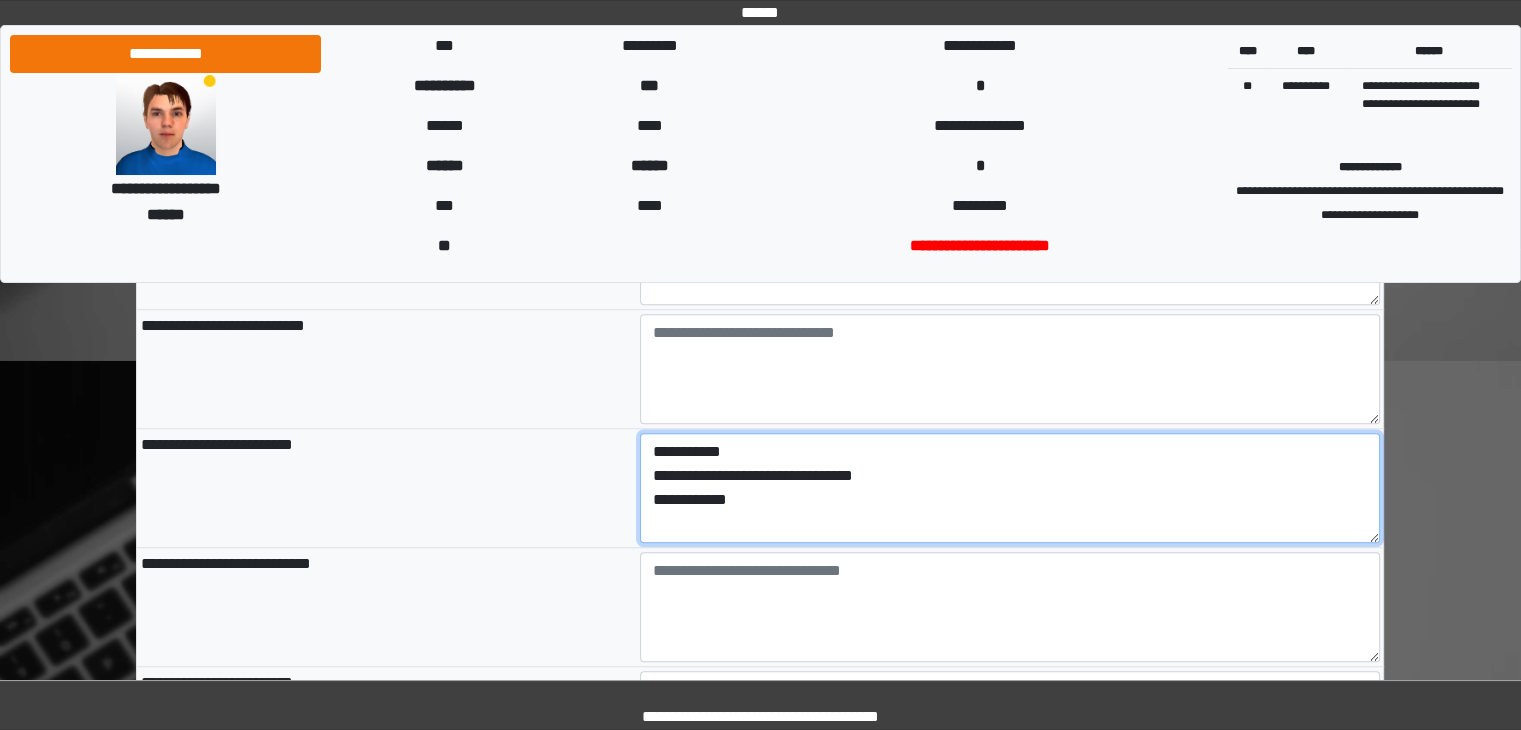 scroll, scrollTop: 1500, scrollLeft: 0, axis: vertical 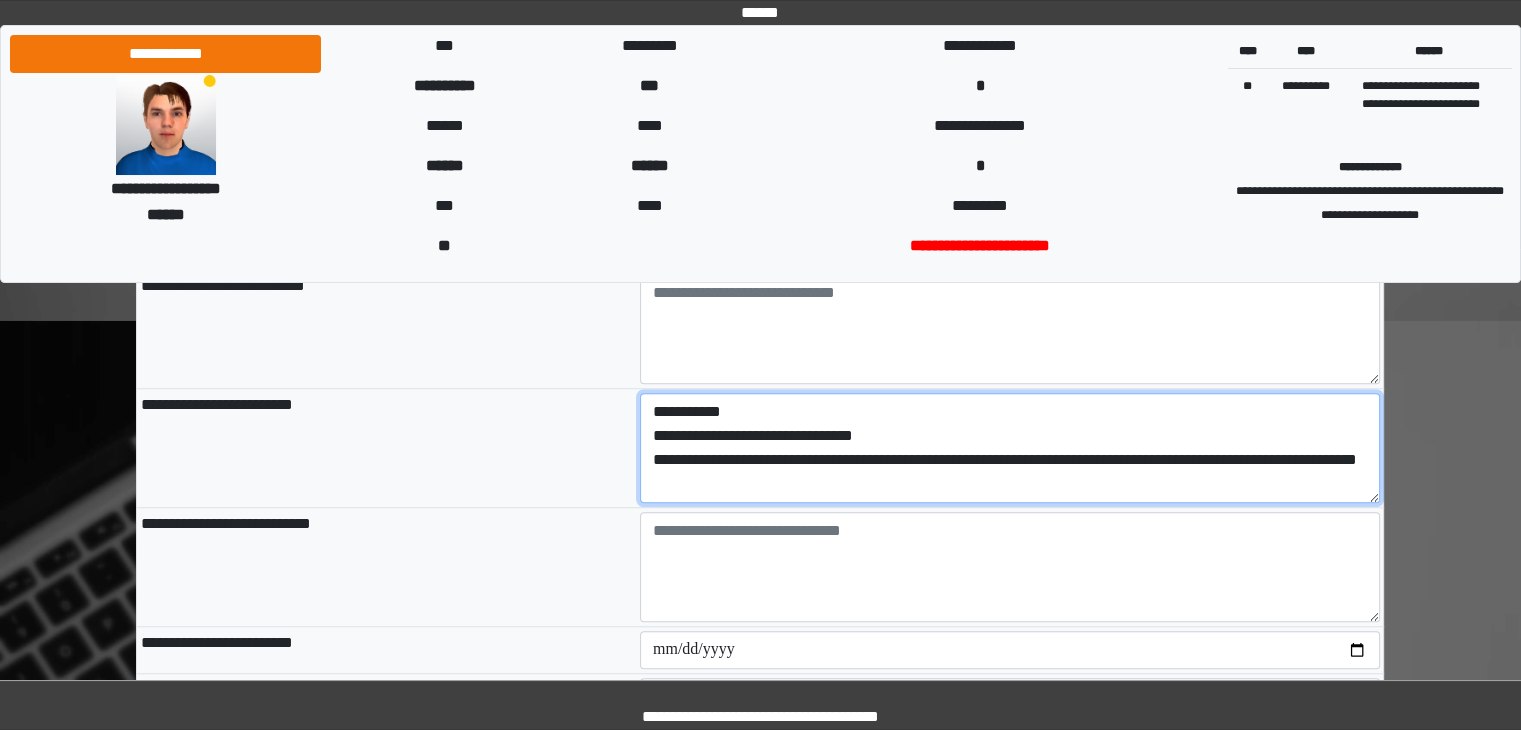 type on "**********" 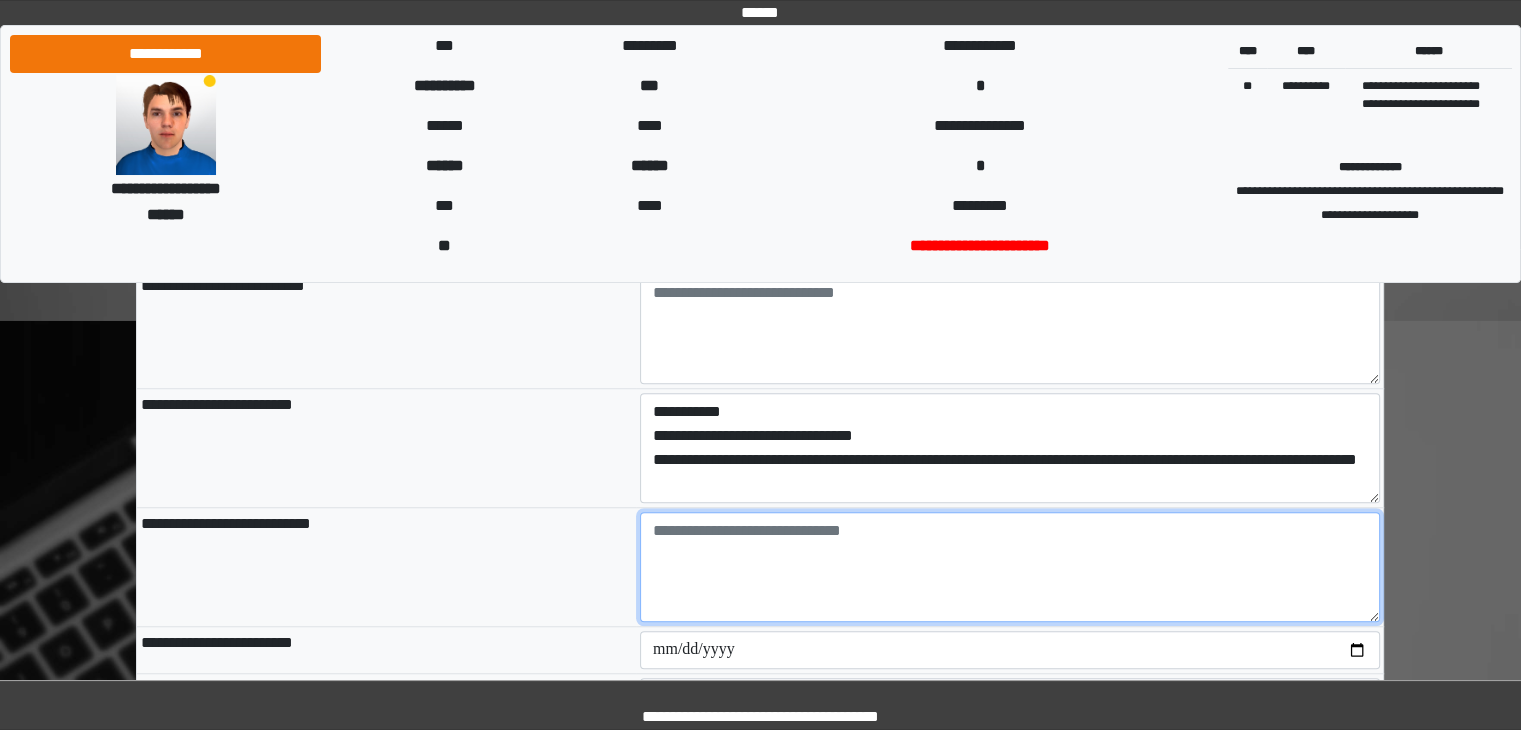 click at bounding box center [1010, 567] 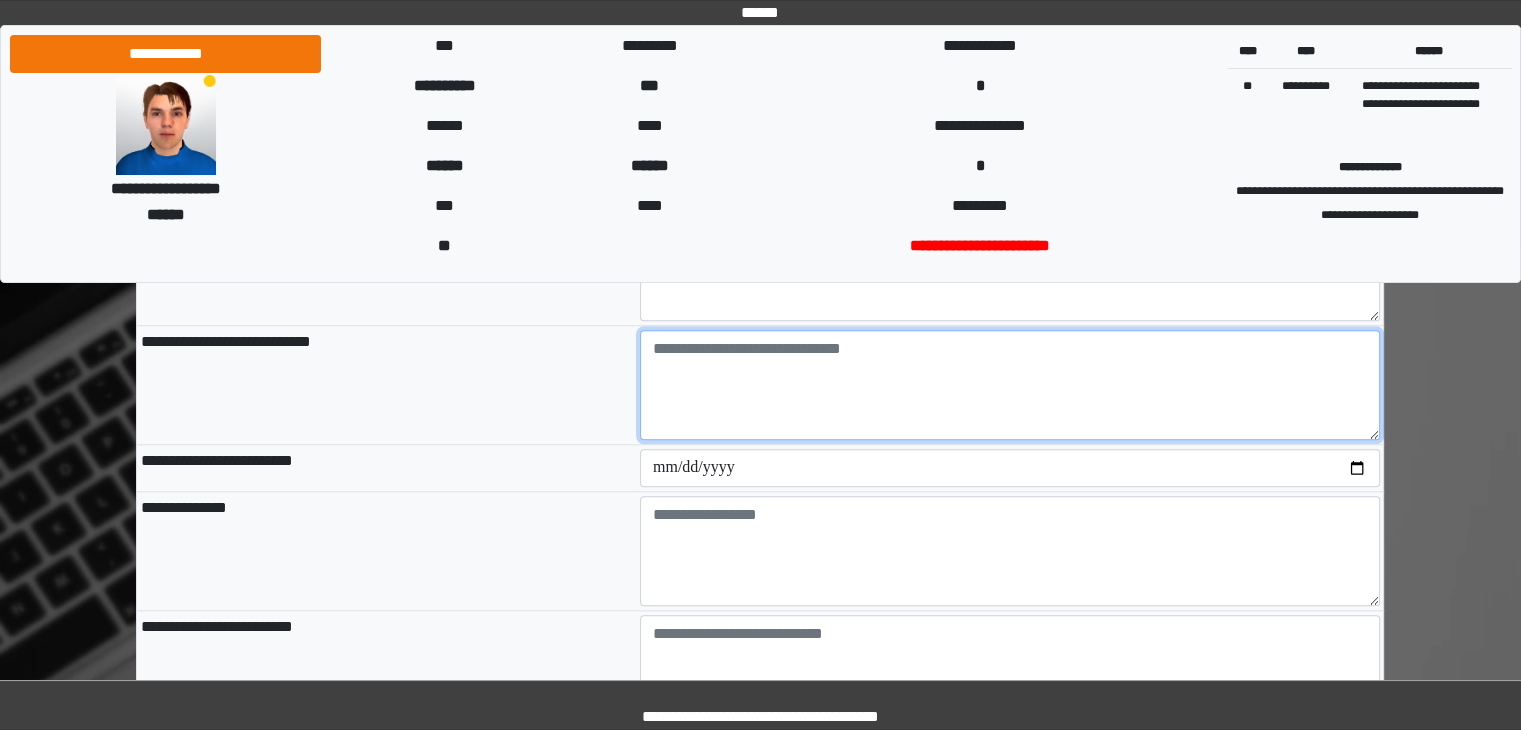 scroll, scrollTop: 1675, scrollLeft: 0, axis: vertical 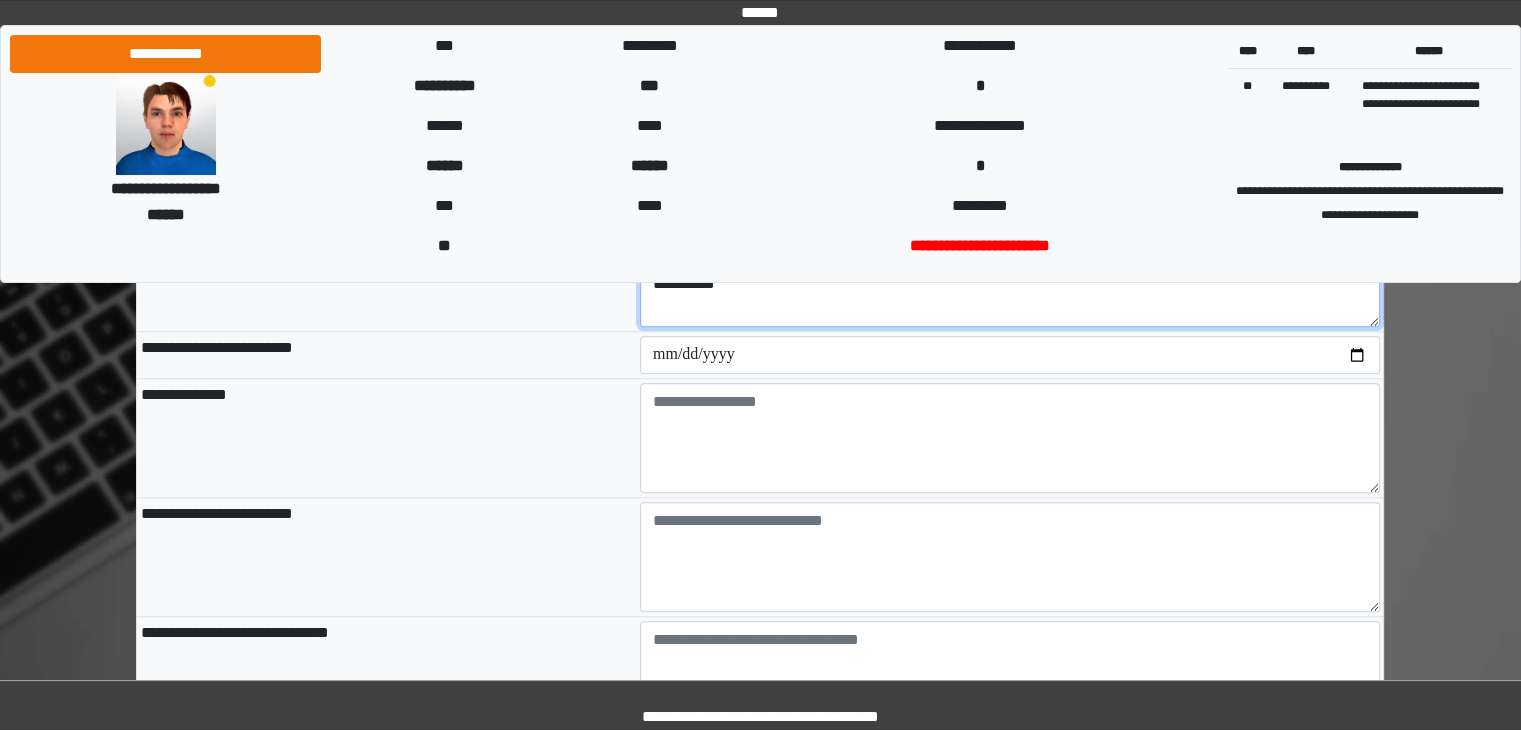 type on "*********
*********
********" 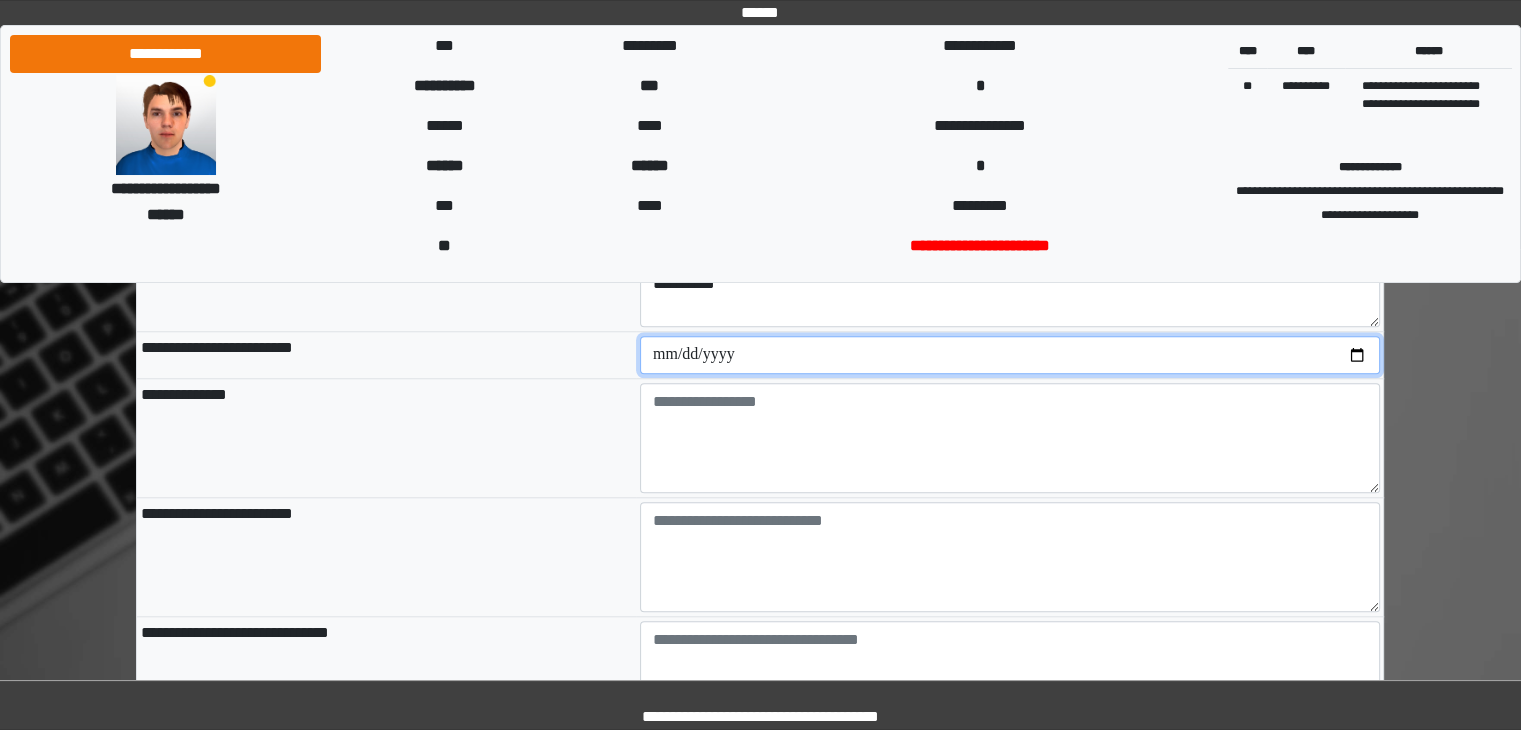 click at bounding box center [1010, 355] 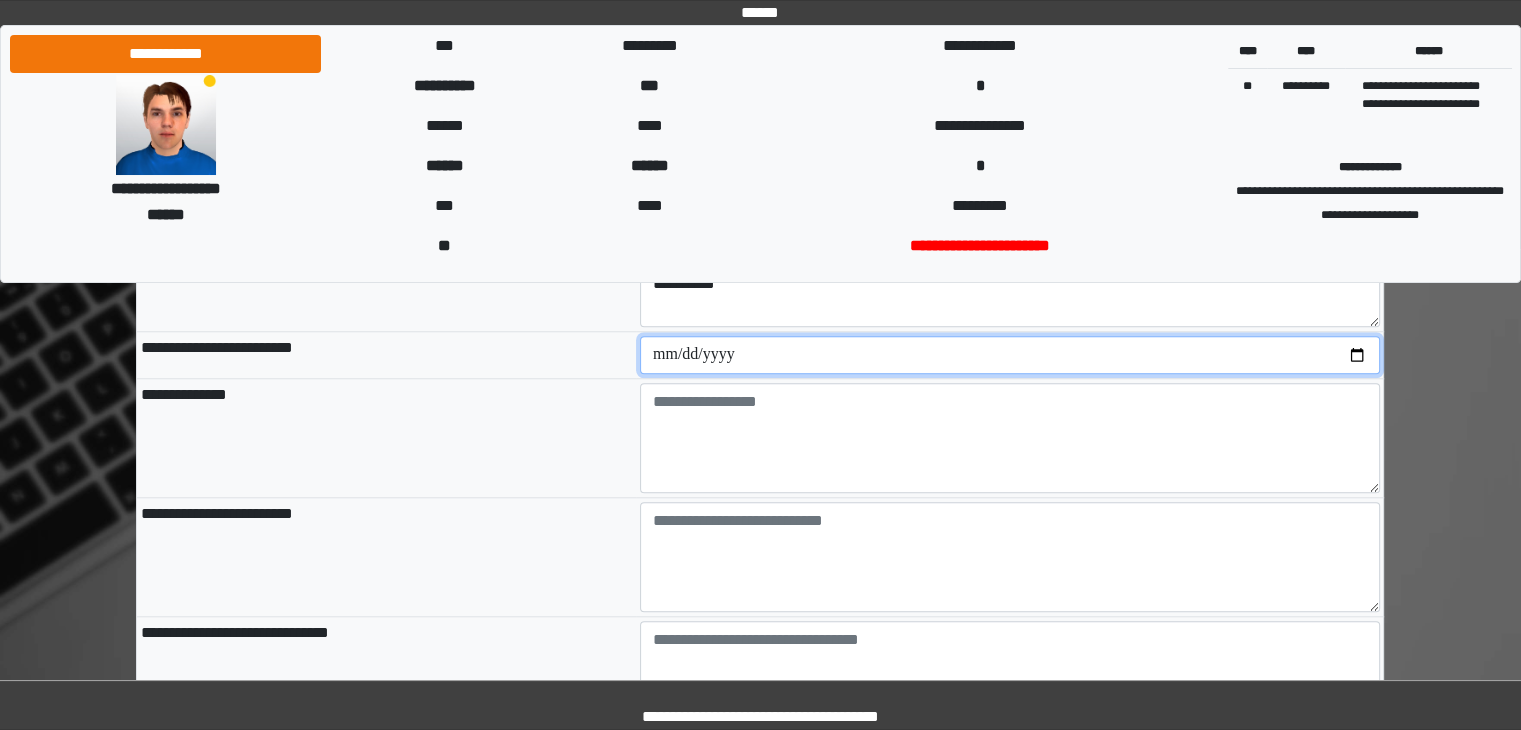 click at bounding box center [1010, 355] 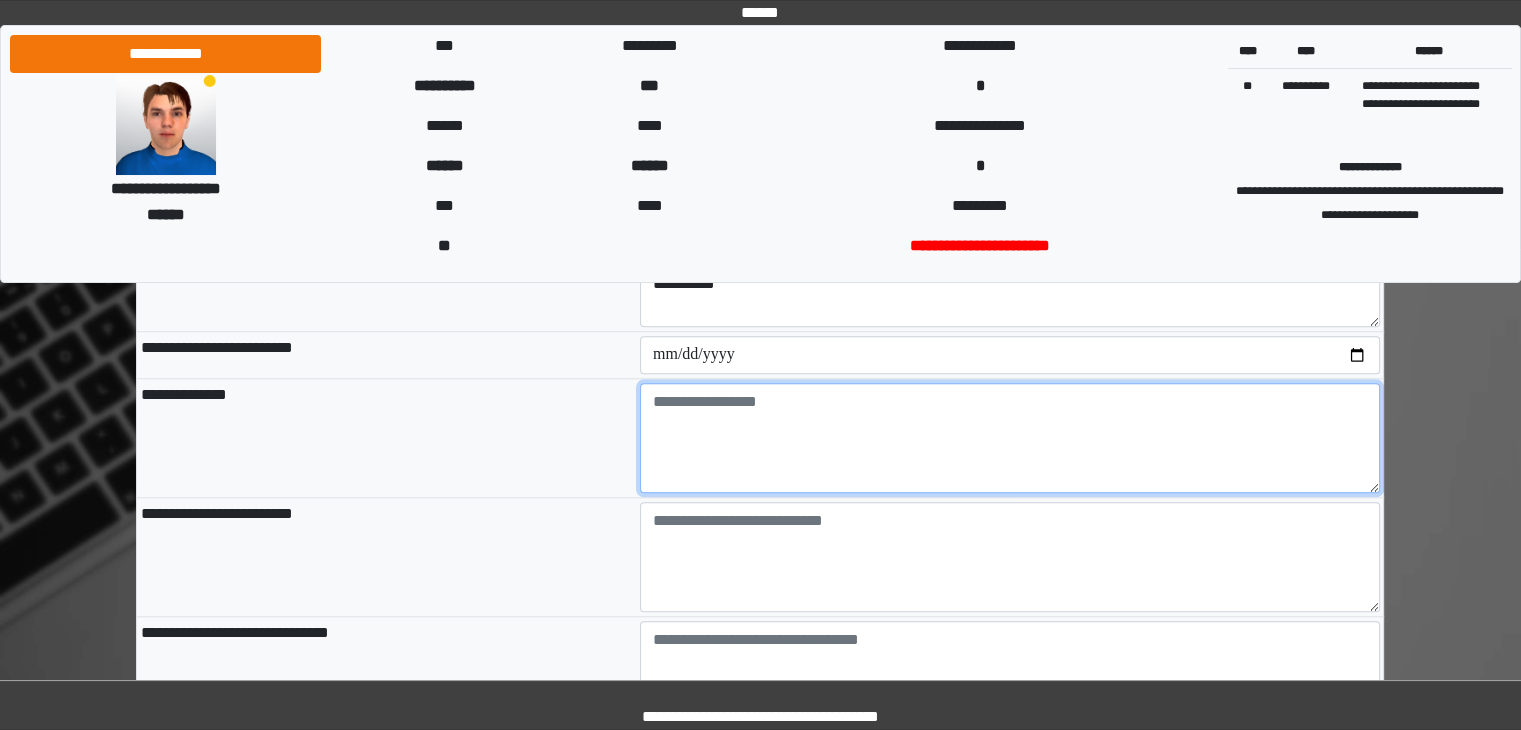 click at bounding box center [1010, 438] 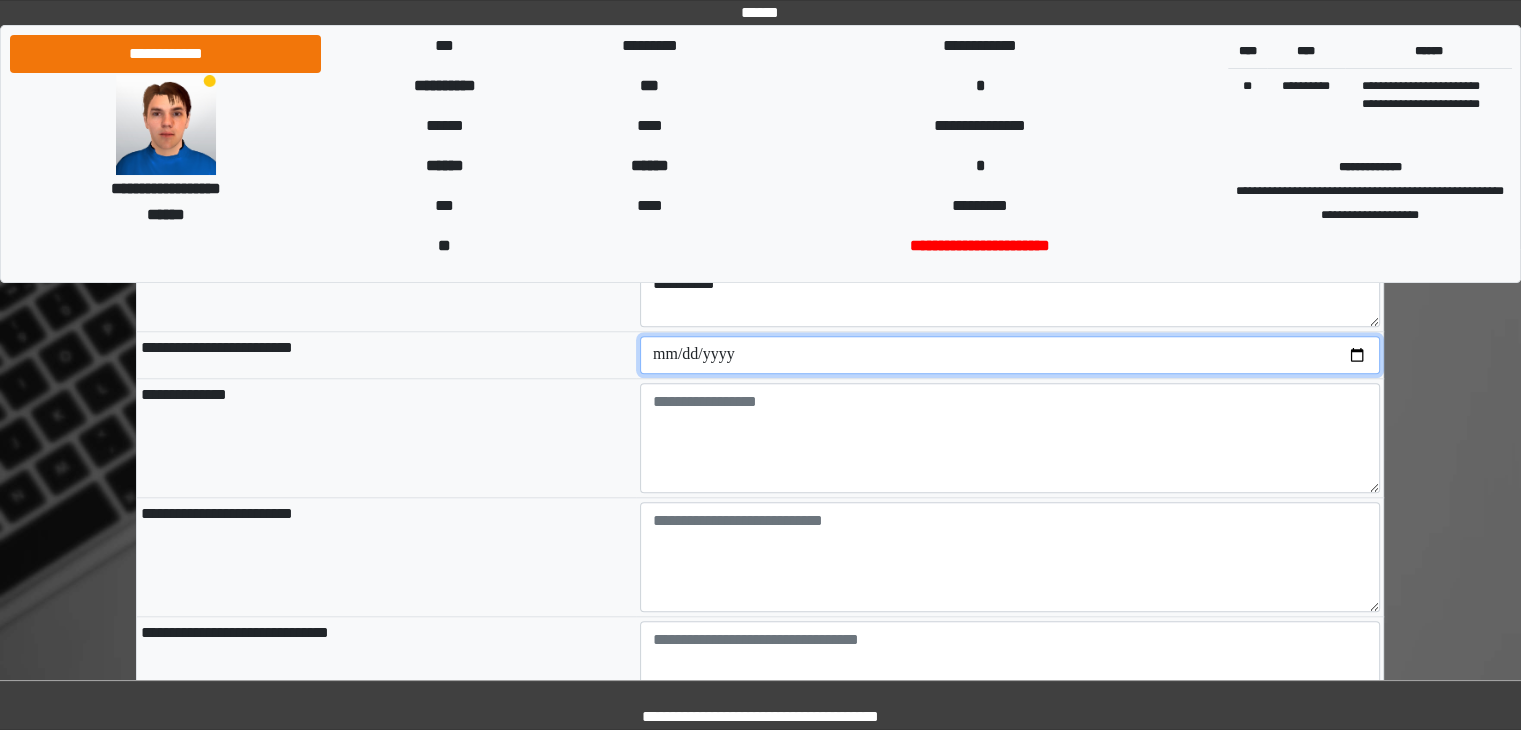 click on "**********" at bounding box center [1010, 355] 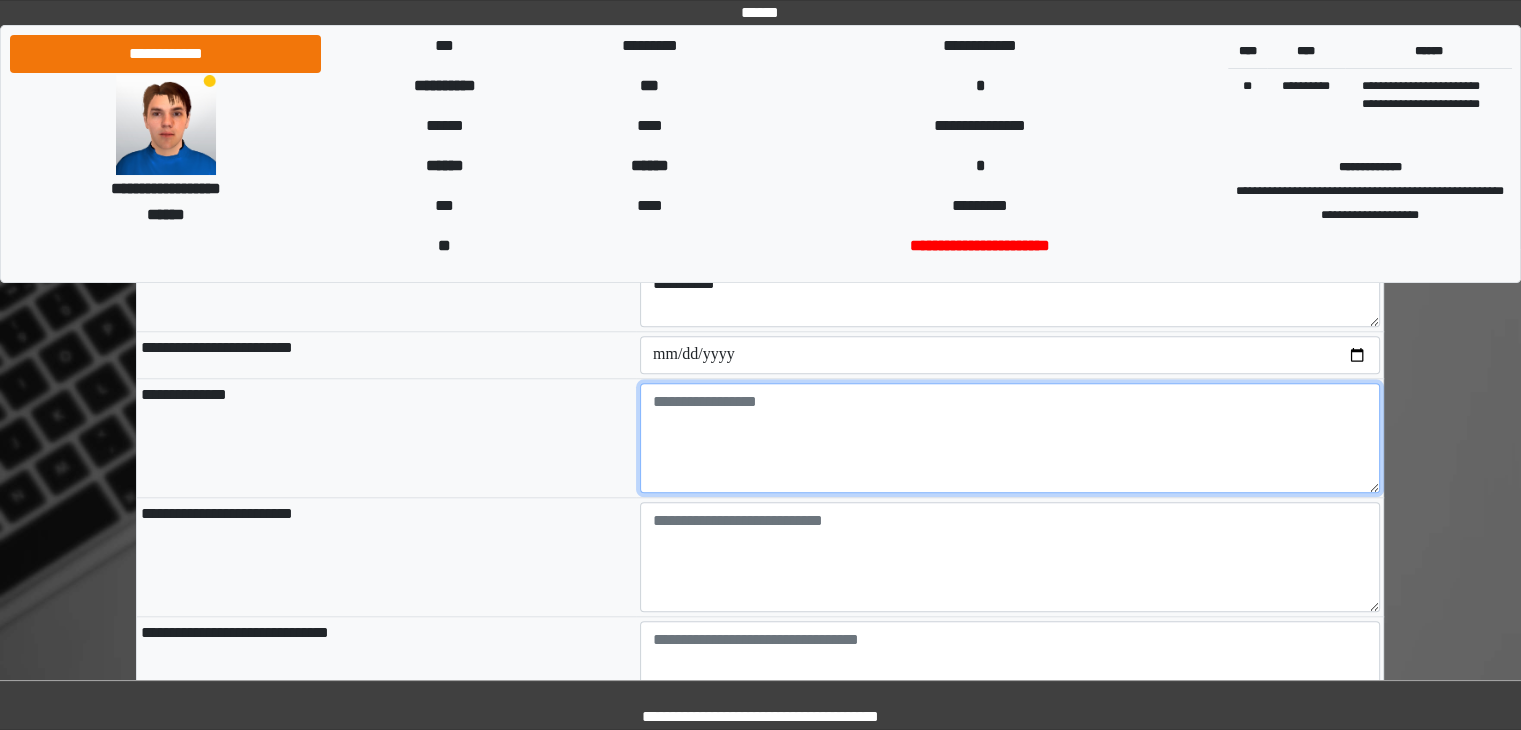 click at bounding box center (1010, 438) 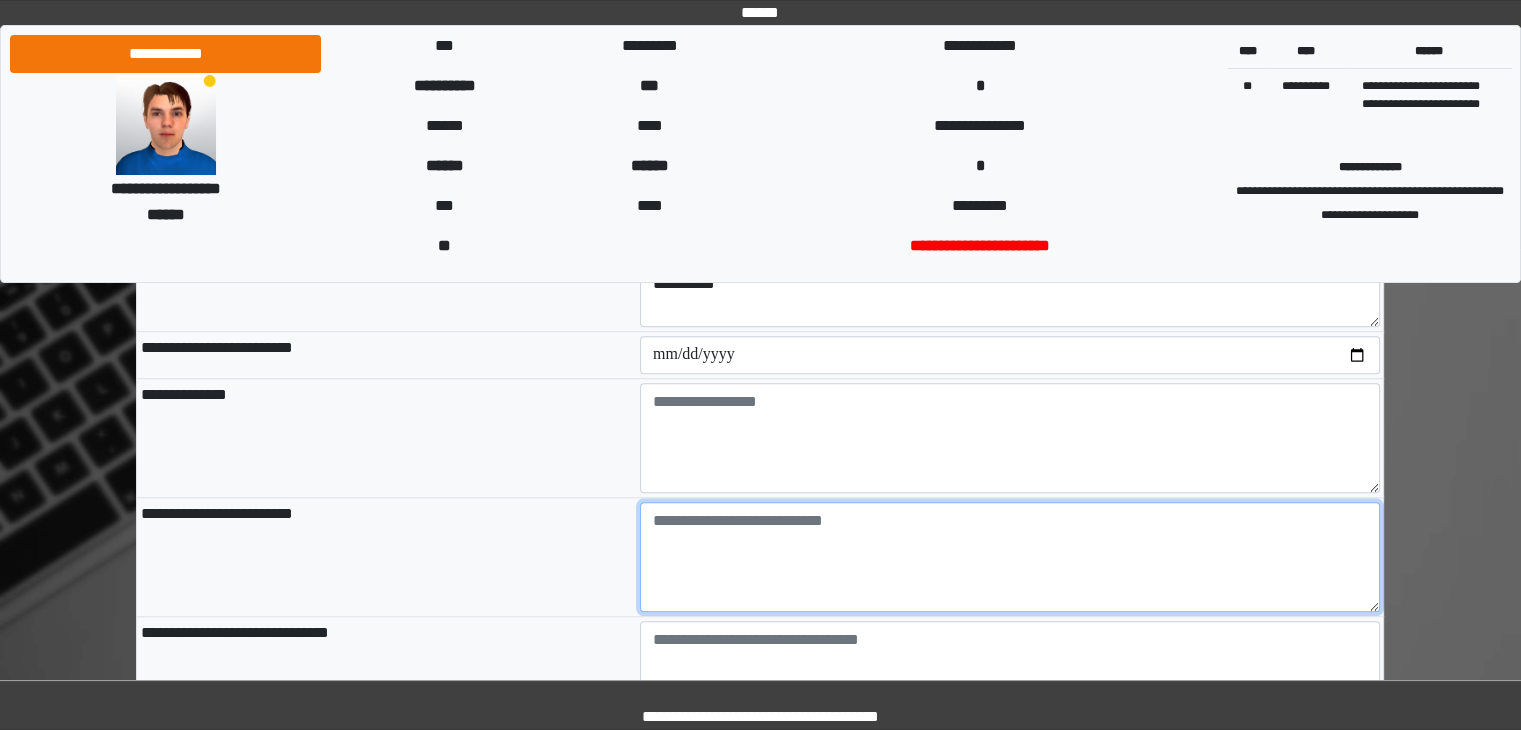 click at bounding box center (1010, 557) 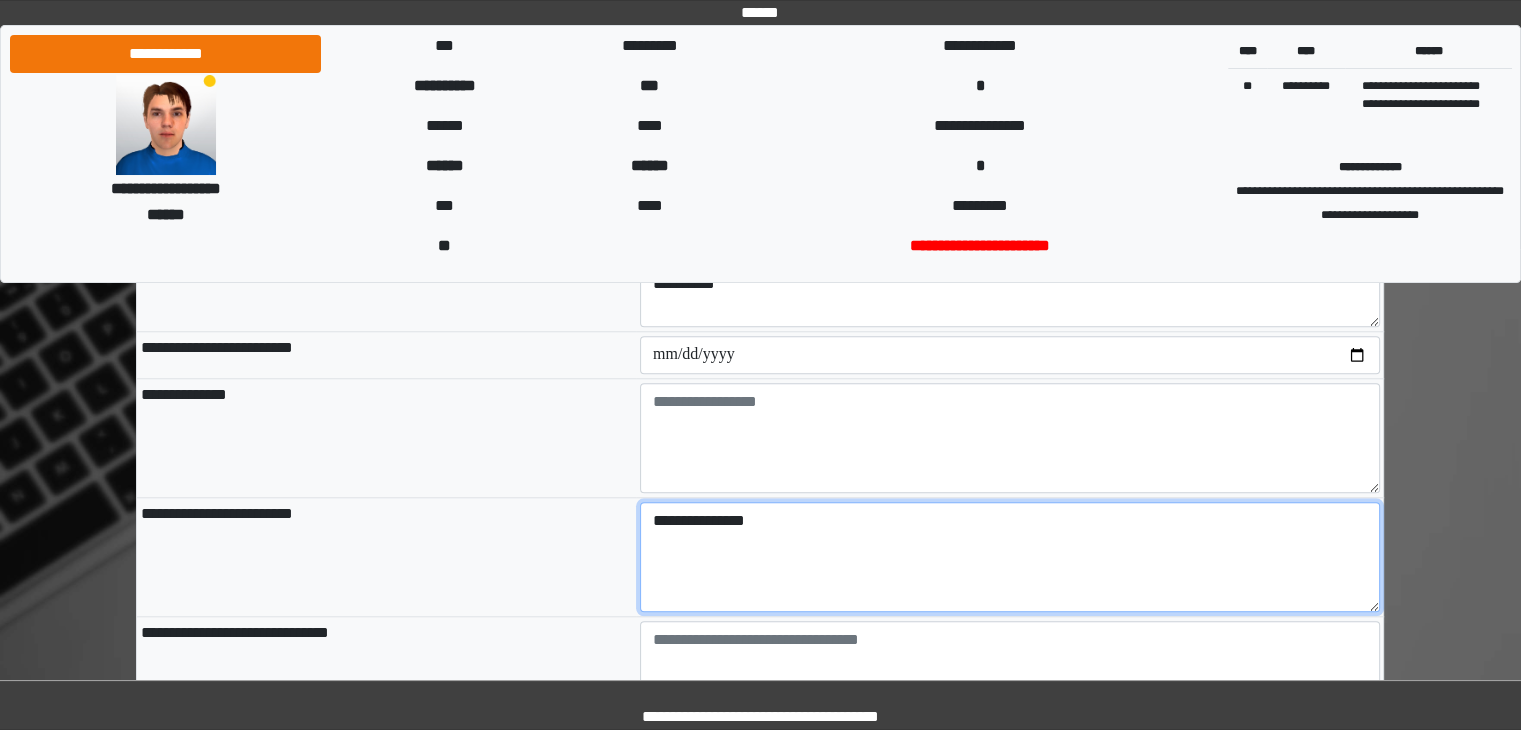 type on "**********" 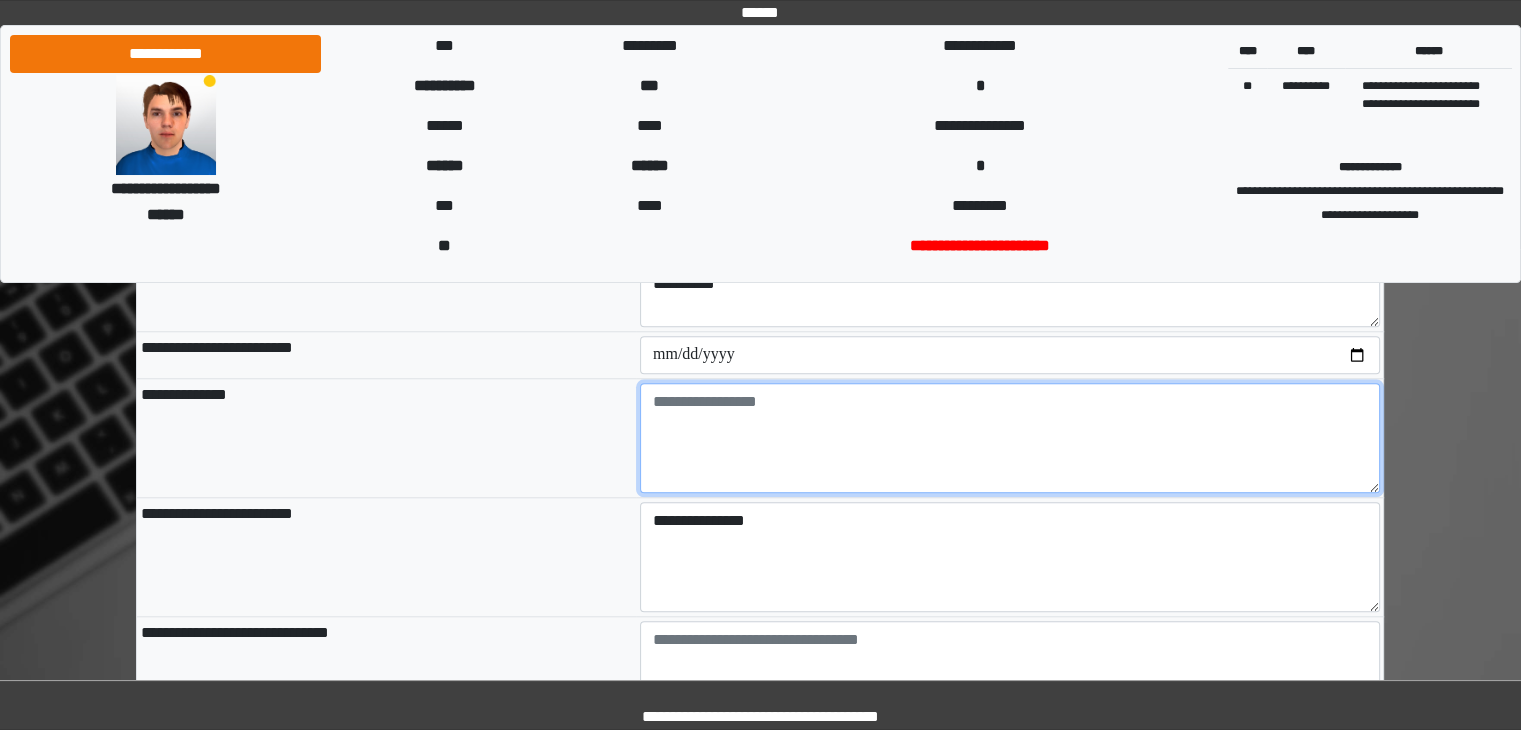 click at bounding box center (1010, 438) 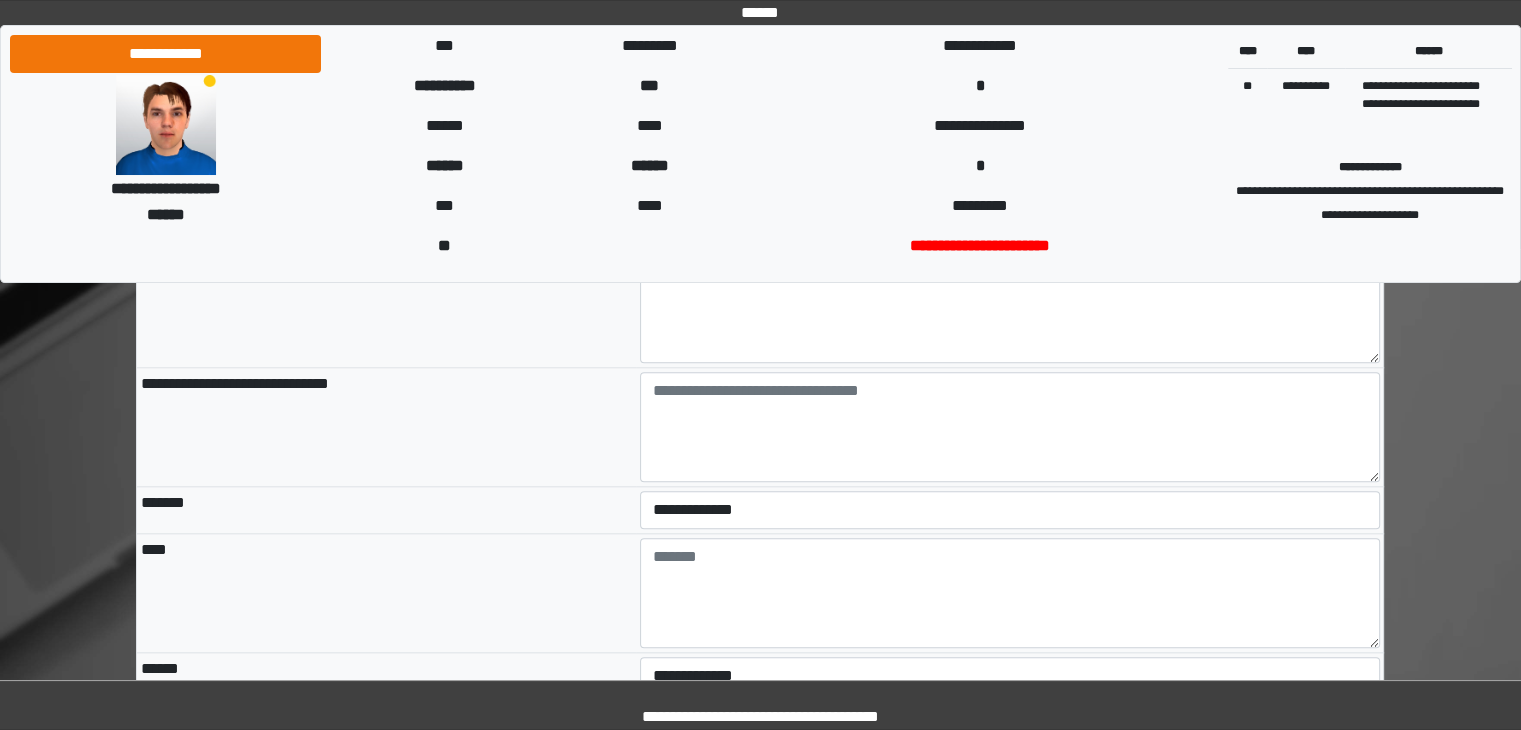 scroll, scrollTop: 2036, scrollLeft: 0, axis: vertical 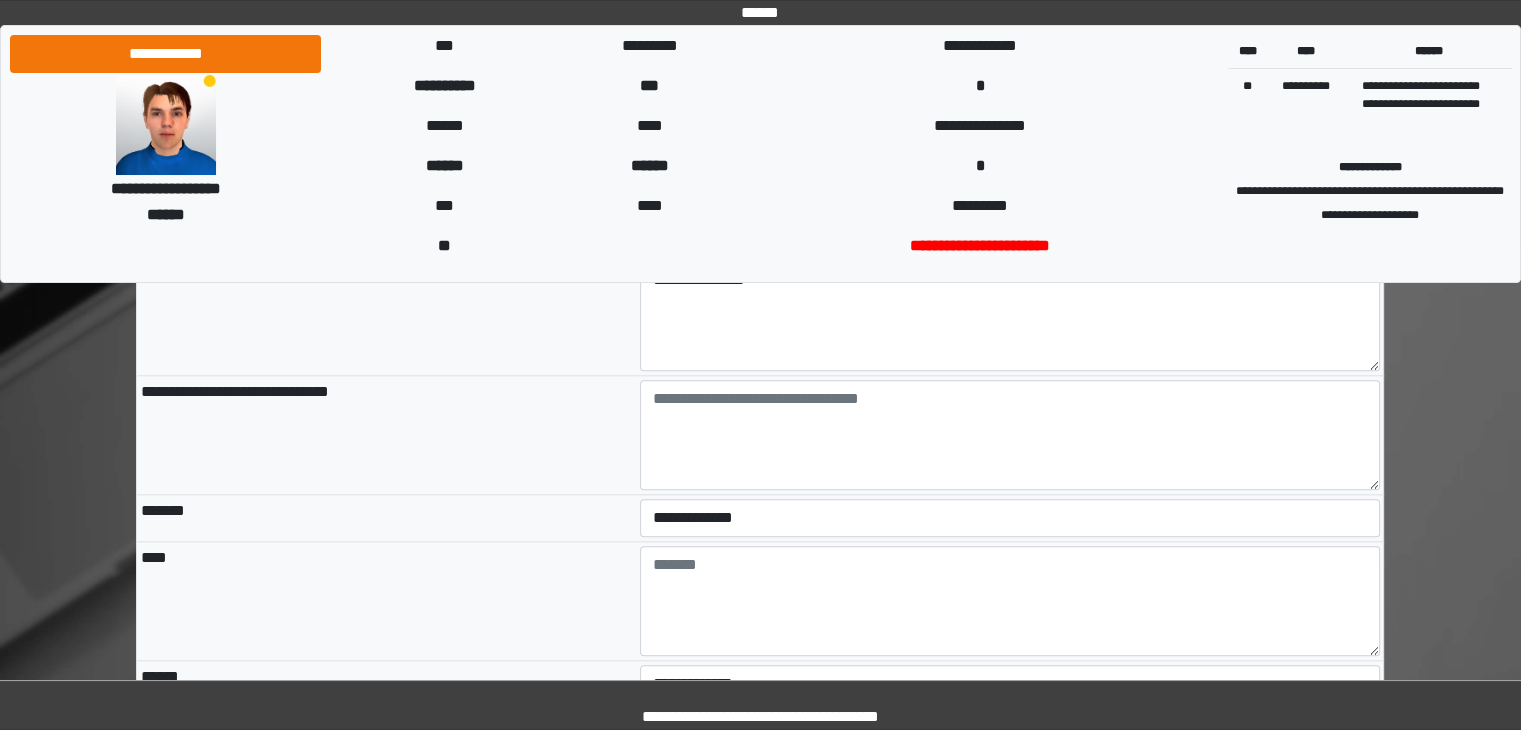 type on "**********" 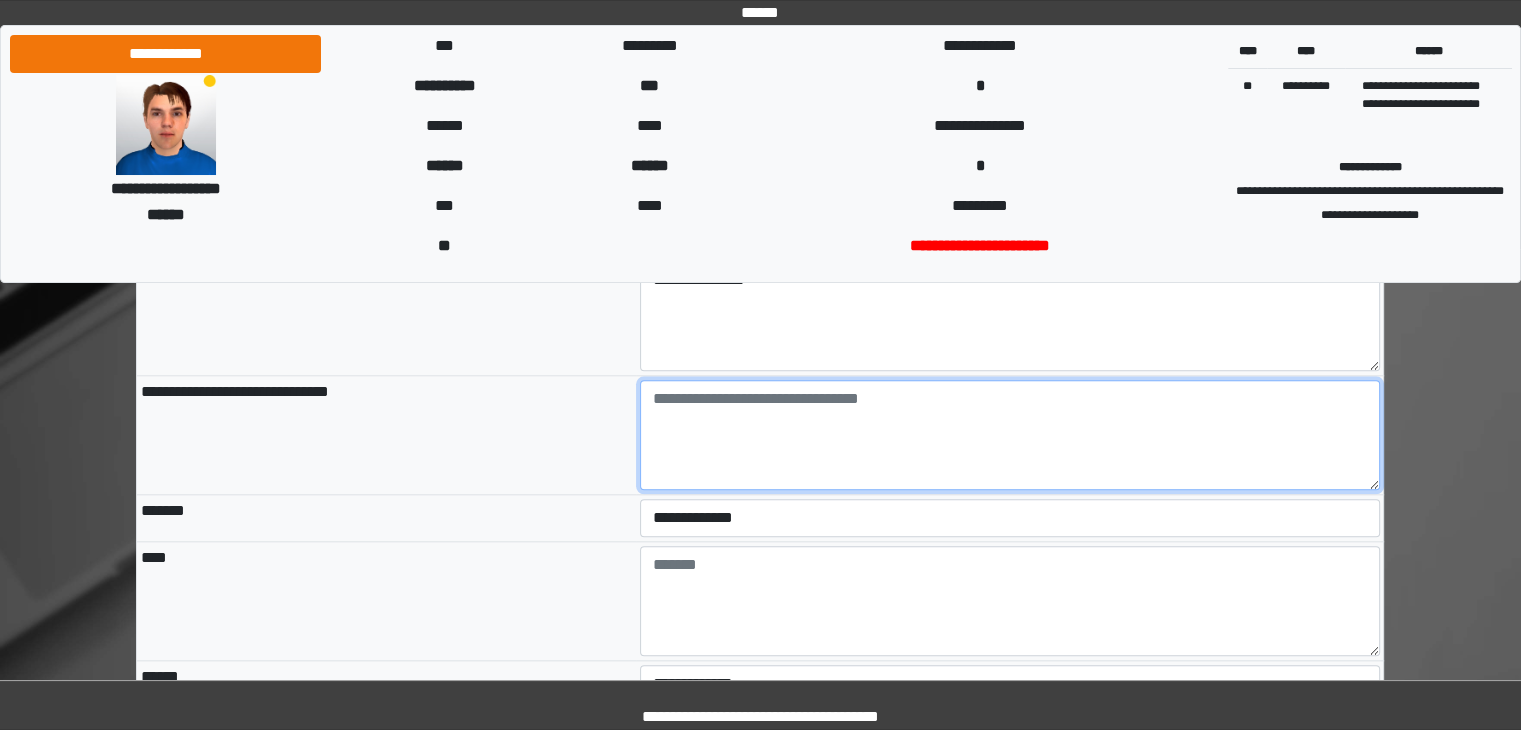 click at bounding box center (1010, 435) 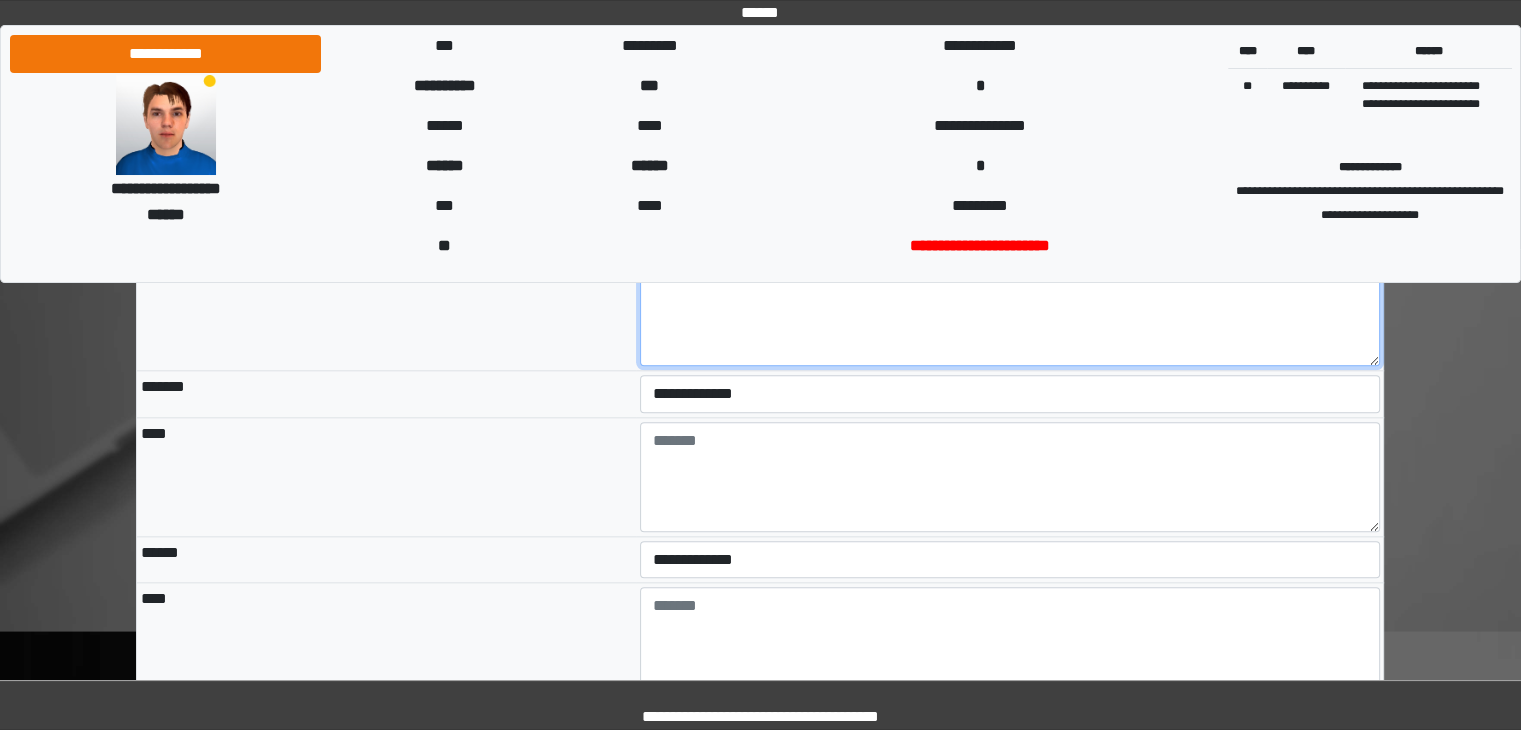 scroll, scrollTop: 2175, scrollLeft: 0, axis: vertical 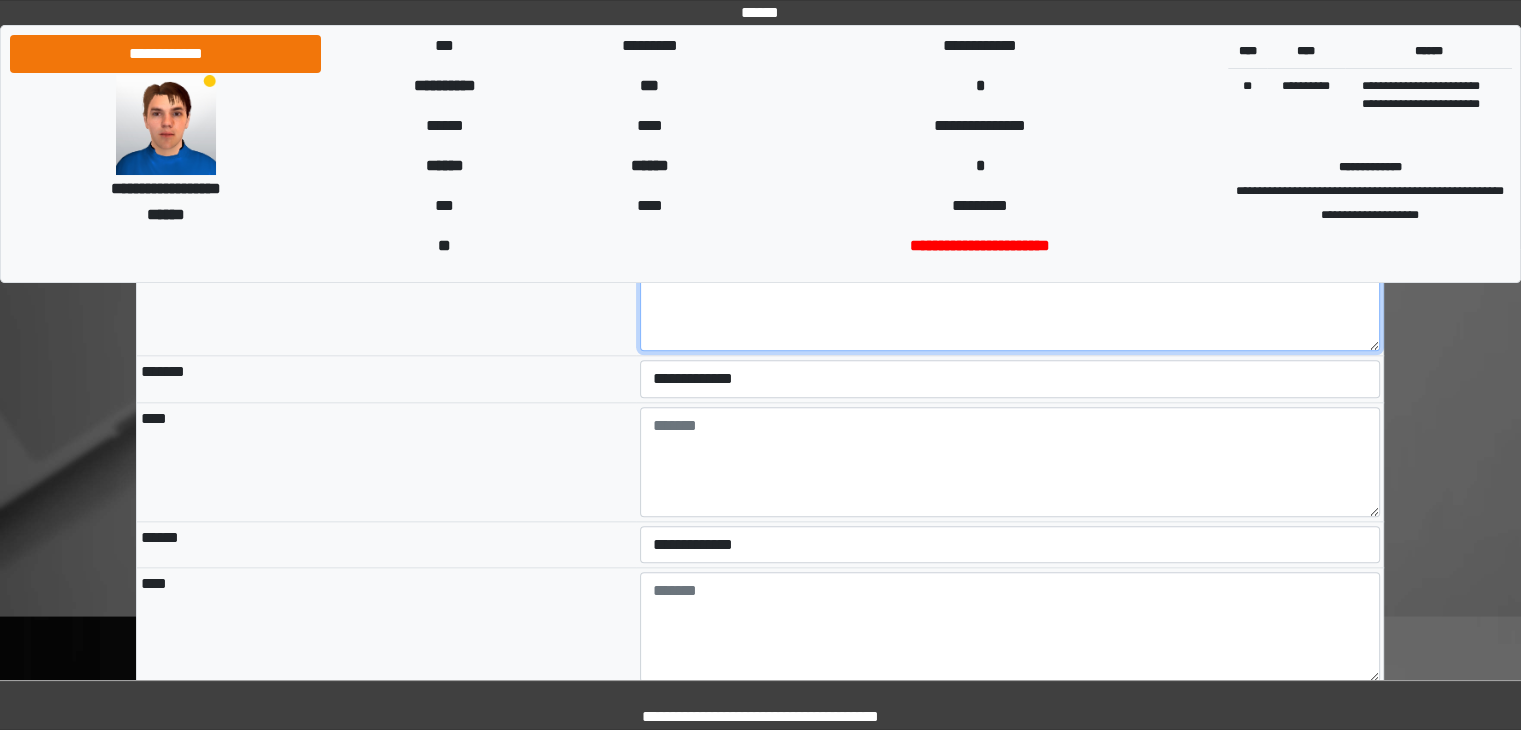 type on "**" 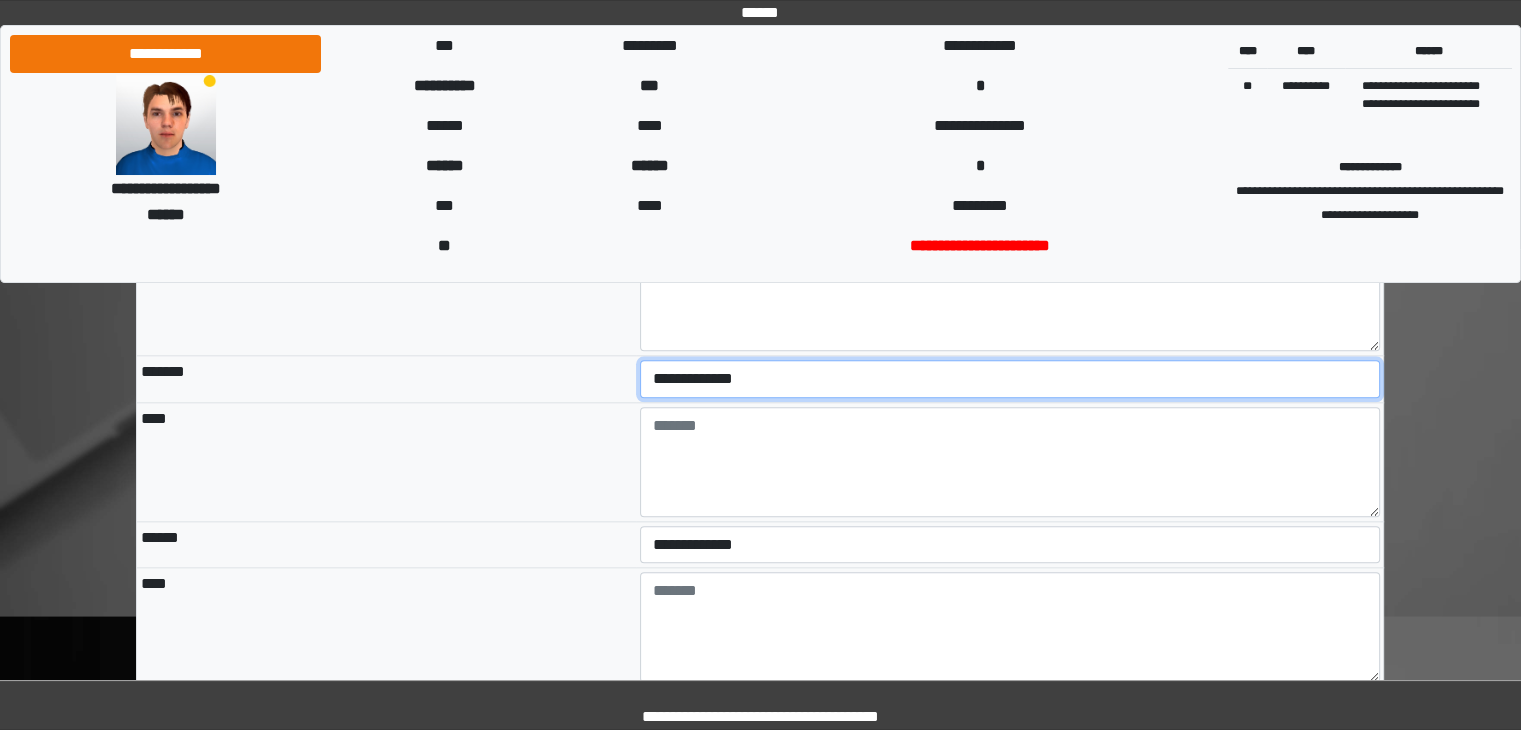 click on "**********" at bounding box center [1010, 379] 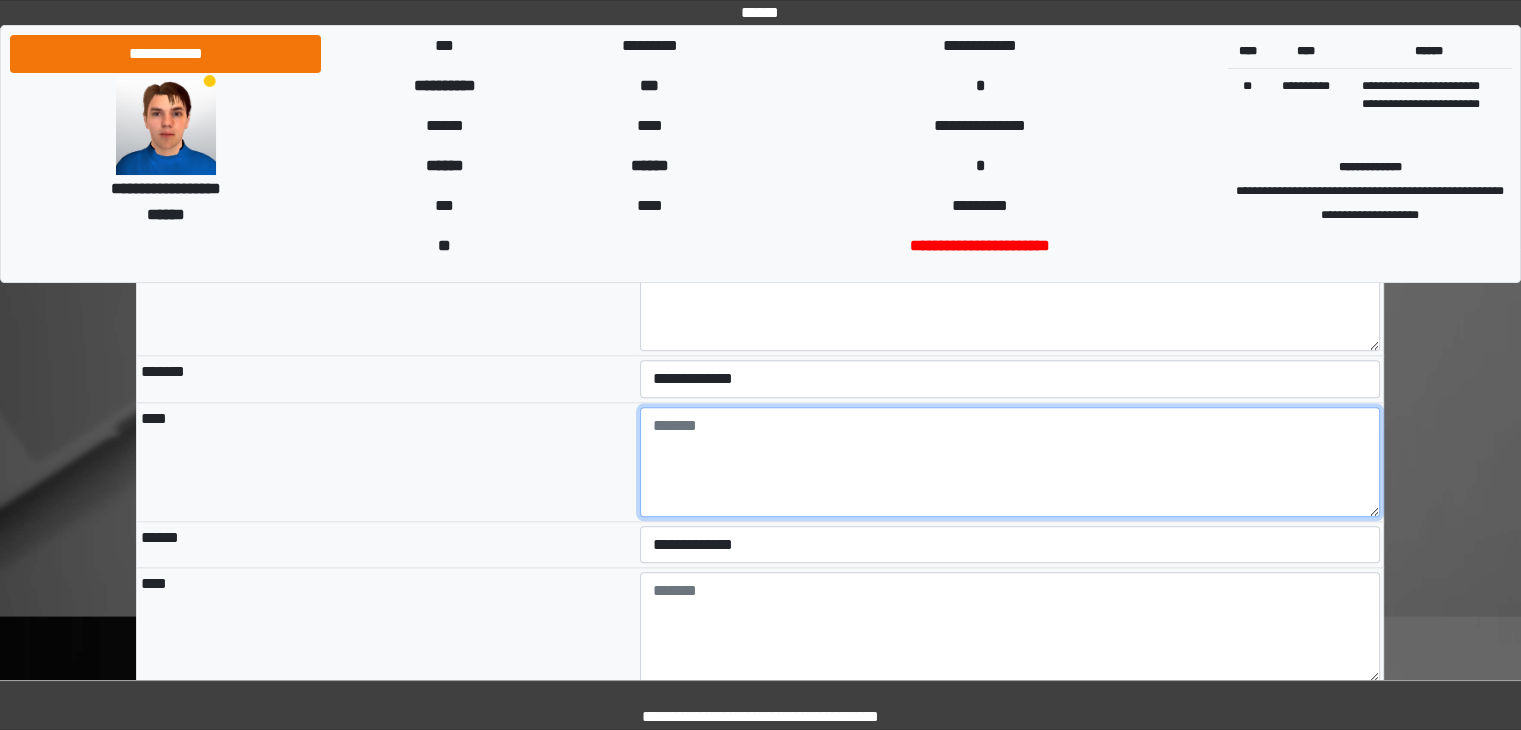 click at bounding box center [1010, 462] 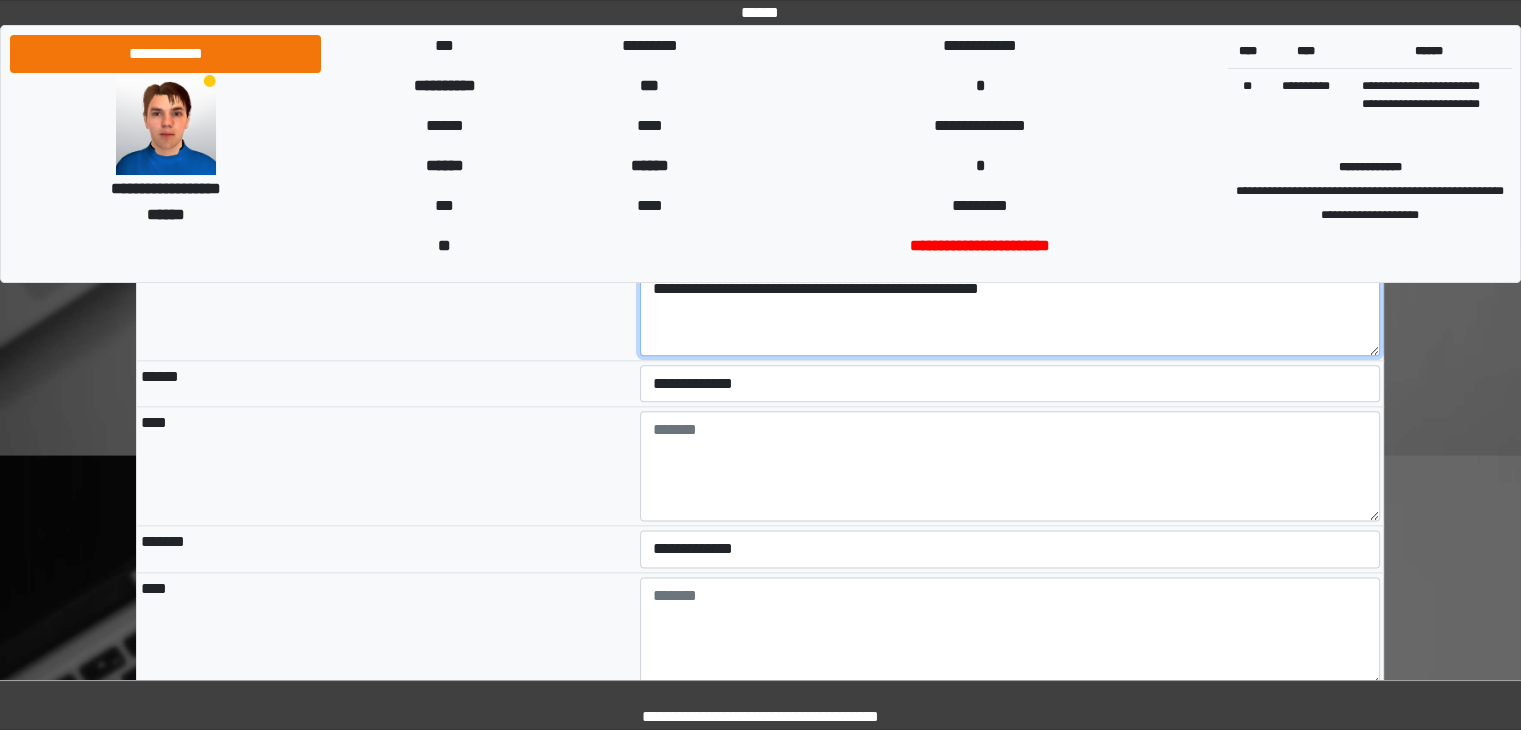 scroll, scrollTop: 2343, scrollLeft: 0, axis: vertical 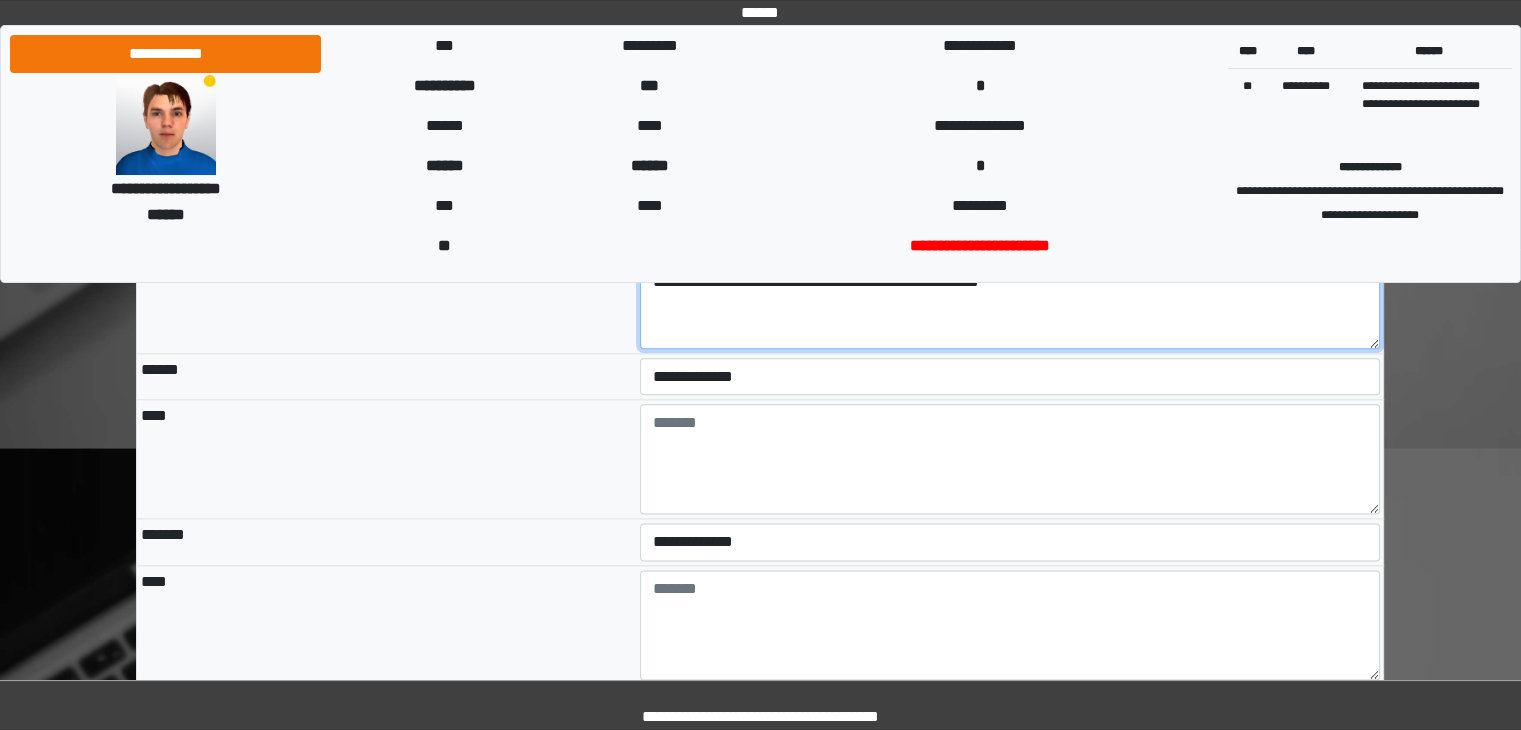 type on "**********" 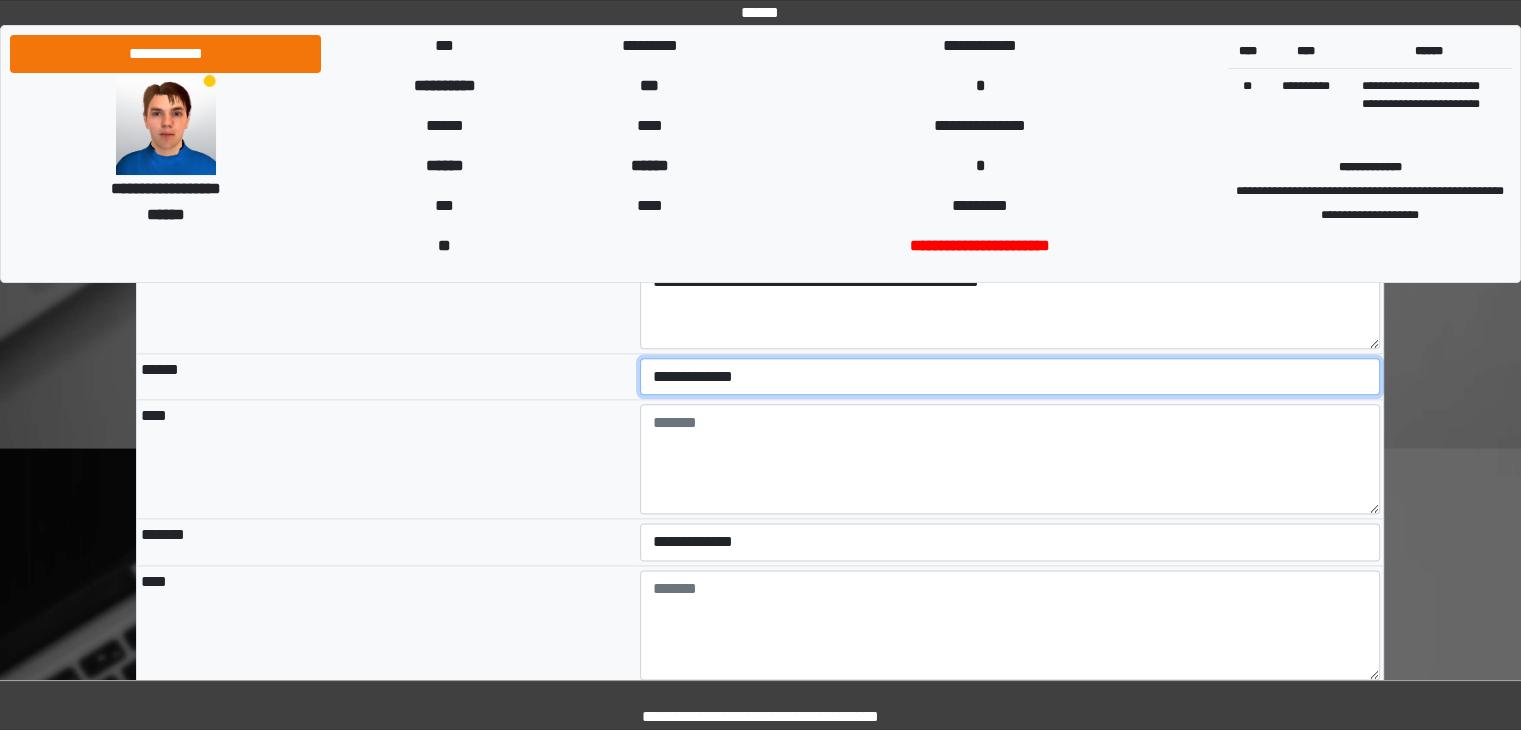 click on "**********" at bounding box center (1010, 377) 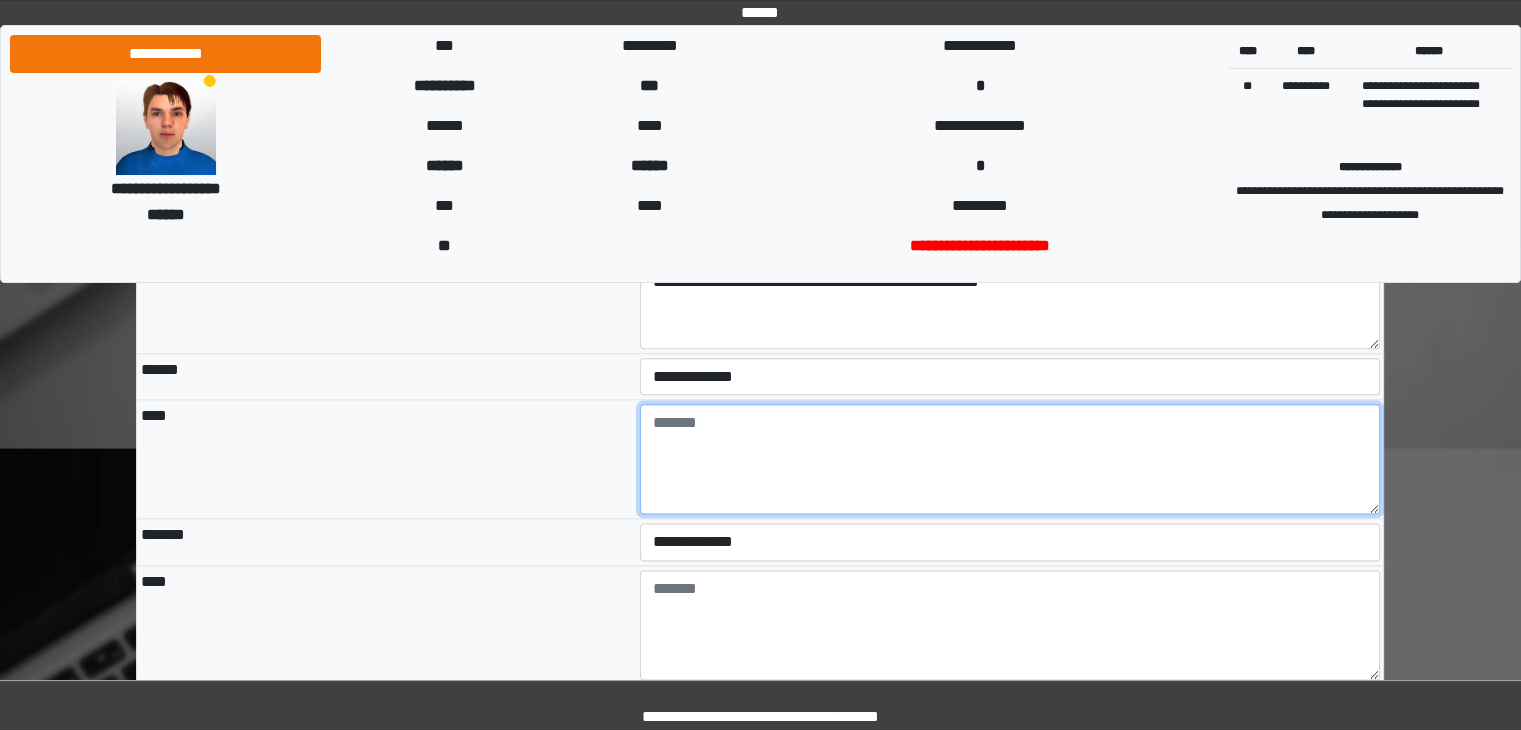 click at bounding box center [1010, 459] 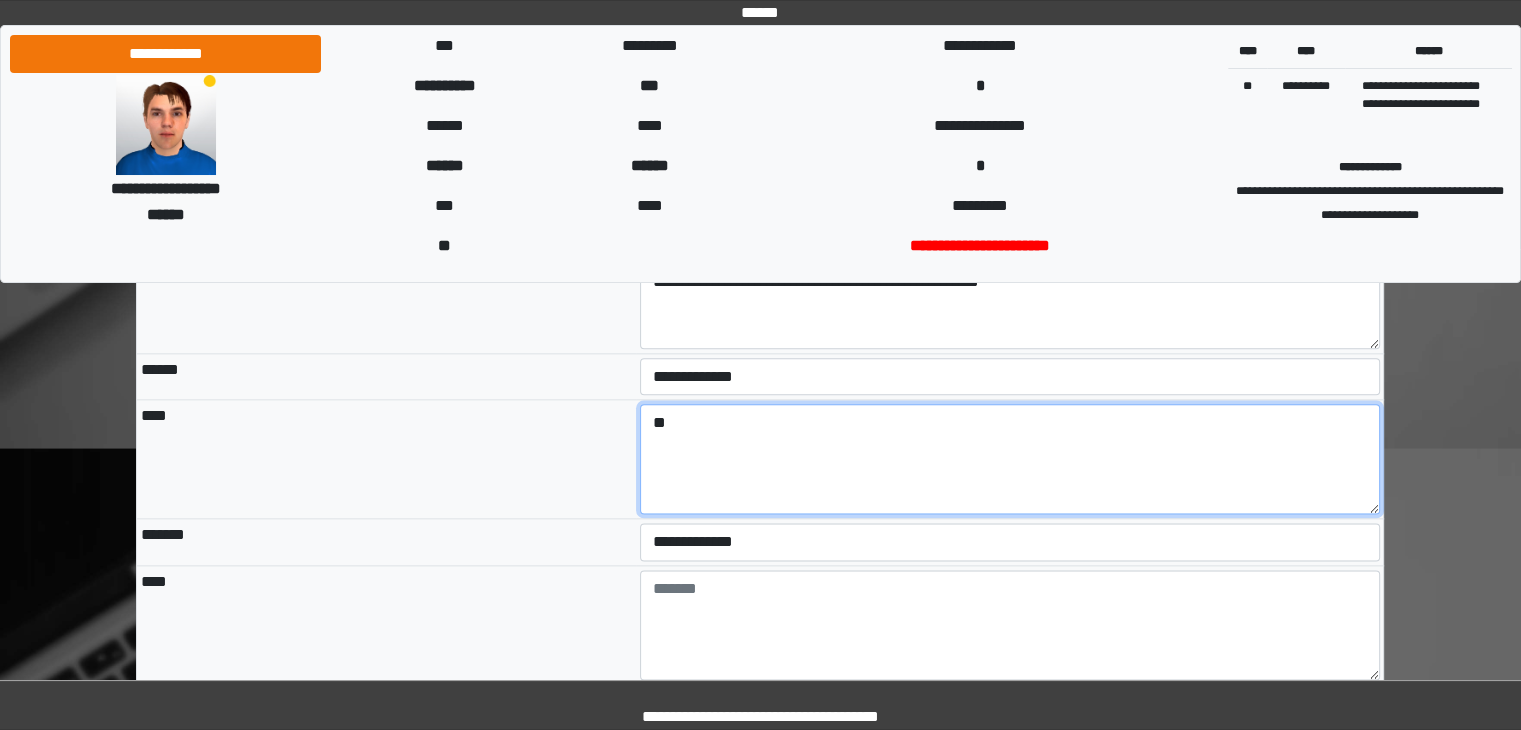 type on "**" 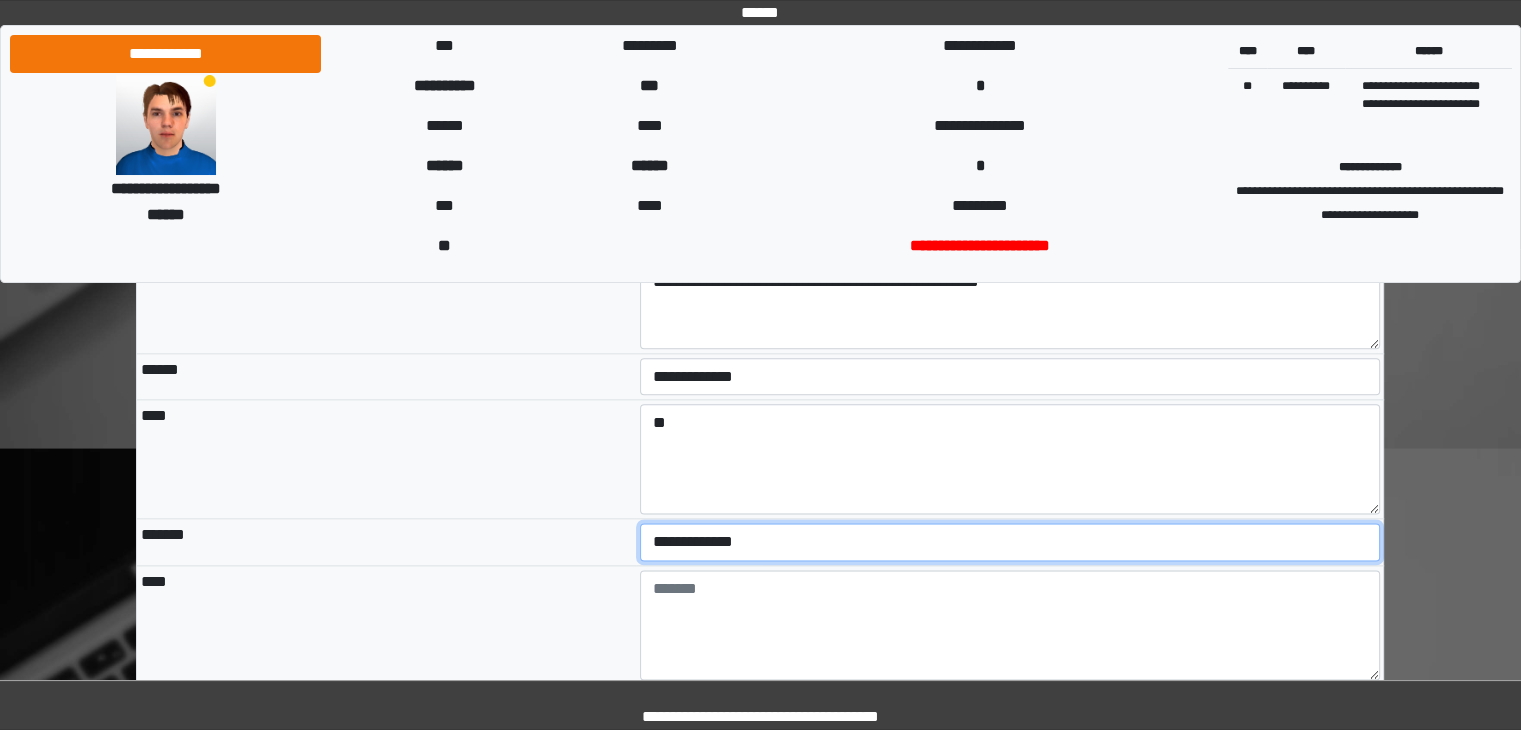click on "**********" at bounding box center (1010, 542) 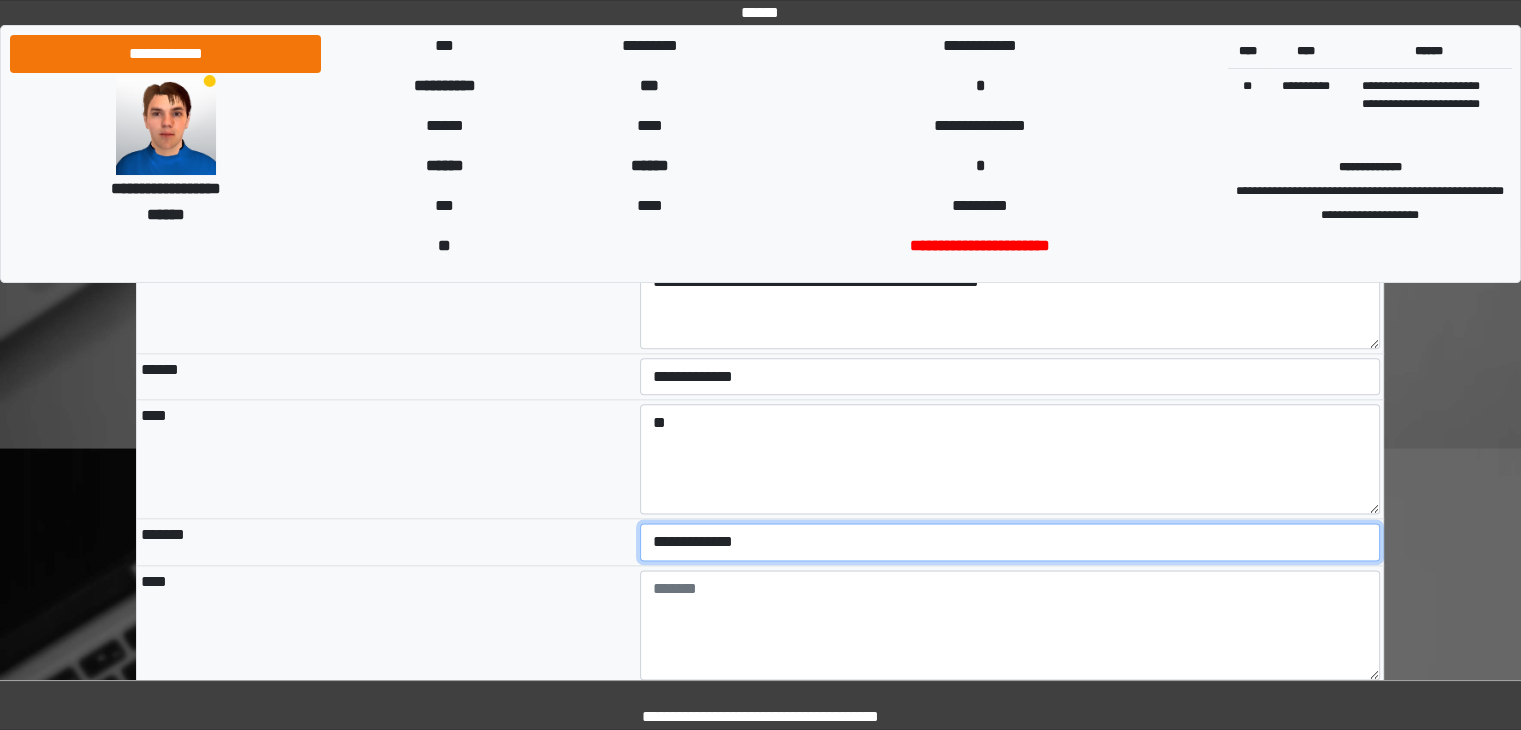click on "**********" at bounding box center (1010, 542) 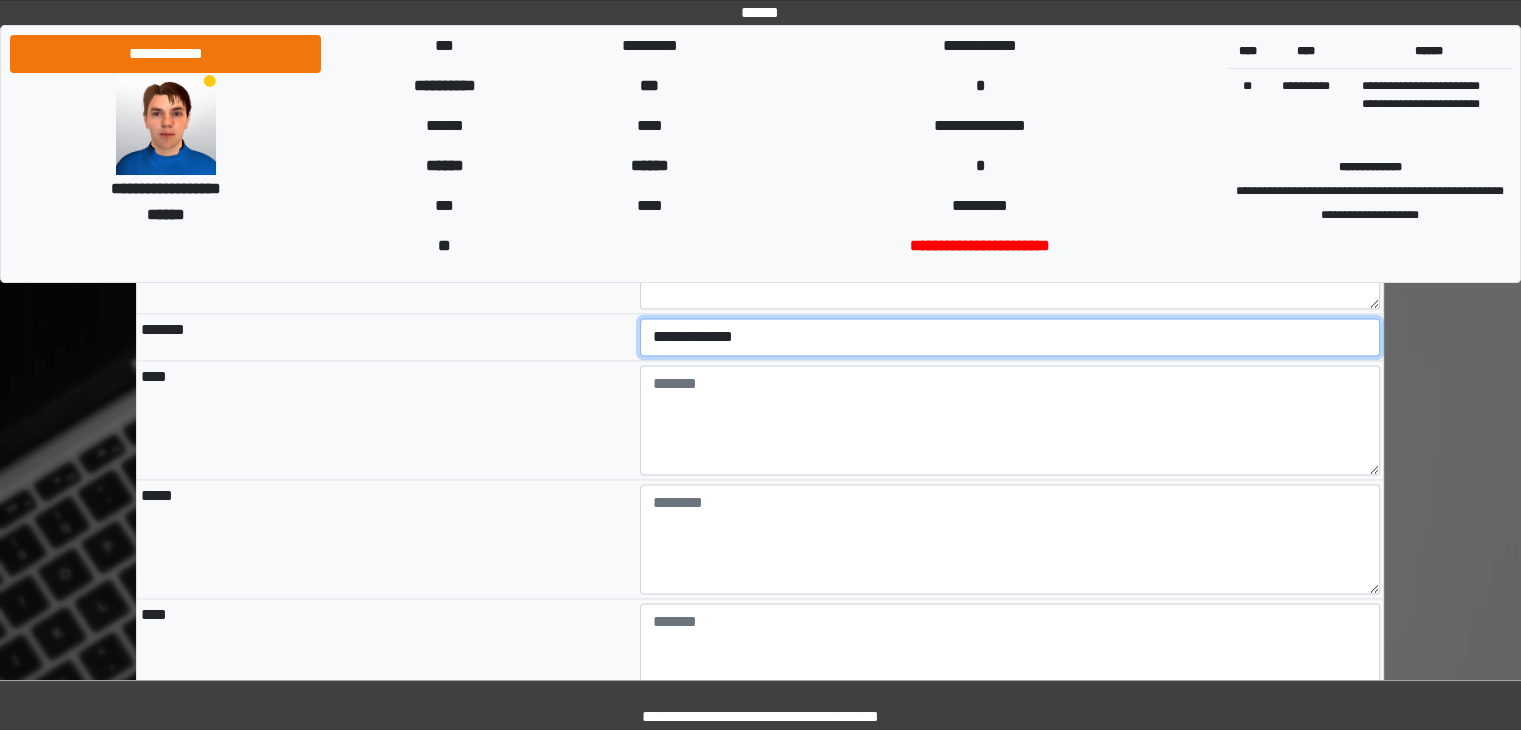 scroll, scrollTop: 2518, scrollLeft: 0, axis: vertical 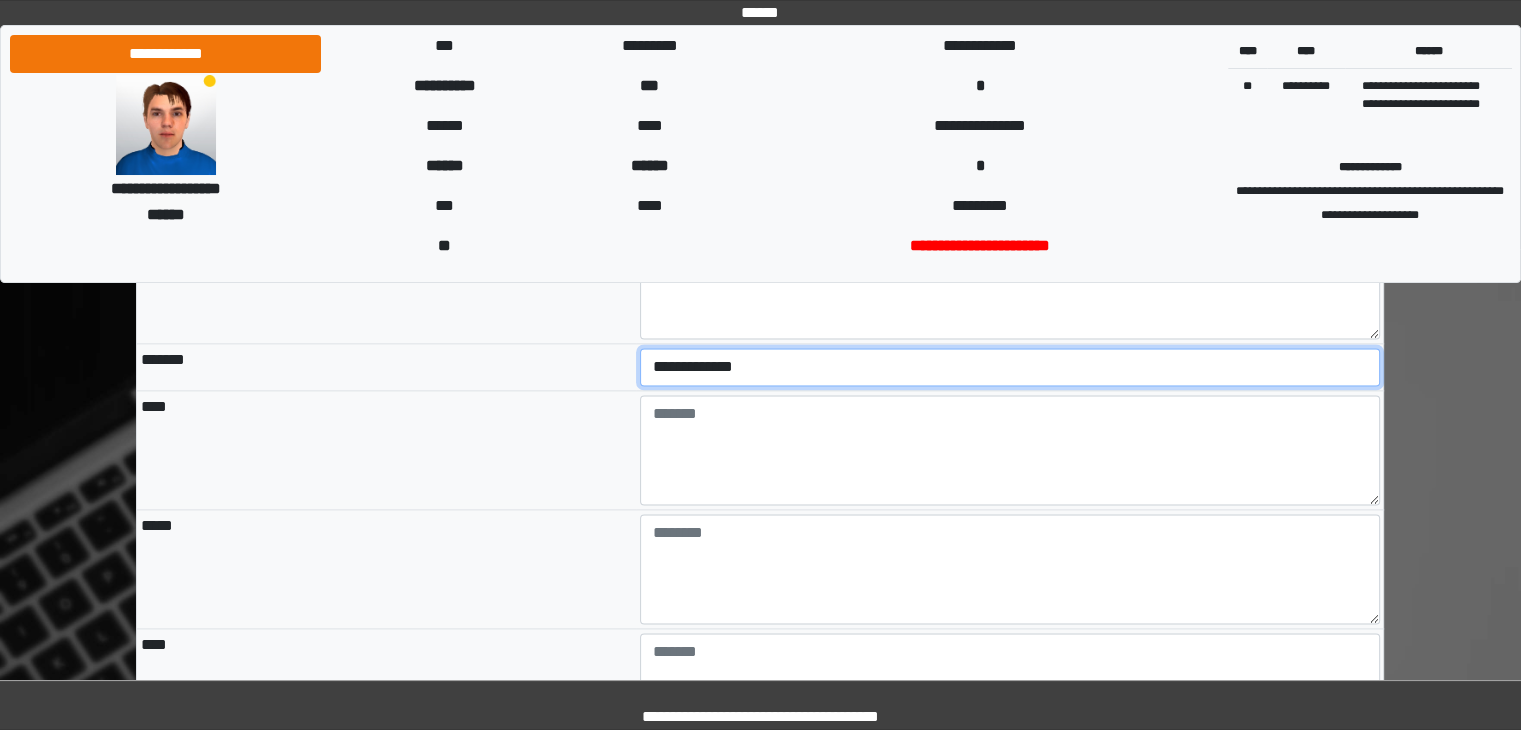 click on "**********" at bounding box center (1010, 367) 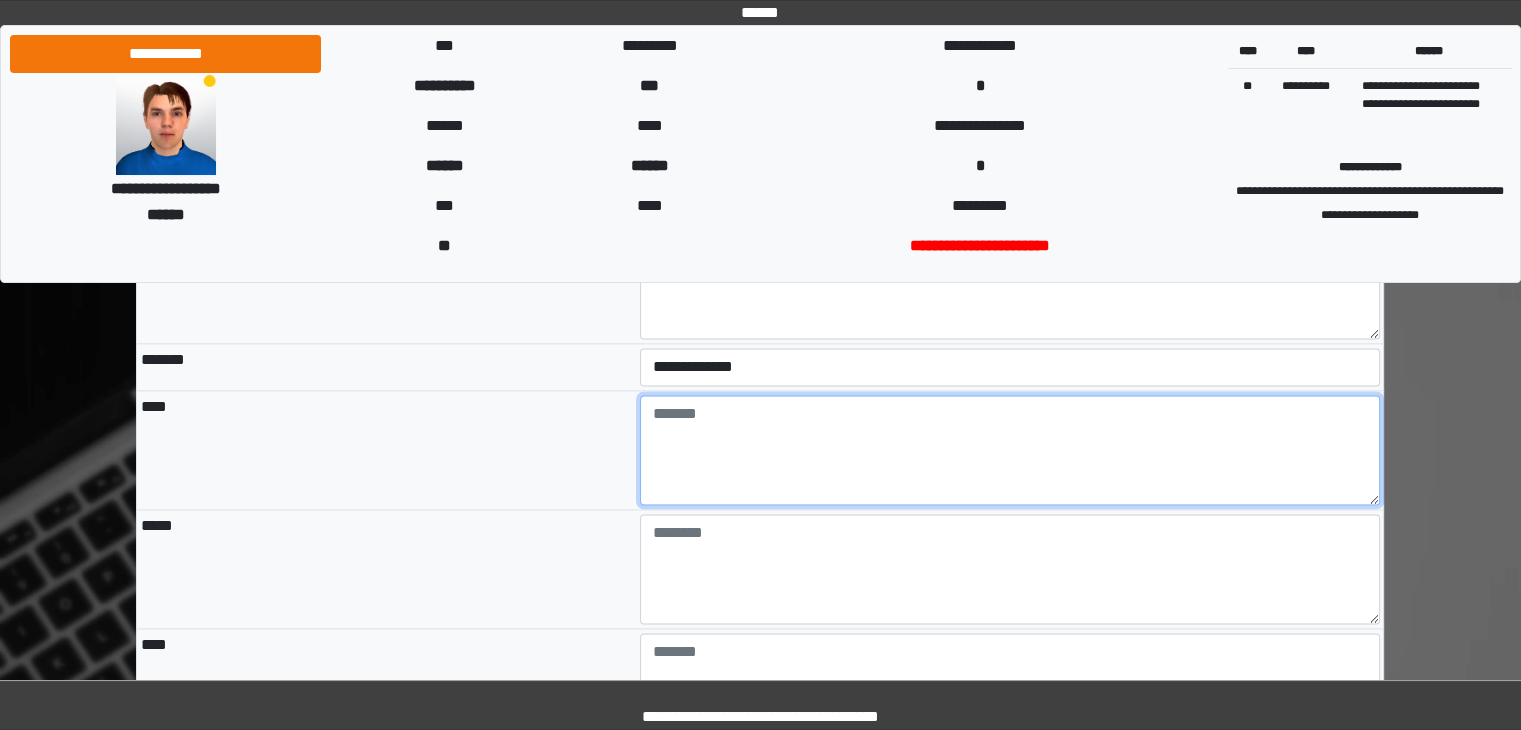 click at bounding box center (1010, 450) 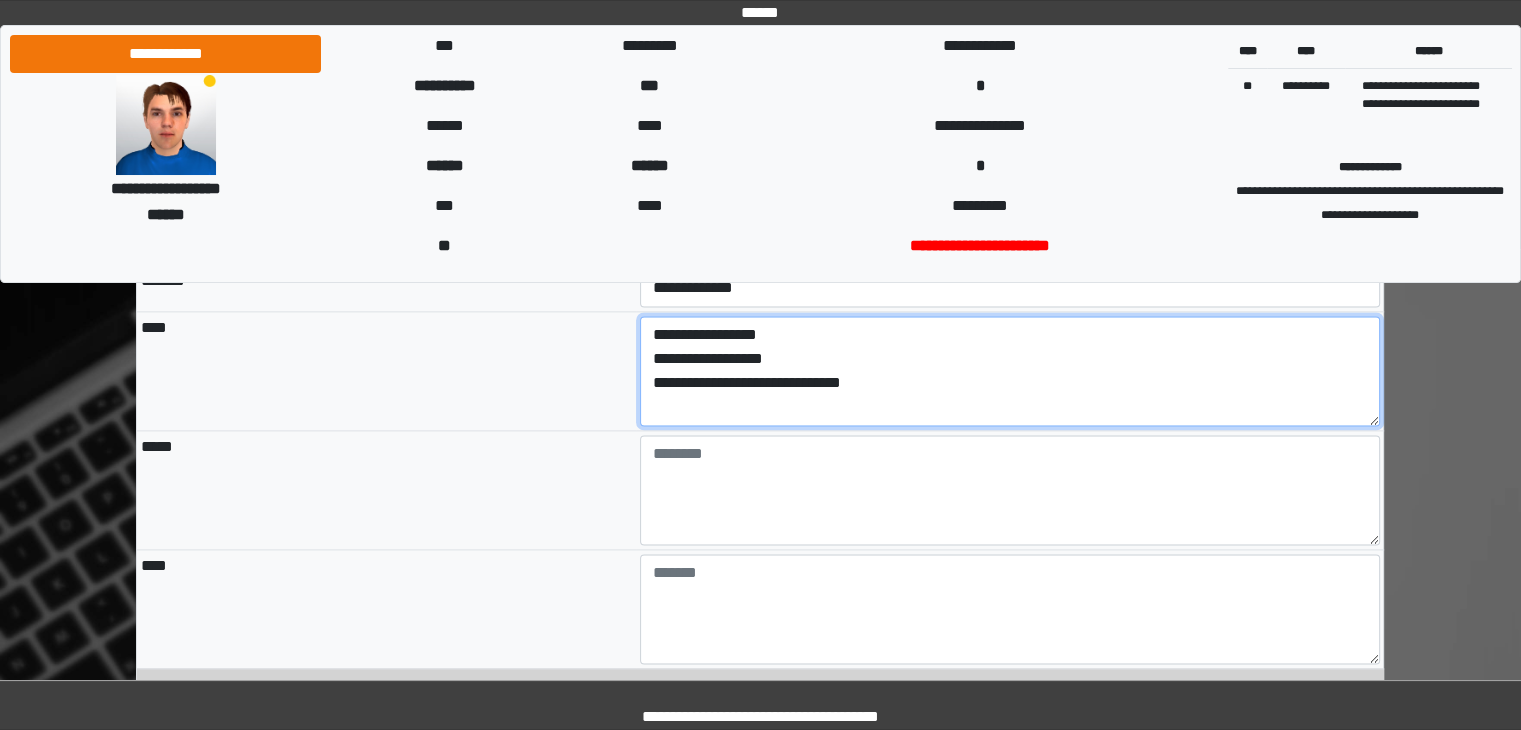 scroll, scrollTop: 2627, scrollLeft: 0, axis: vertical 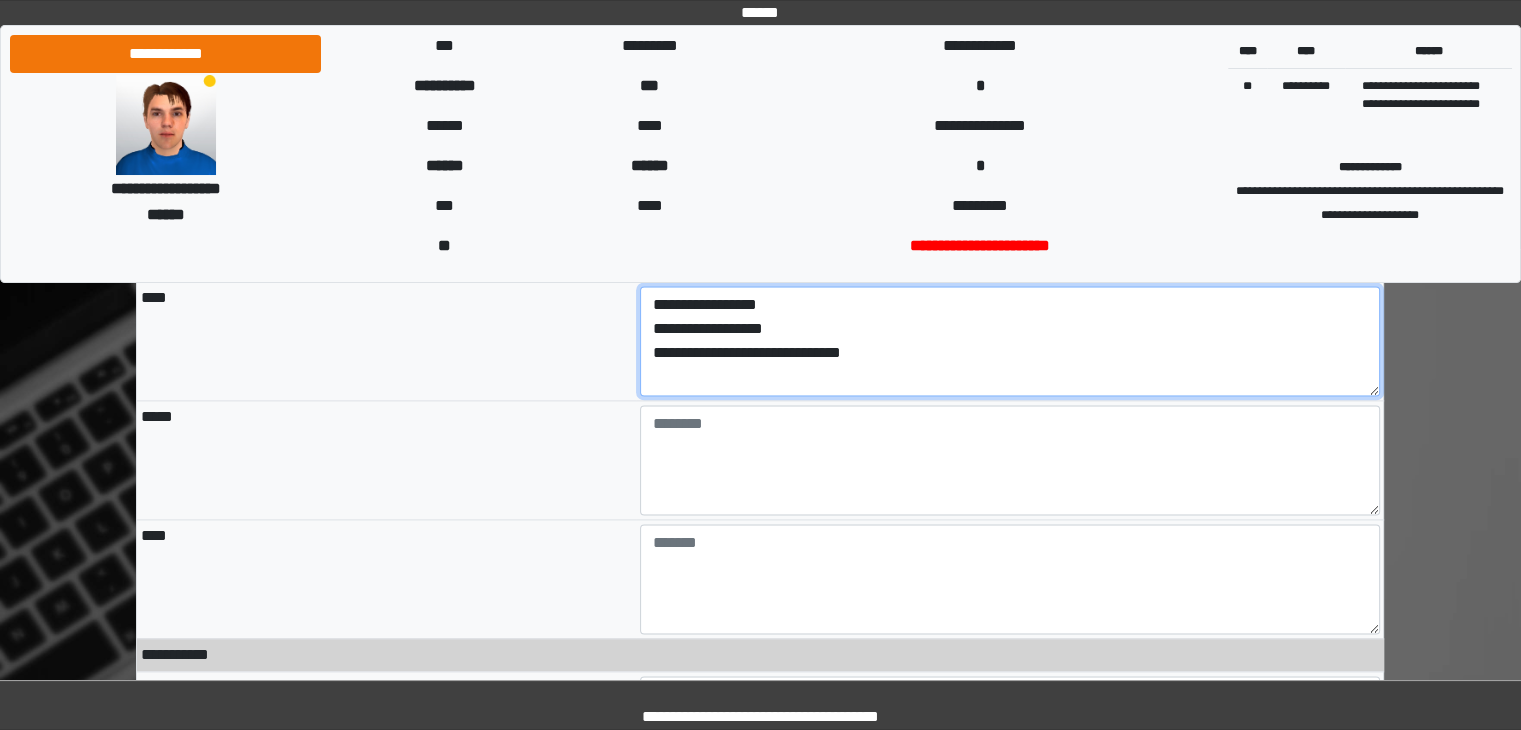 type on "**********" 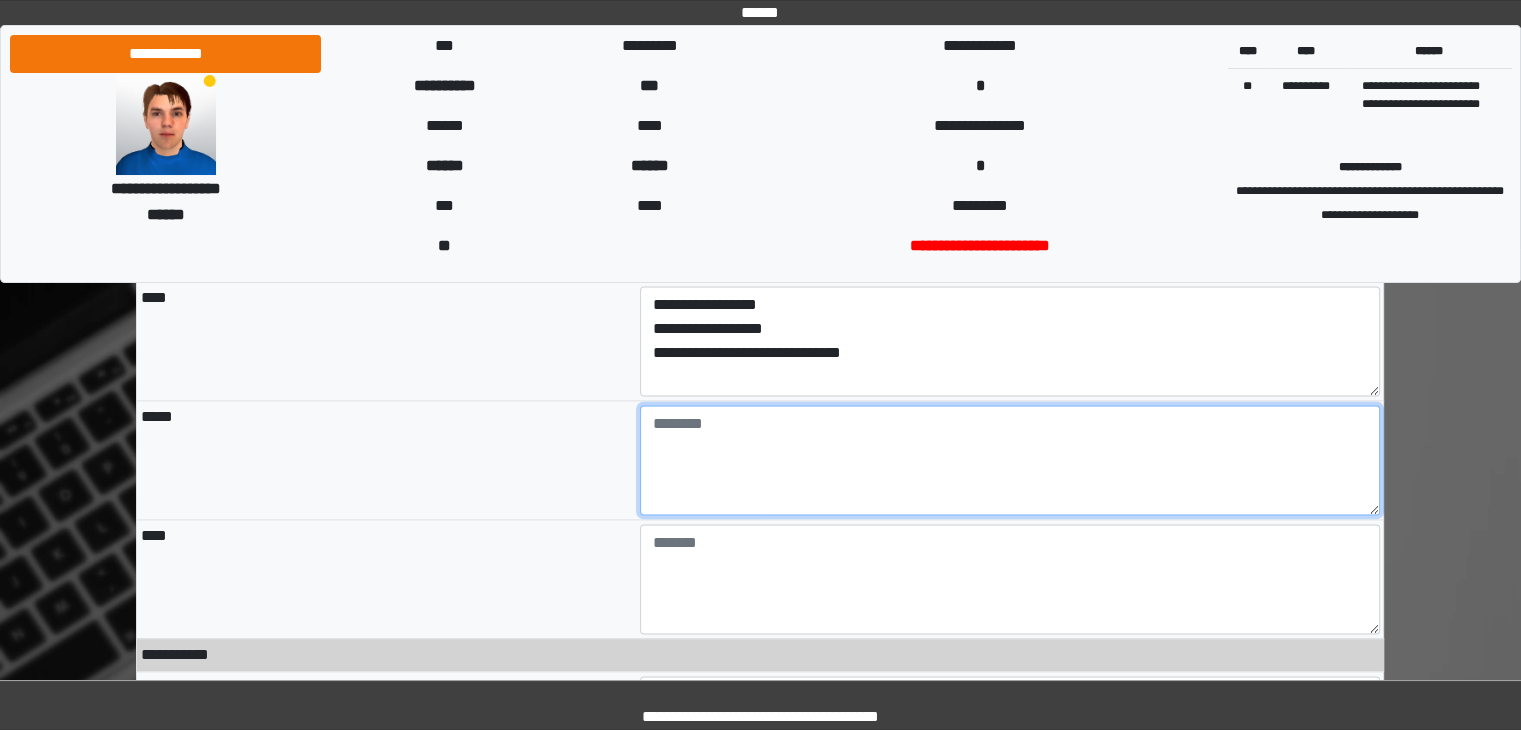 click at bounding box center (1010, 460) 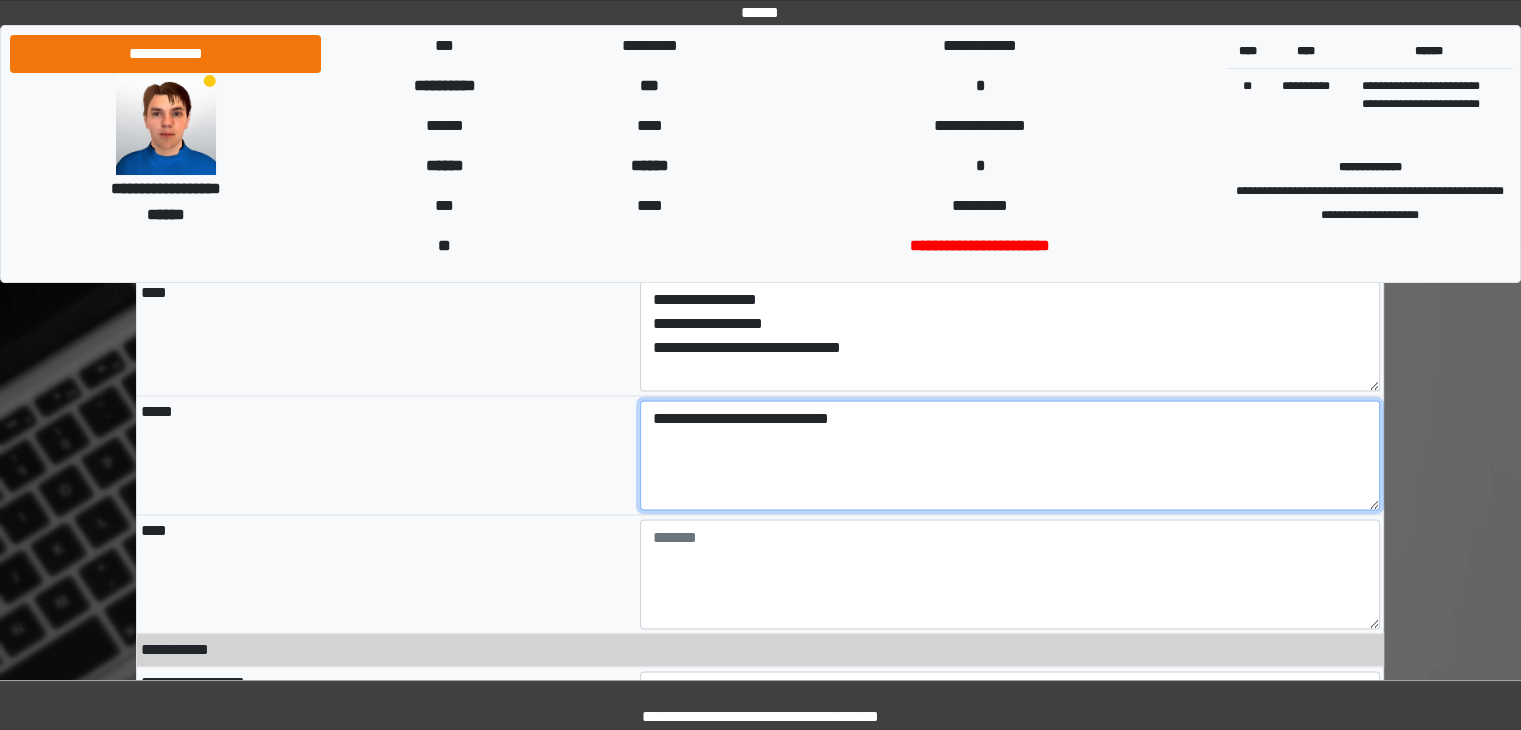 scroll, scrollTop: 2640, scrollLeft: 0, axis: vertical 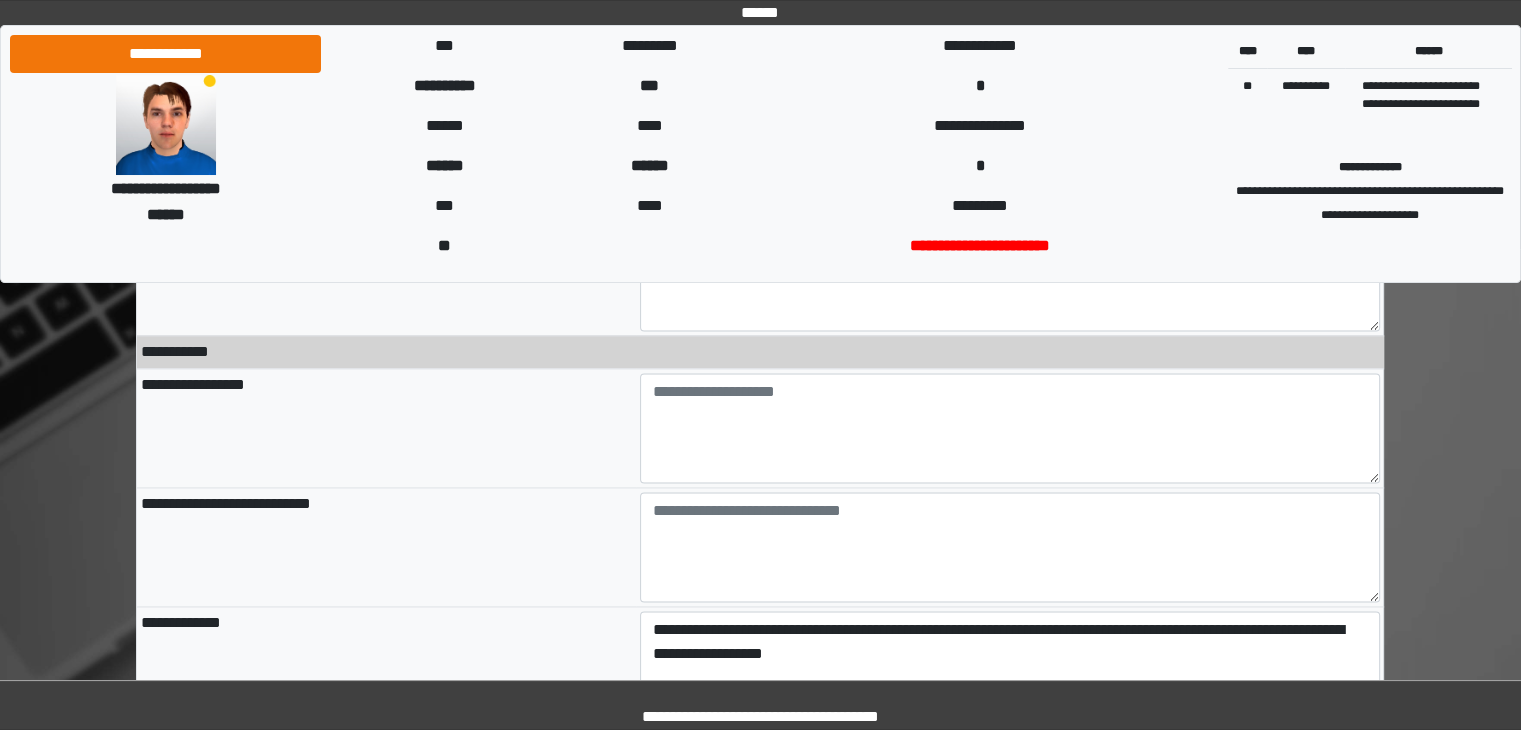 type on "some text" 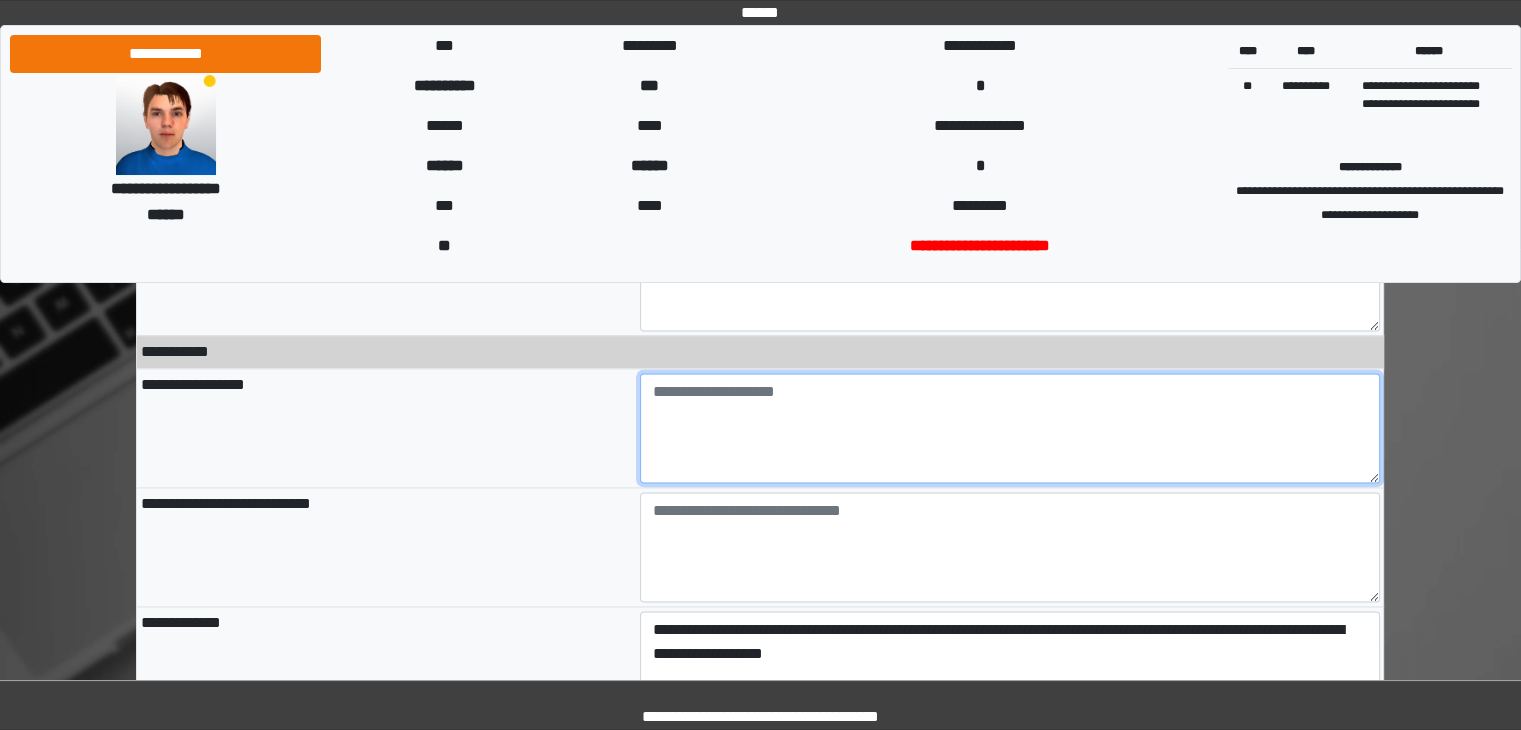 click at bounding box center (1010, 428) 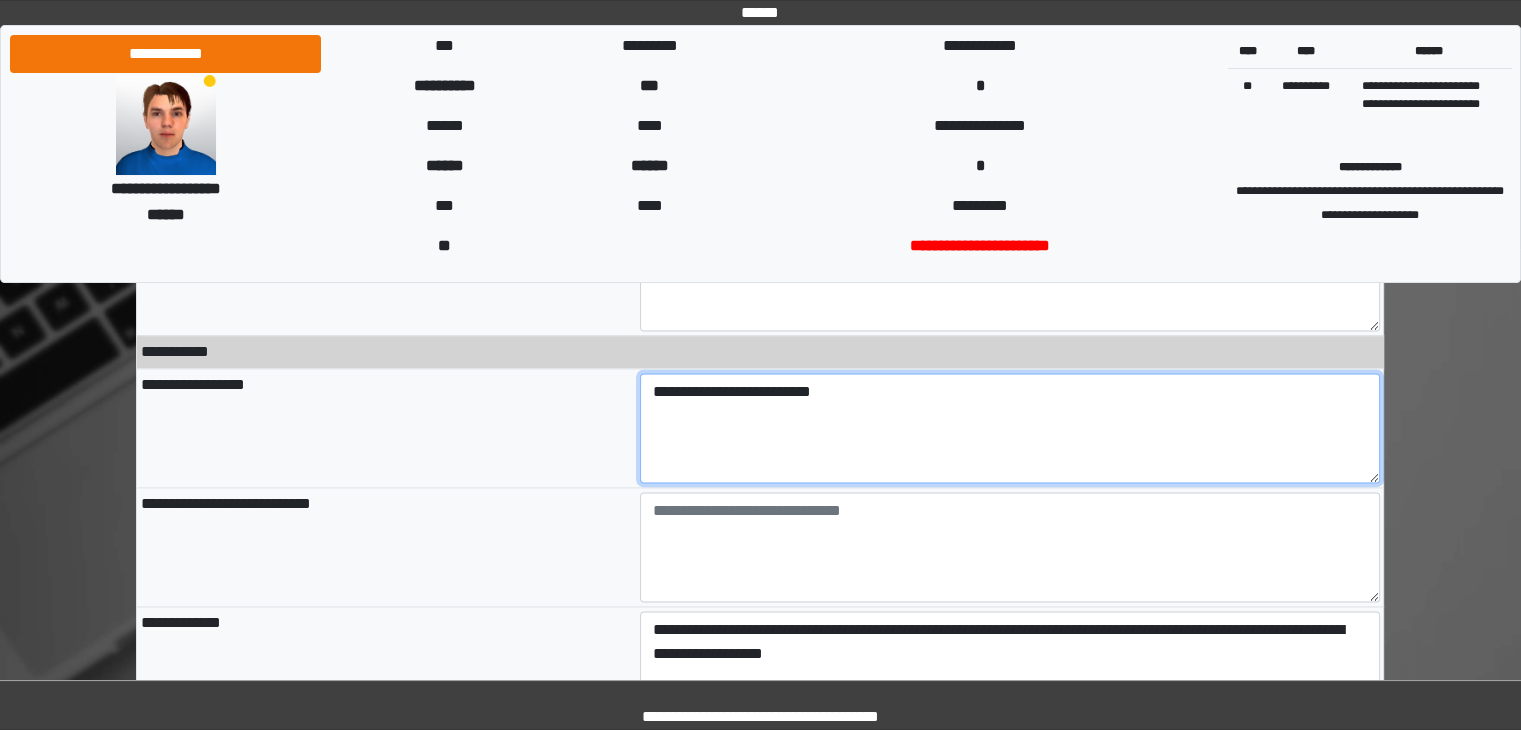 type on "**********" 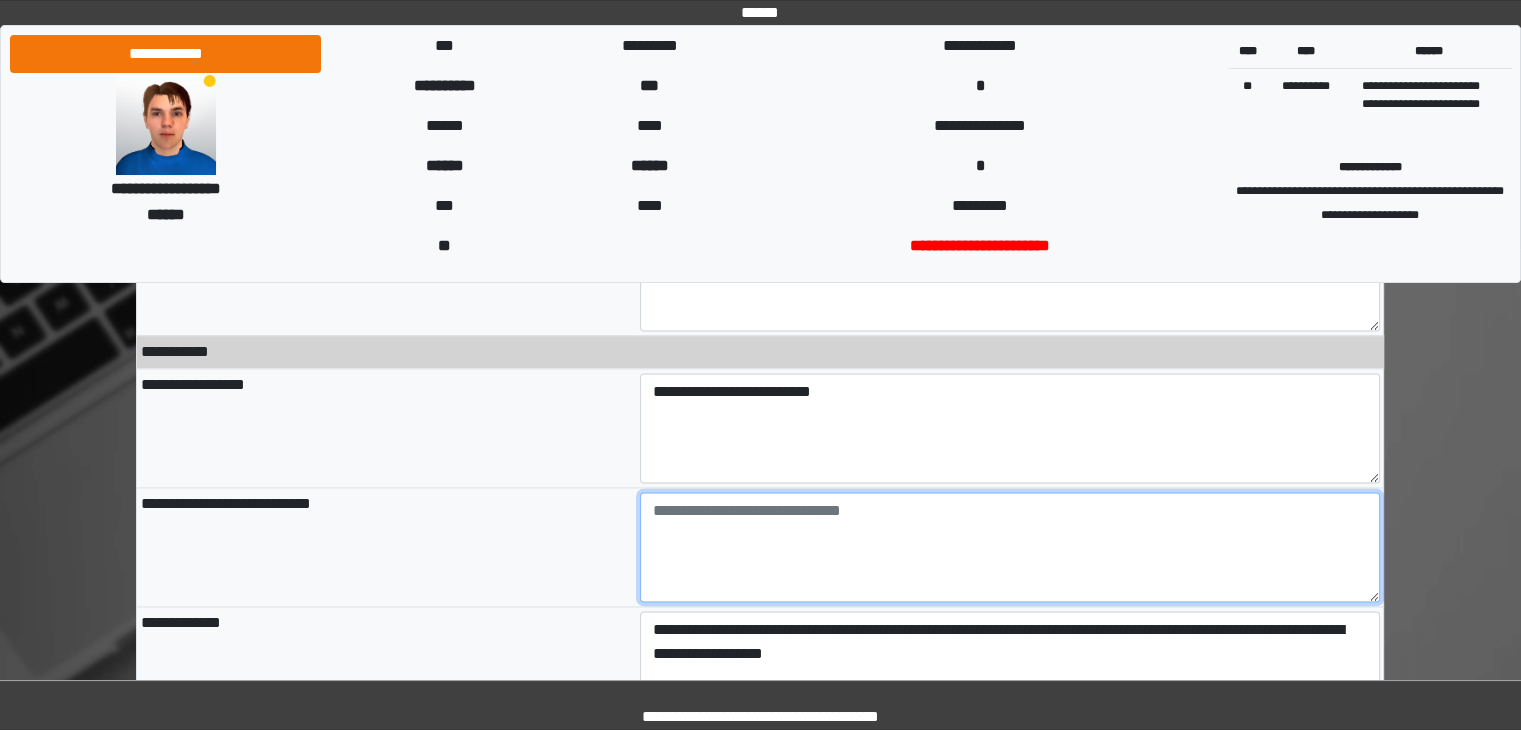 click at bounding box center [1010, 547] 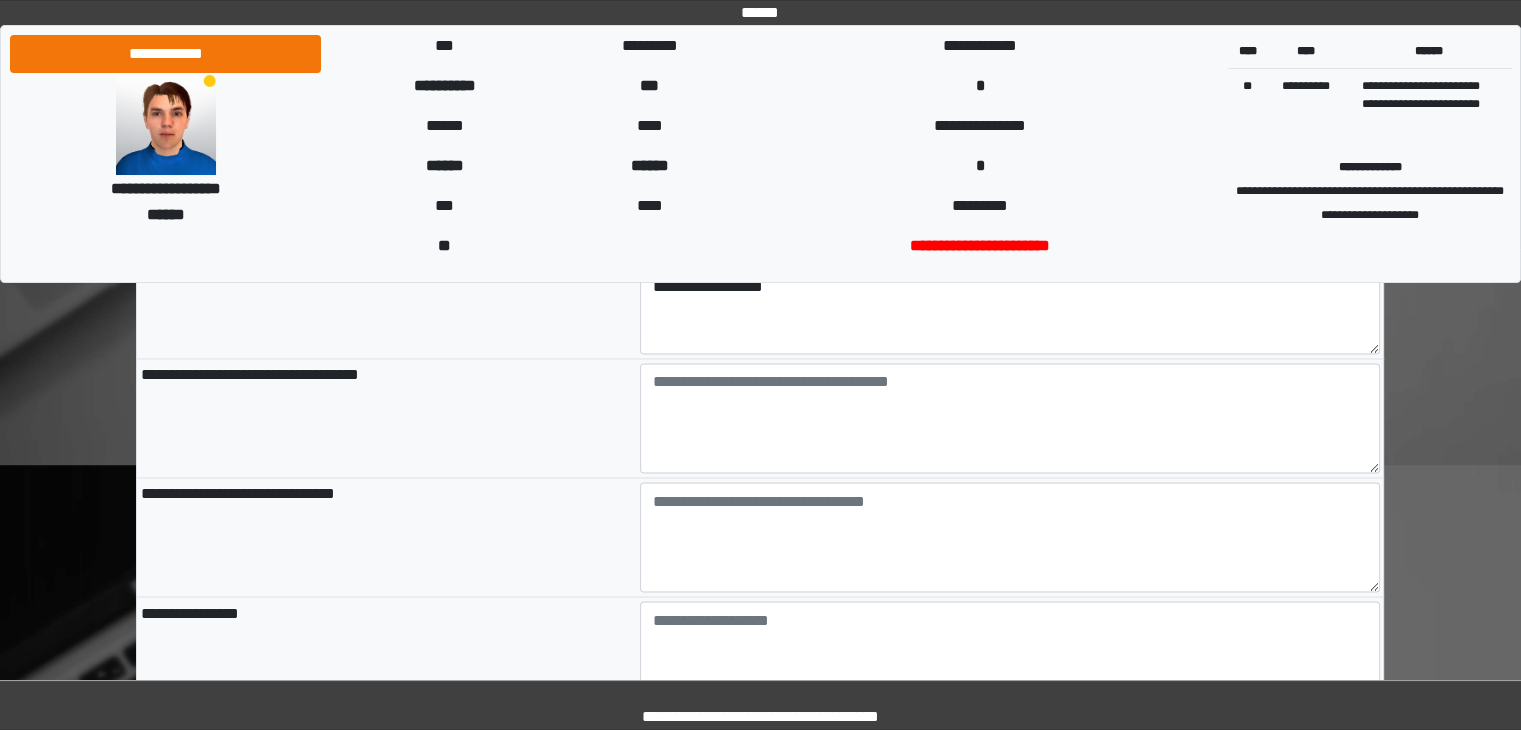 scroll, scrollTop: 3304, scrollLeft: 0, axis: vertical 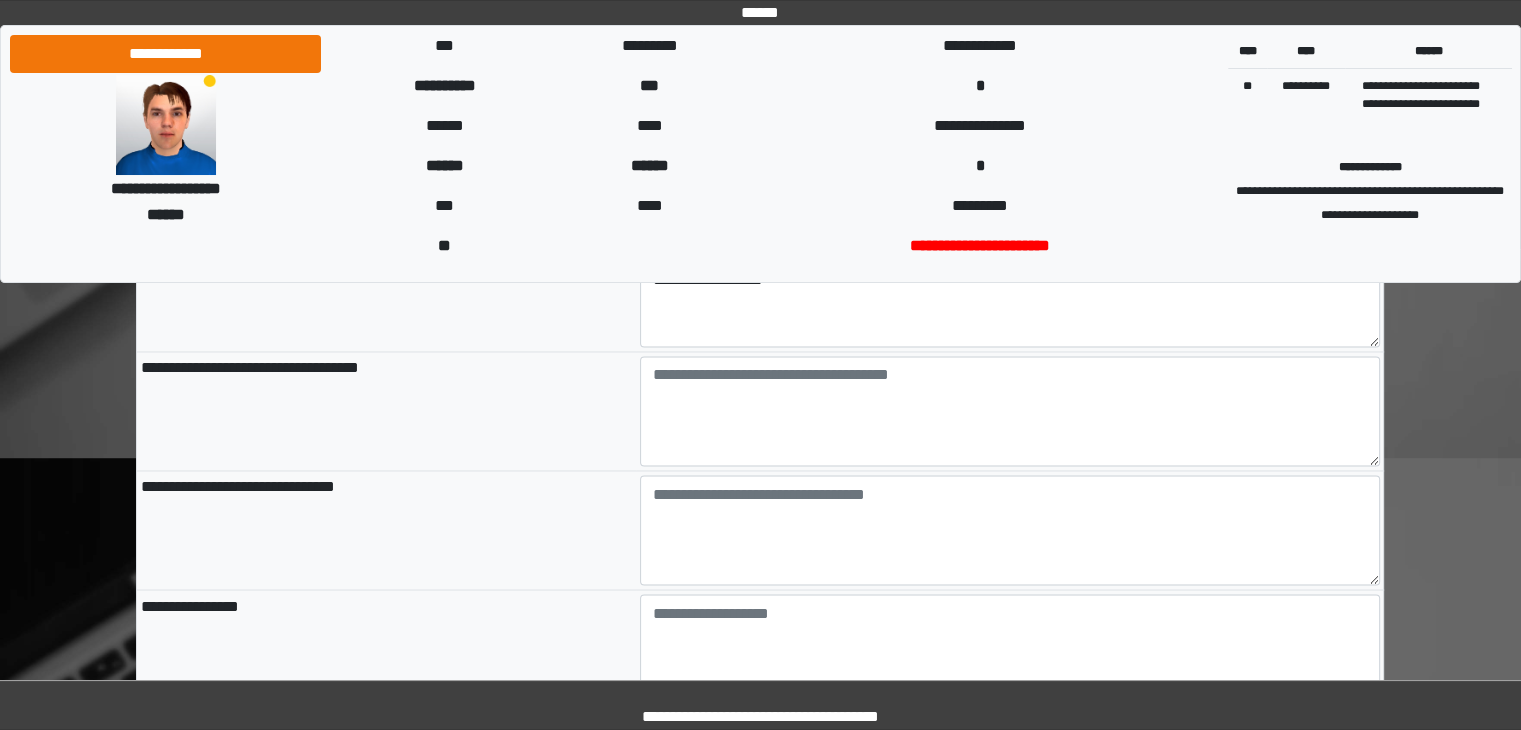 type on "**********" 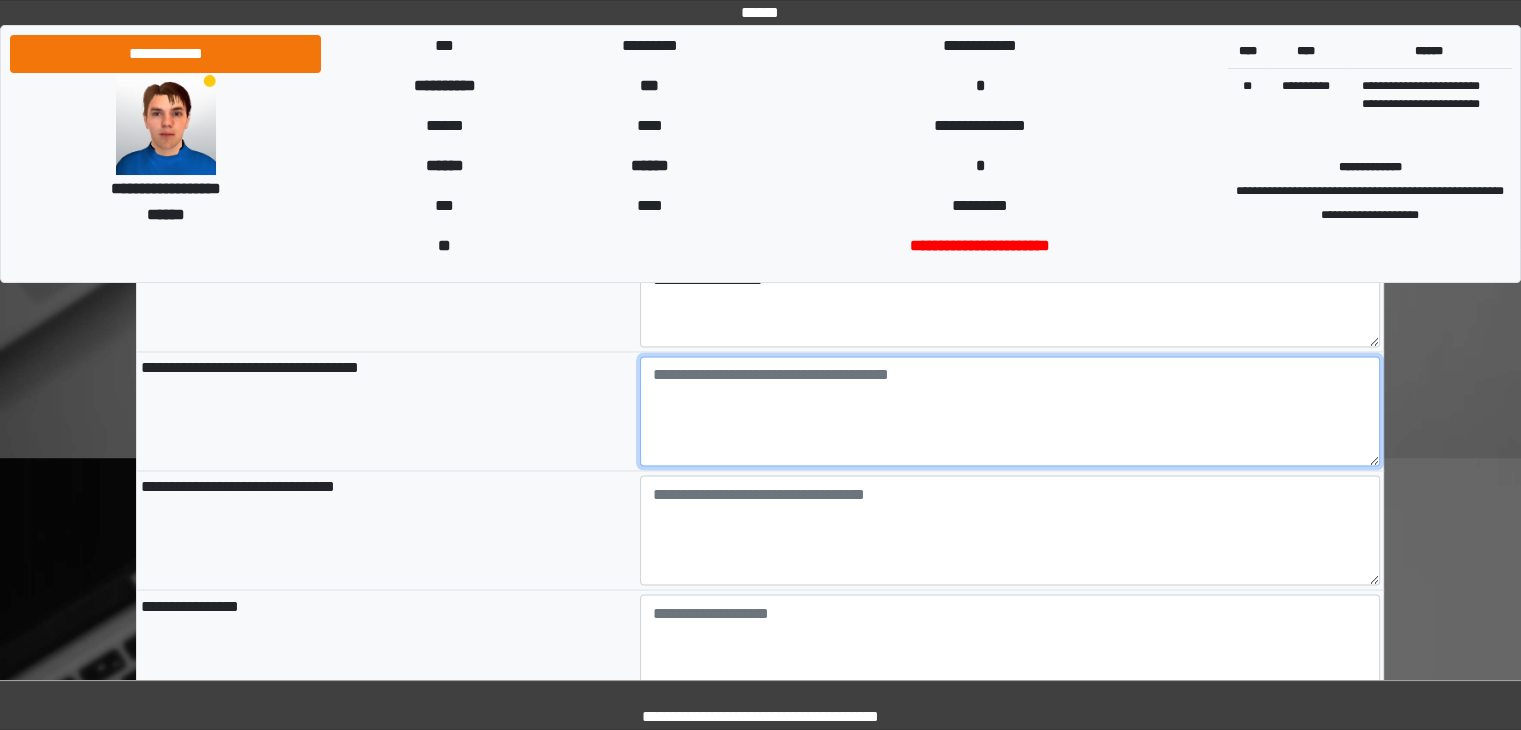 click at bounding box center [1010, 411] 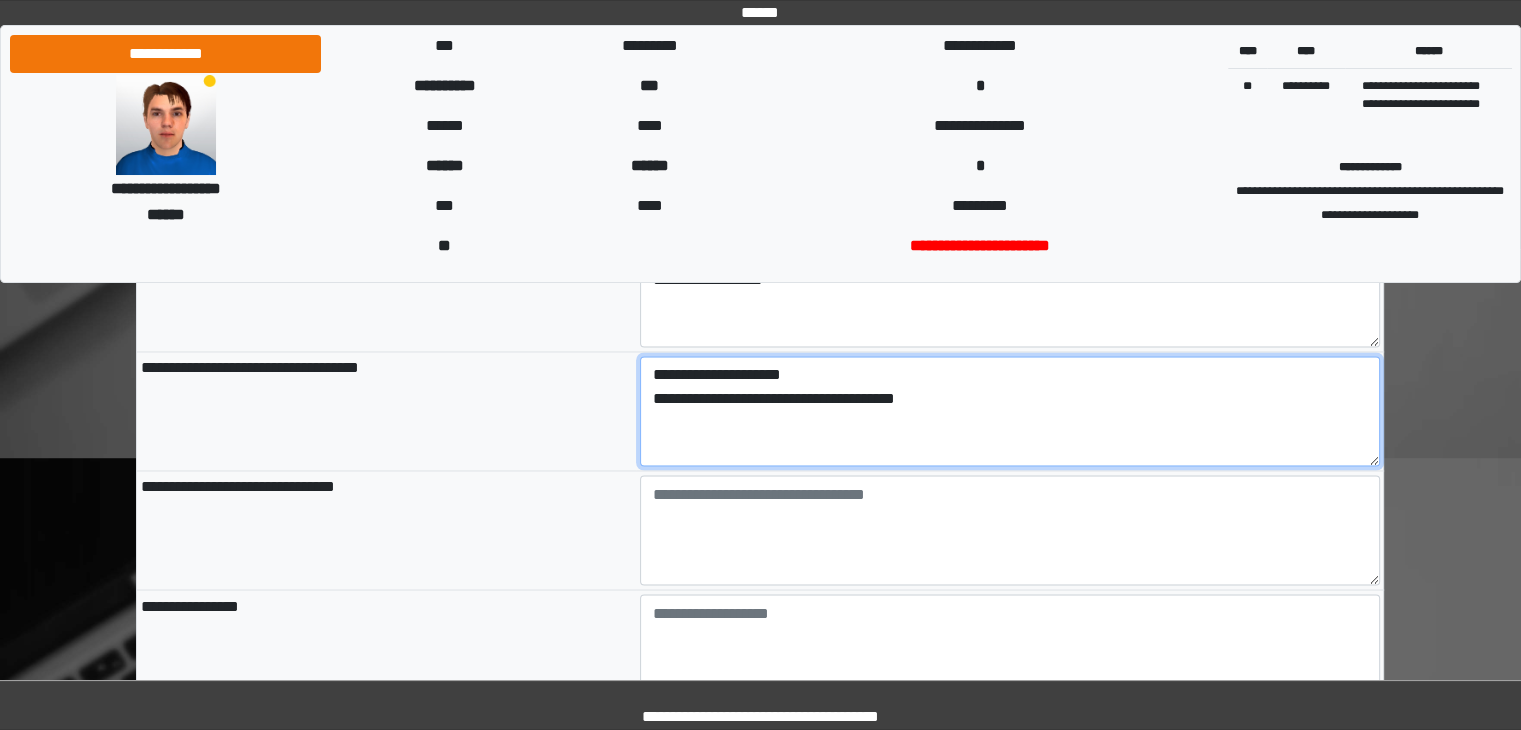click on "**********" at bounding box center (1010, 411) 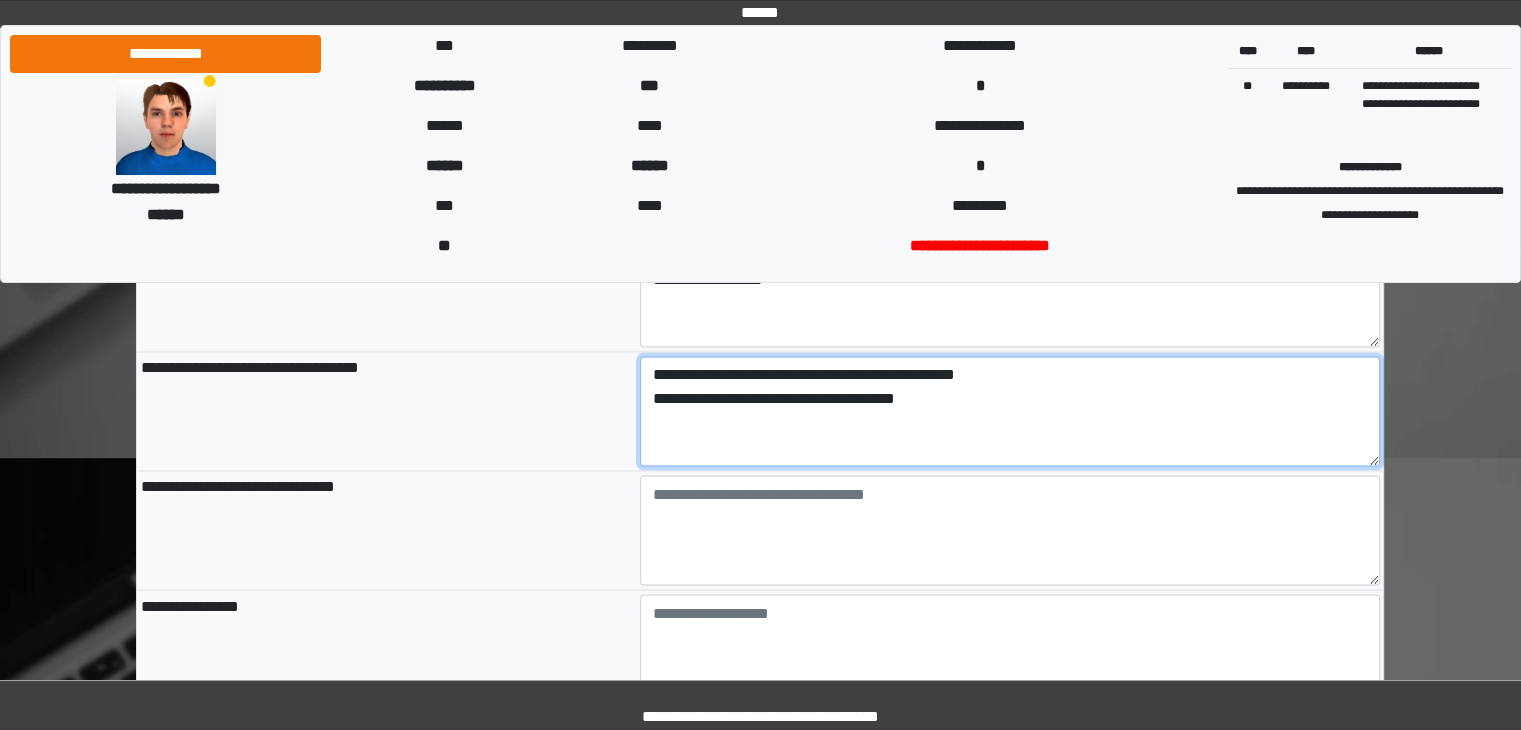 click on "more text" at bounding box center [1010, 411] 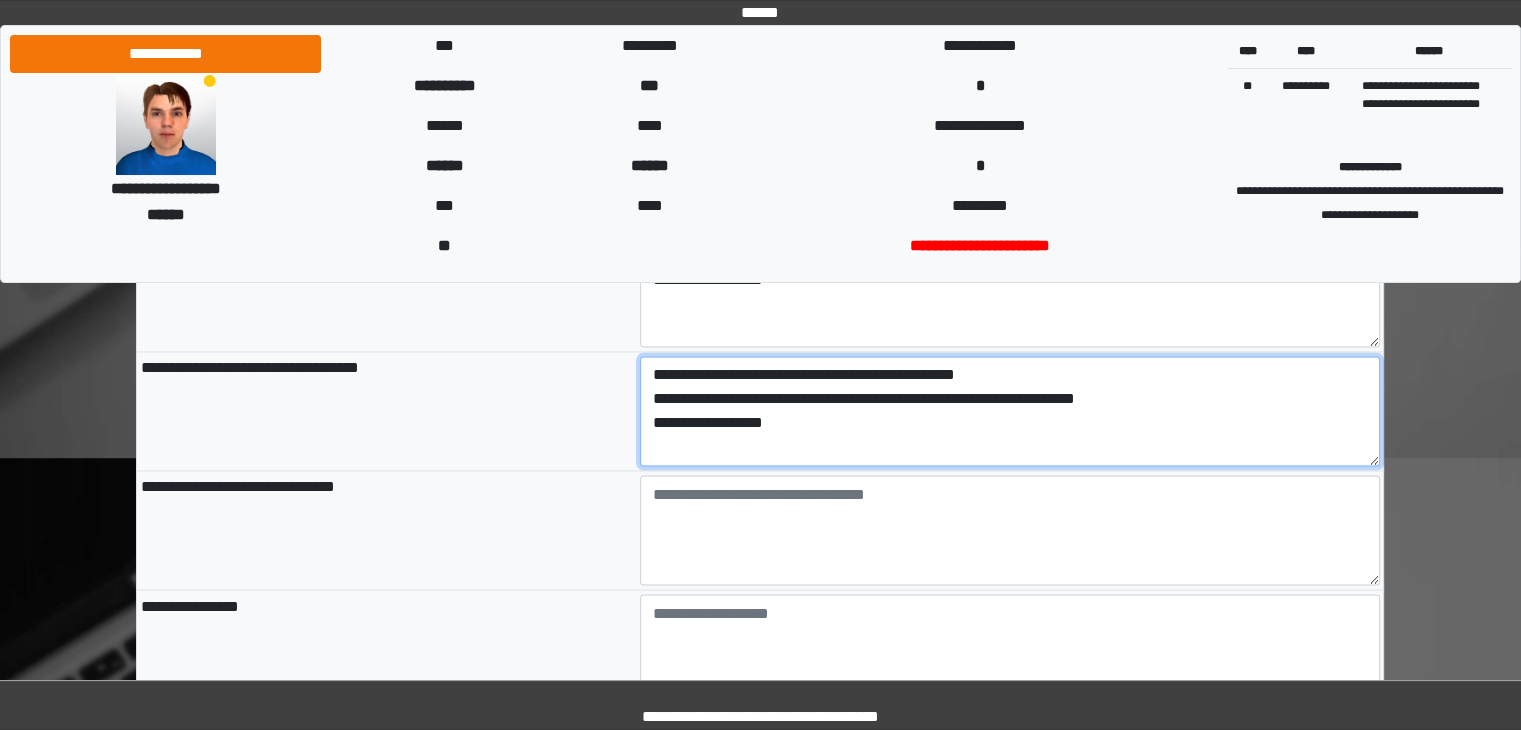 type on "**********" 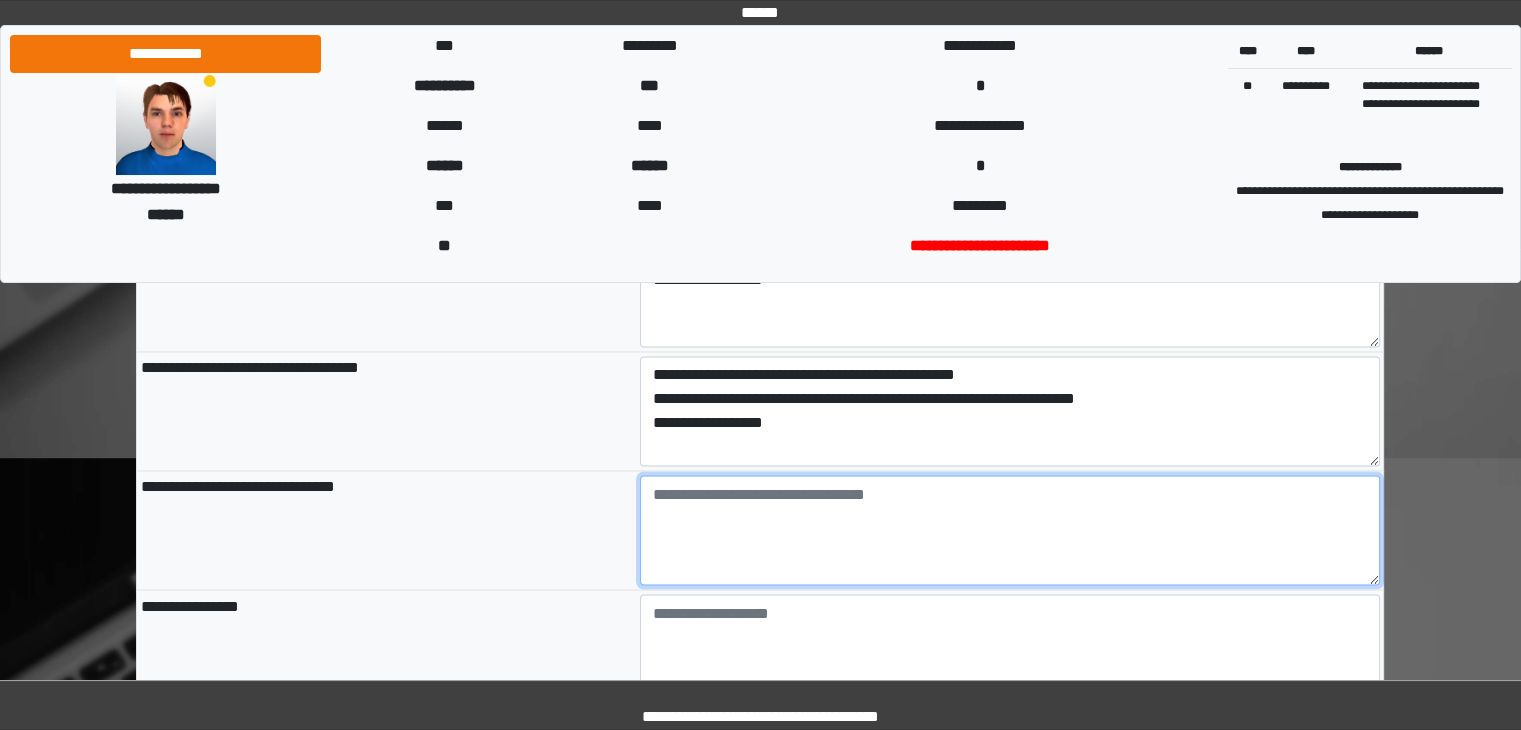 click at bounding box center (1010, 530) 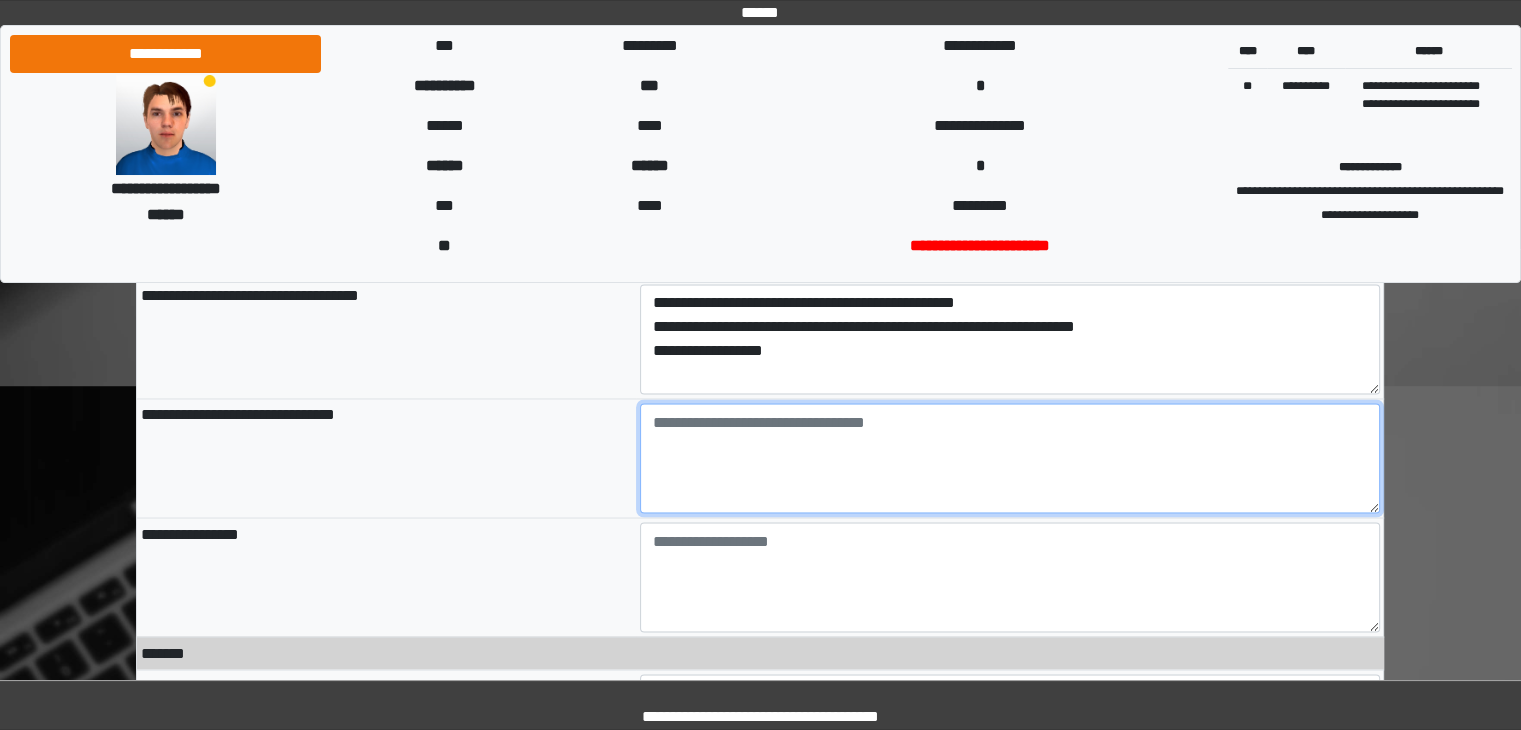 scroll, scrollTop: 3392, scrollLeft: 0, axis: vertical 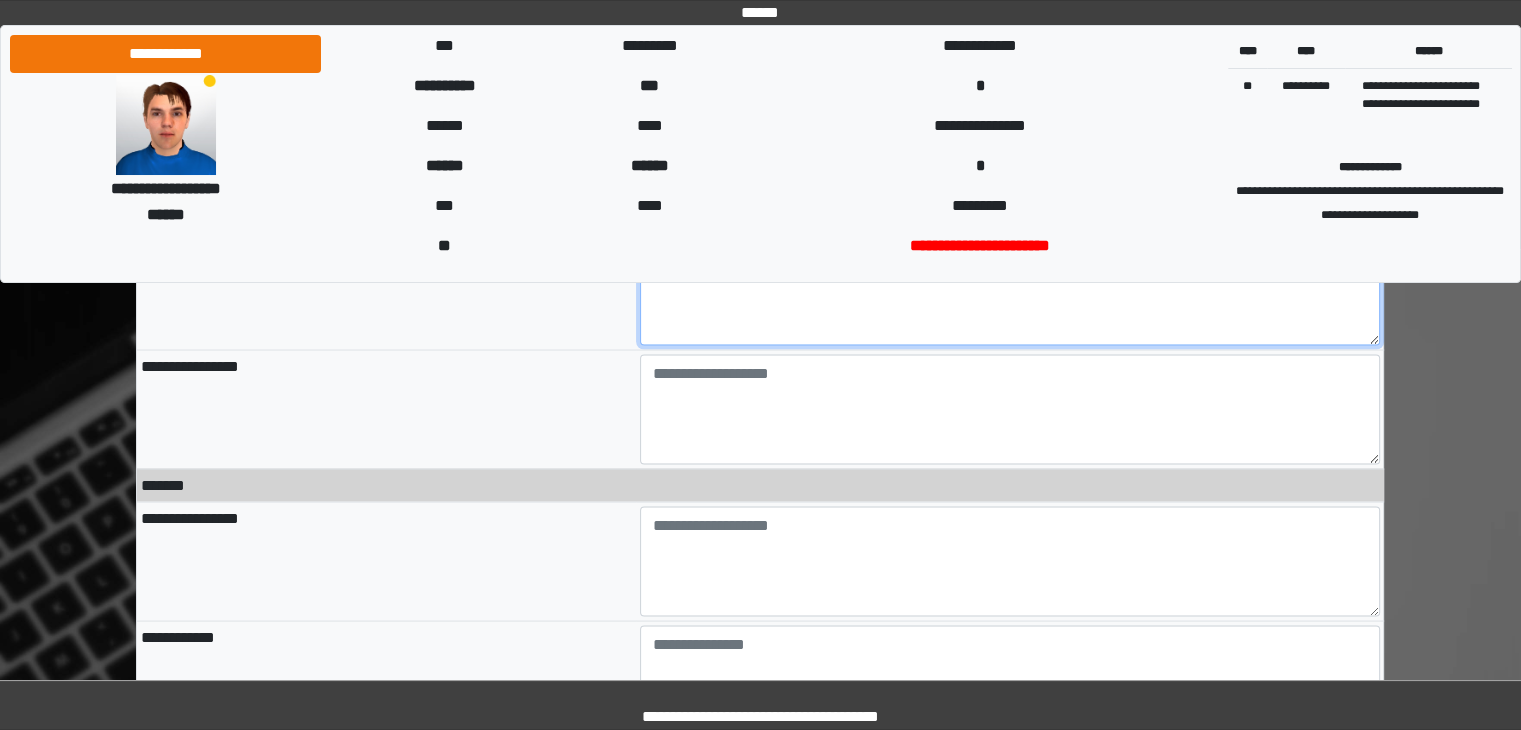 type on "**********" 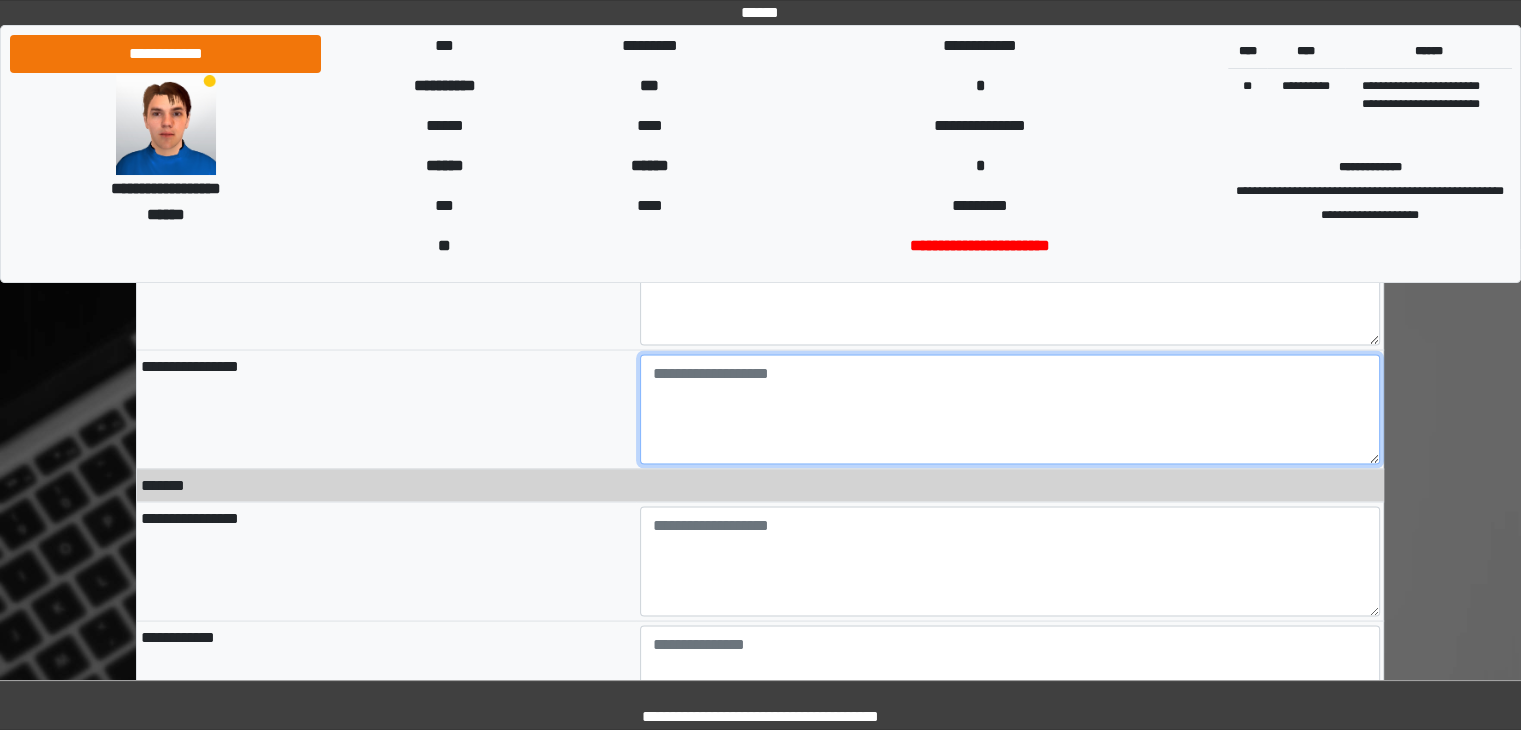 click at bounding box center (1010, 409) 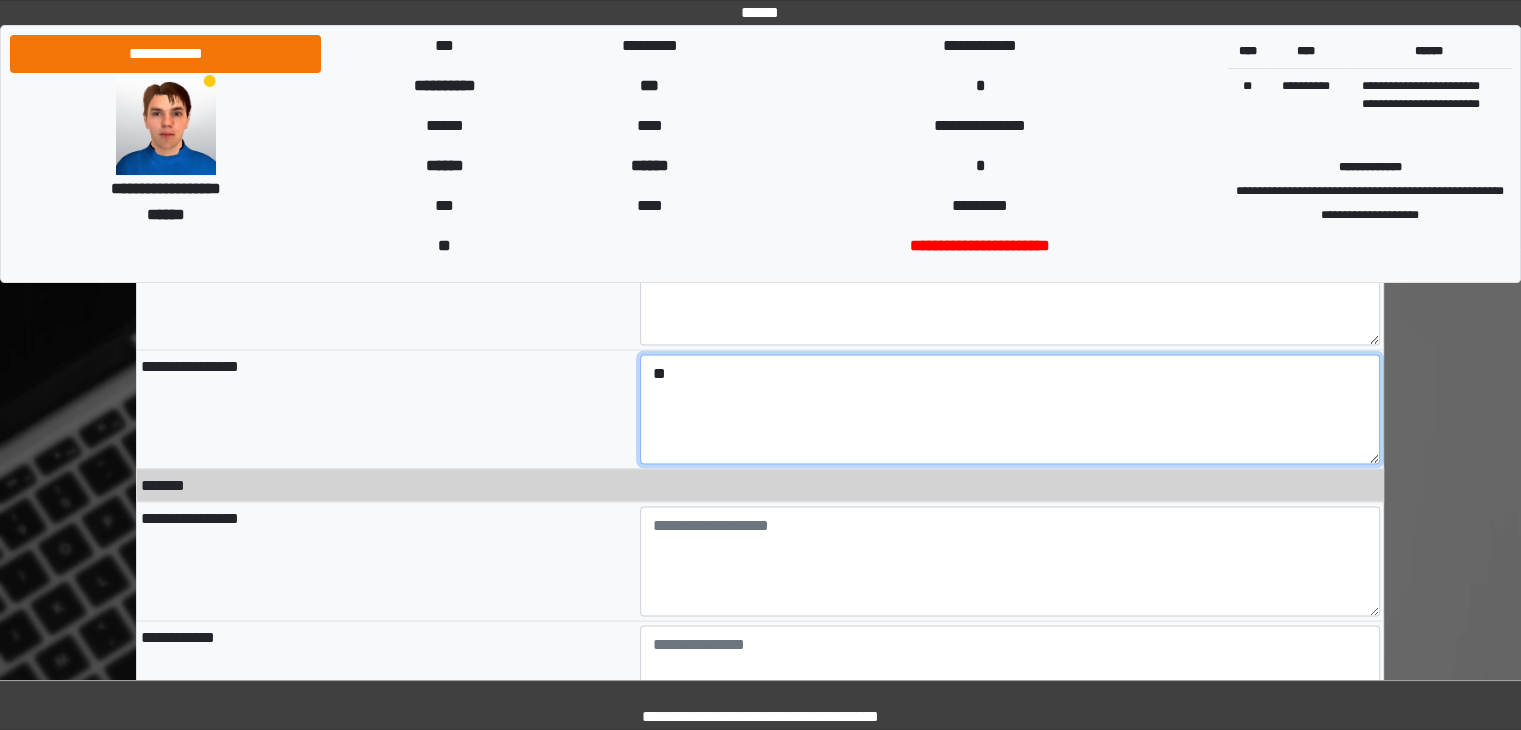 type on "**" 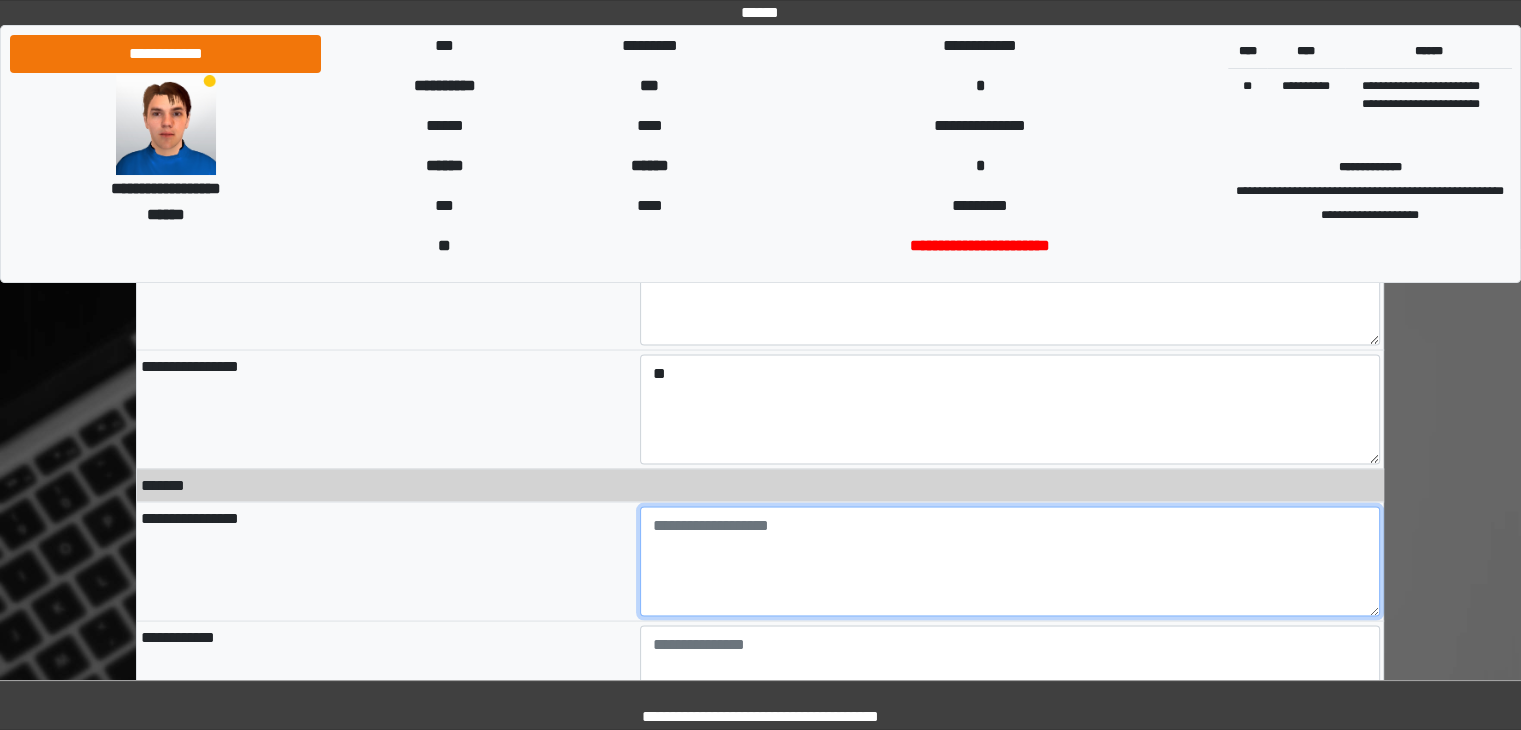 click at bounding box center (1010, 561) 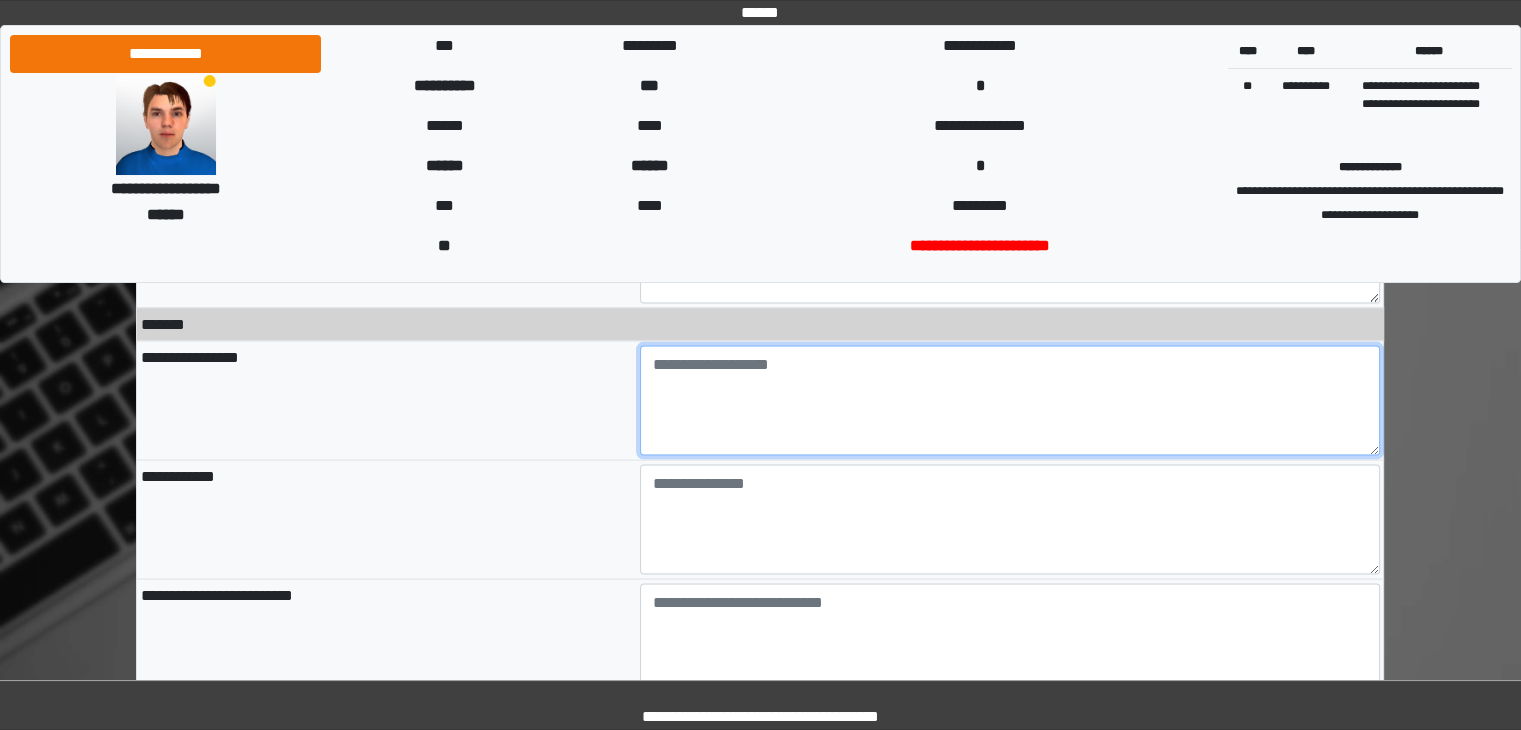 scroll, scrollTop: 3720, scrollLeft: 0, axis: vertical 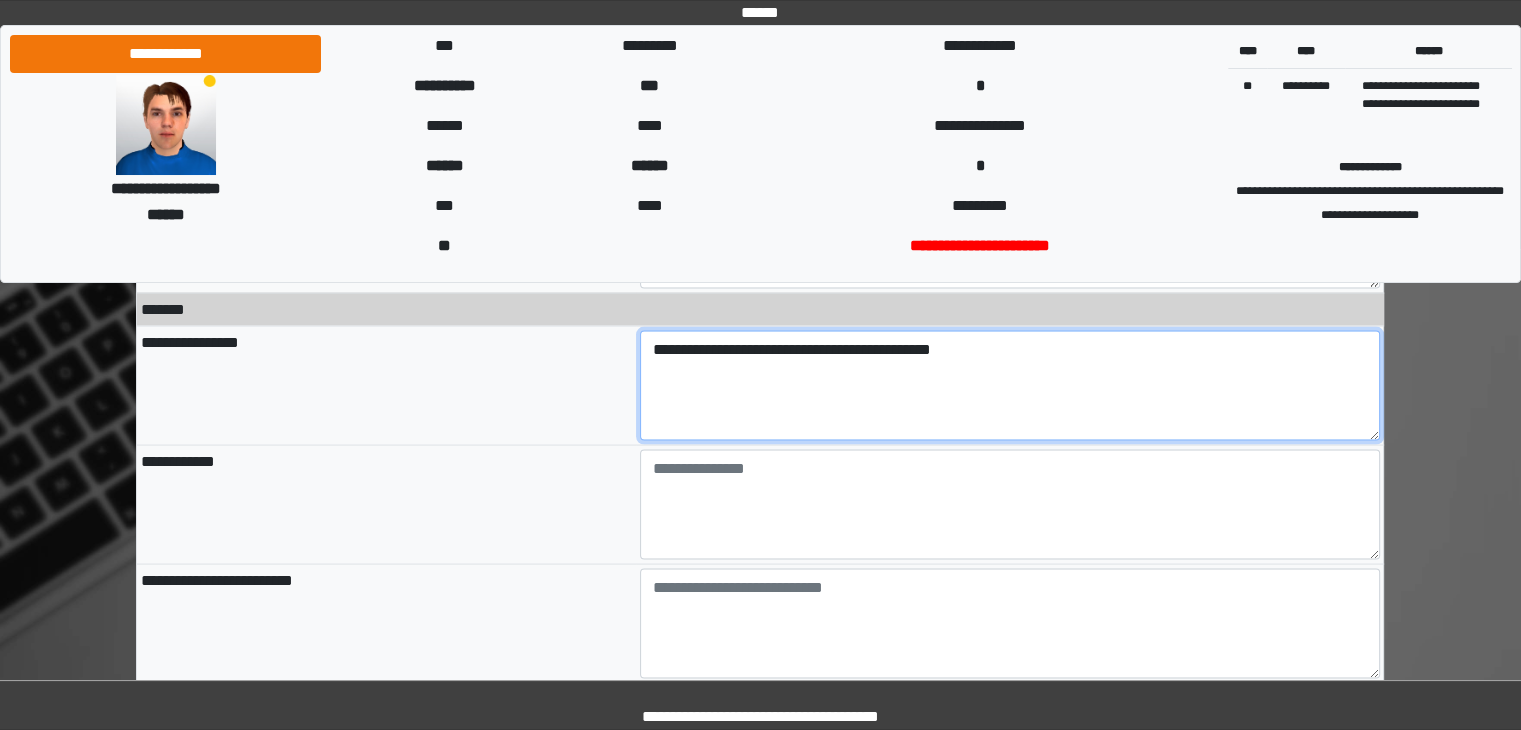 type on "**********" 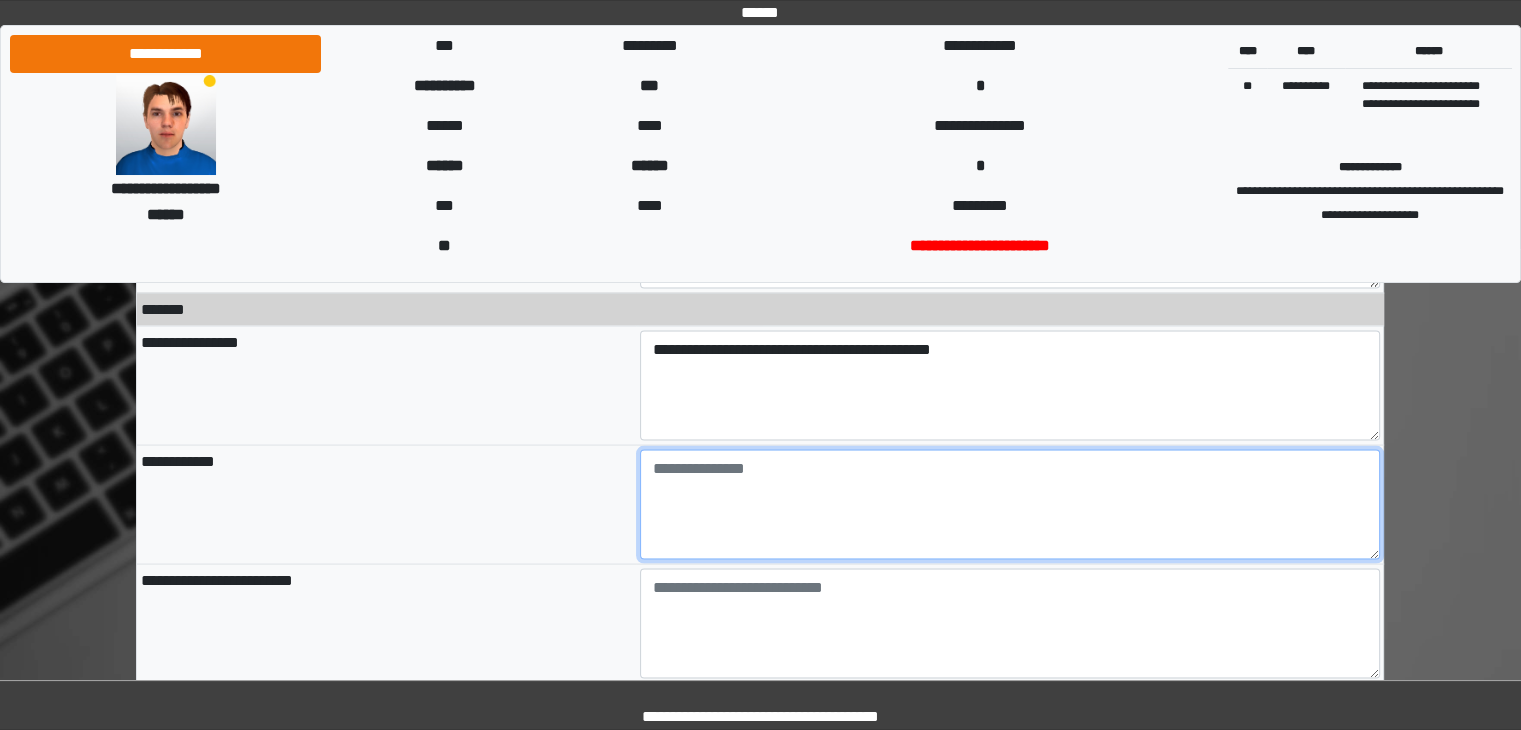 click at bounding box center [1010, 504] 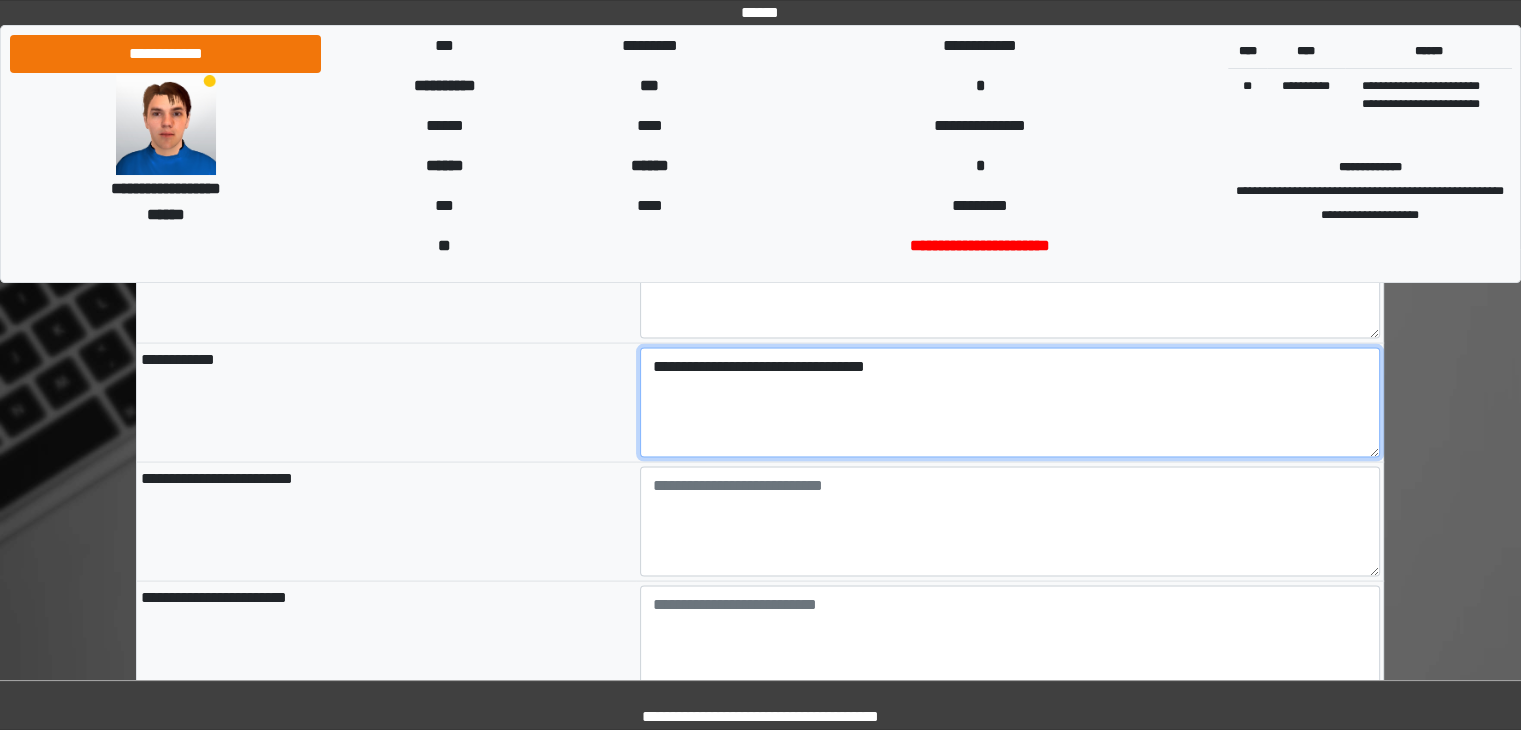 scroll, scrollTop: 3784, scrollLeft: 0, axis: vertical 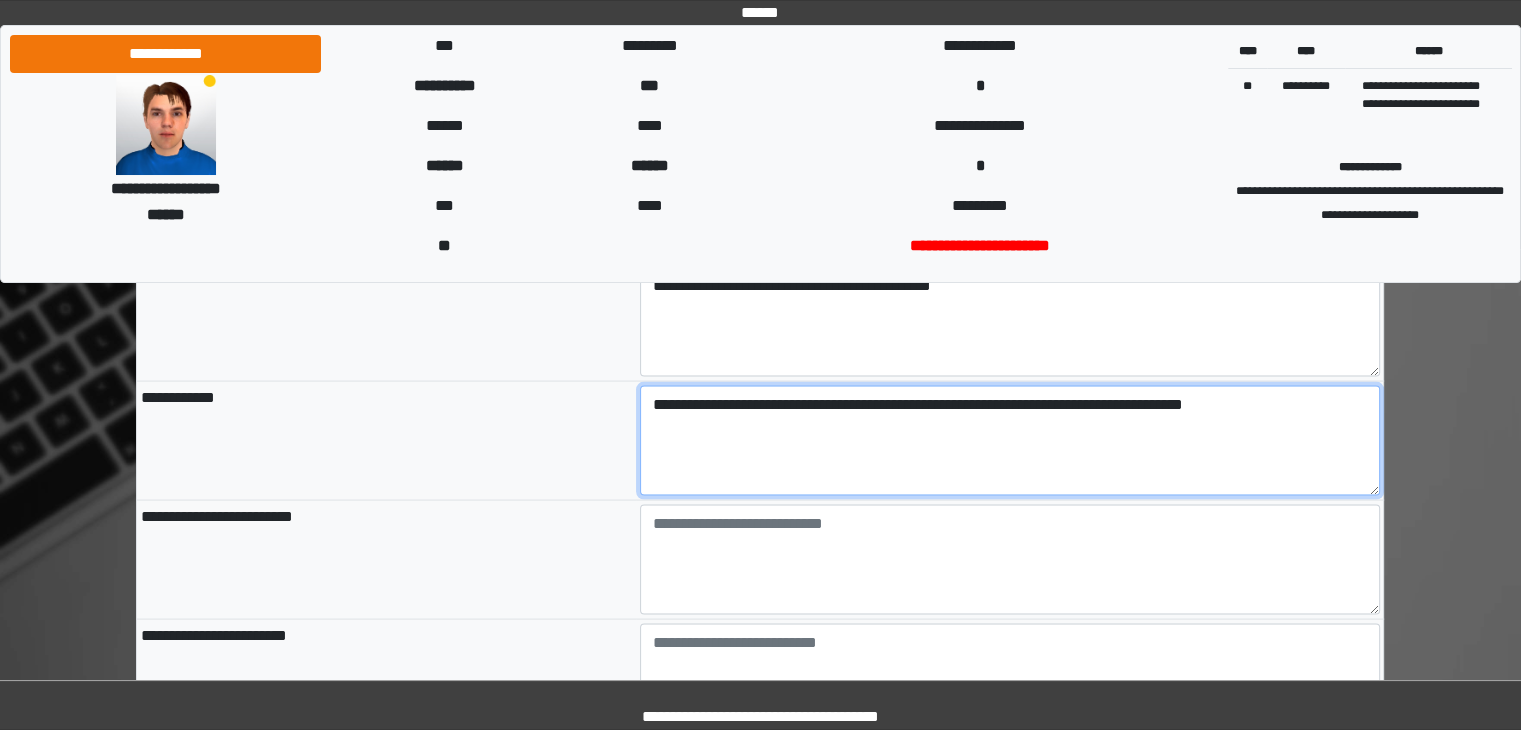 type on "**********" 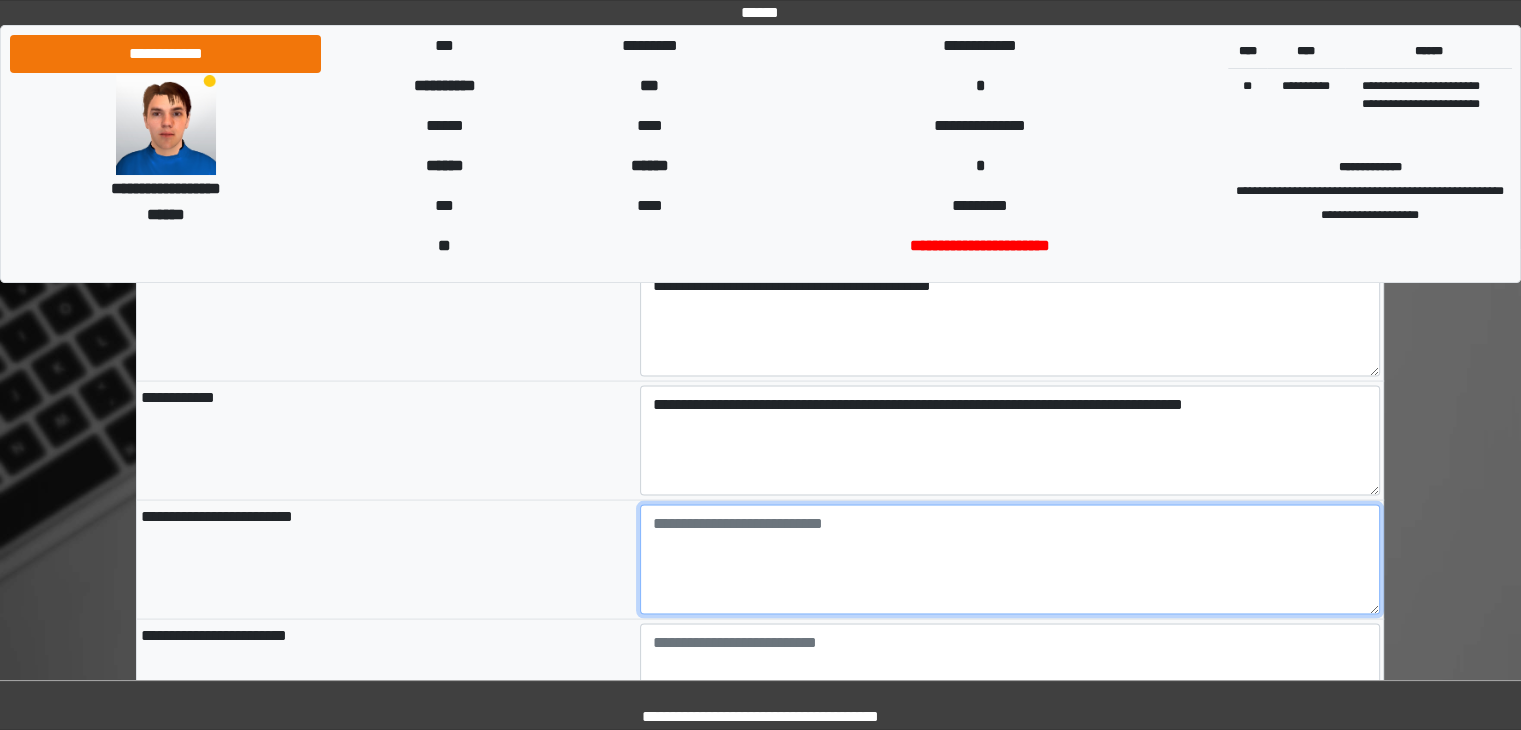 click at bounding box center [1010, 559] 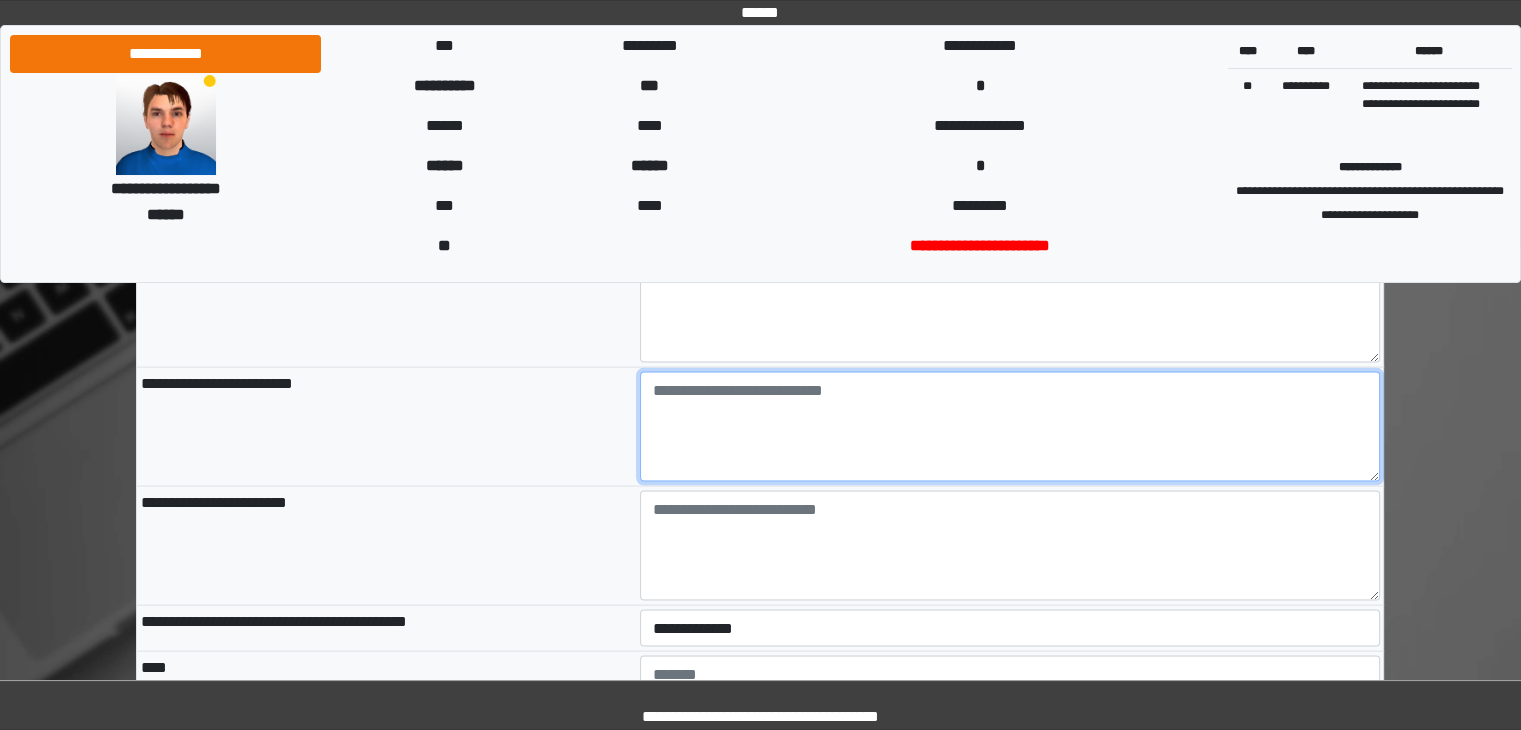 scroll, scrollTop: 3938, scrollLeft: 0, axis: vertical 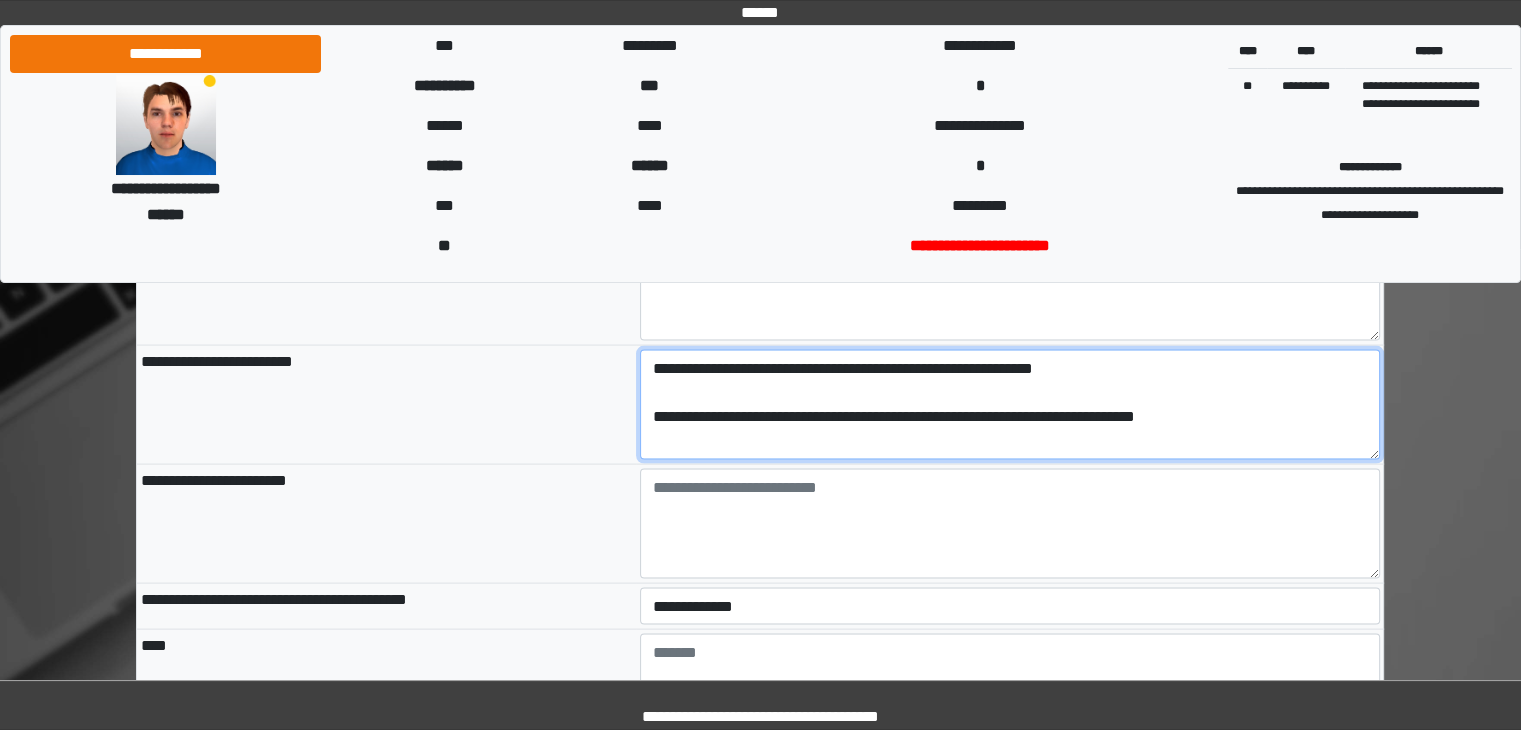 type on "**********" 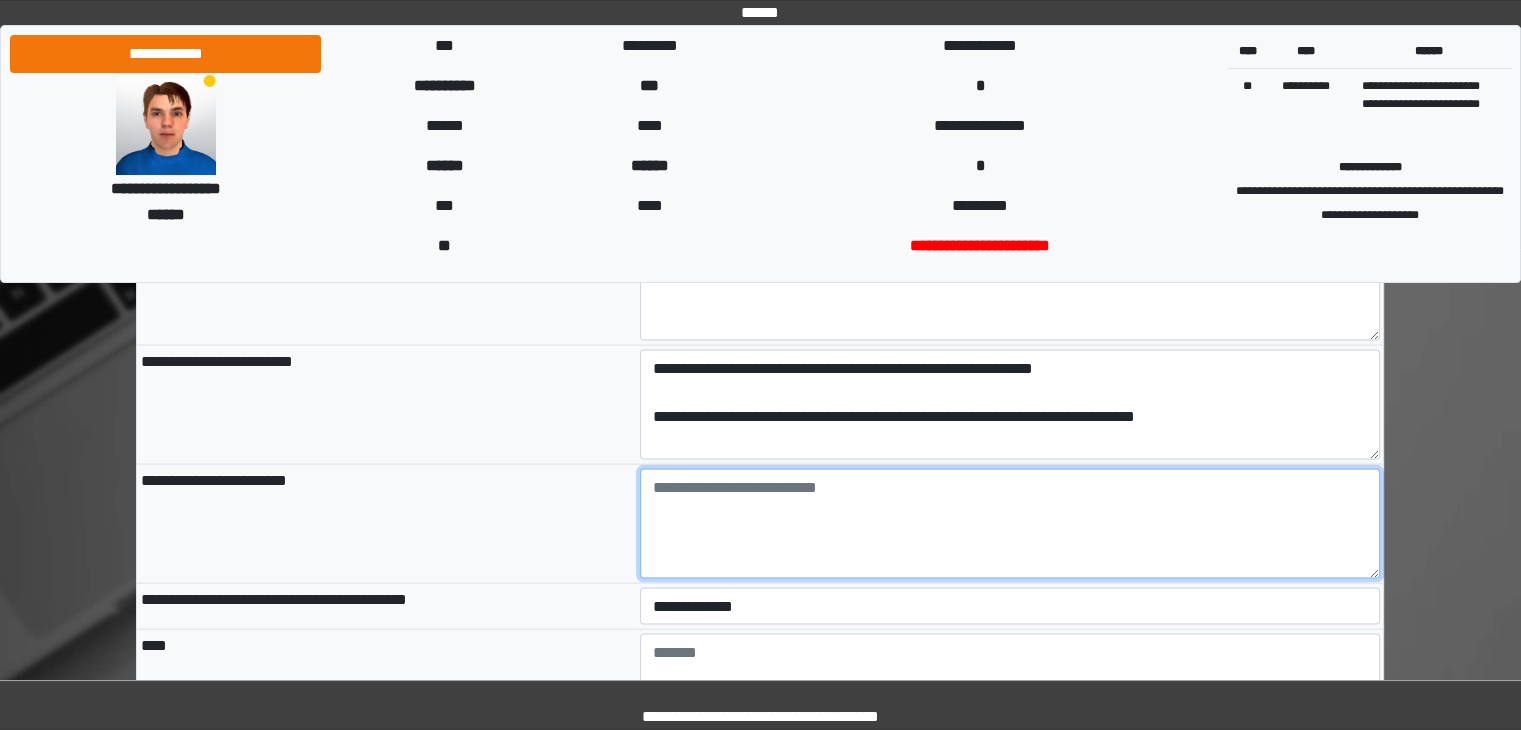 click at bounding box center [1010, 524] 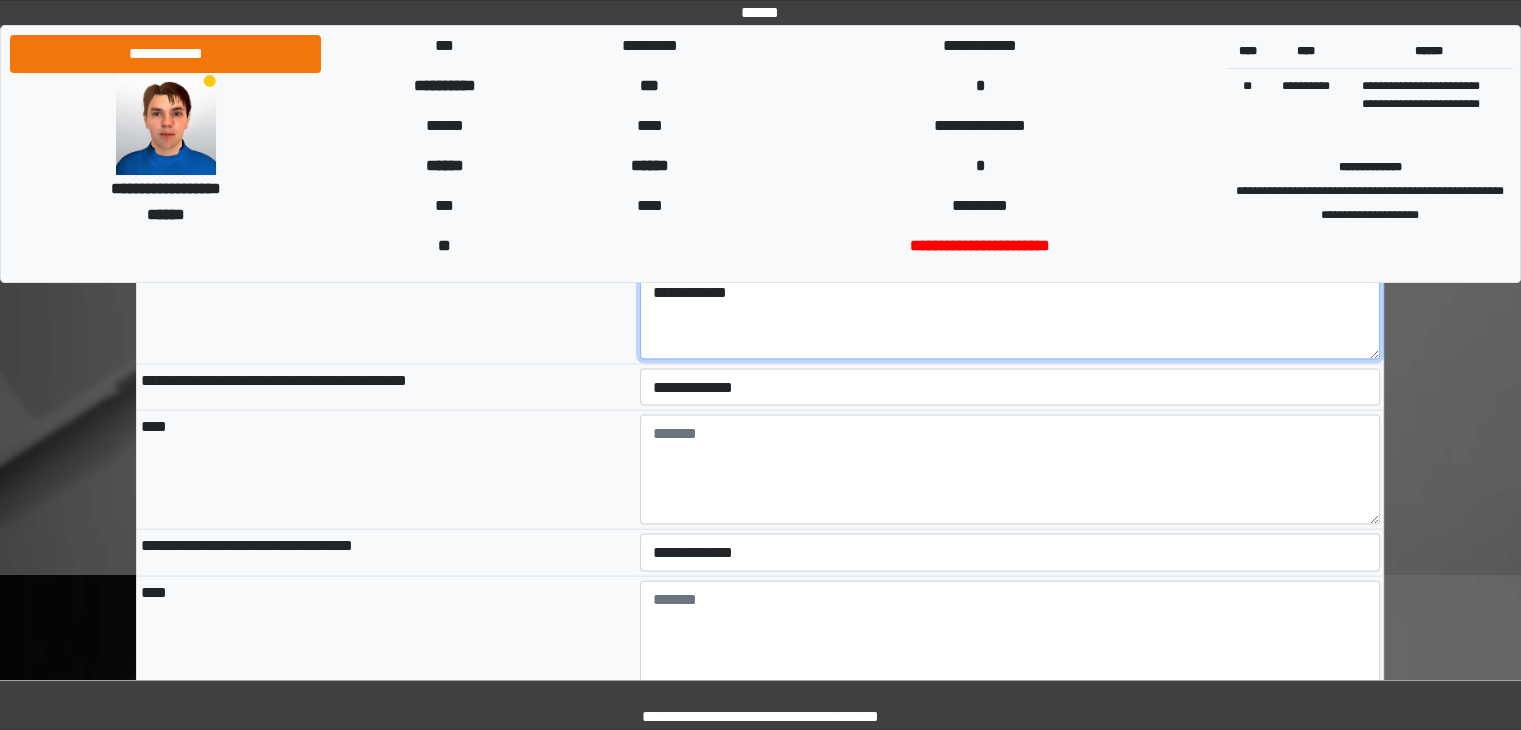 scroll, scrollTop: 4164, scrollLeft: 0, axis: vertical 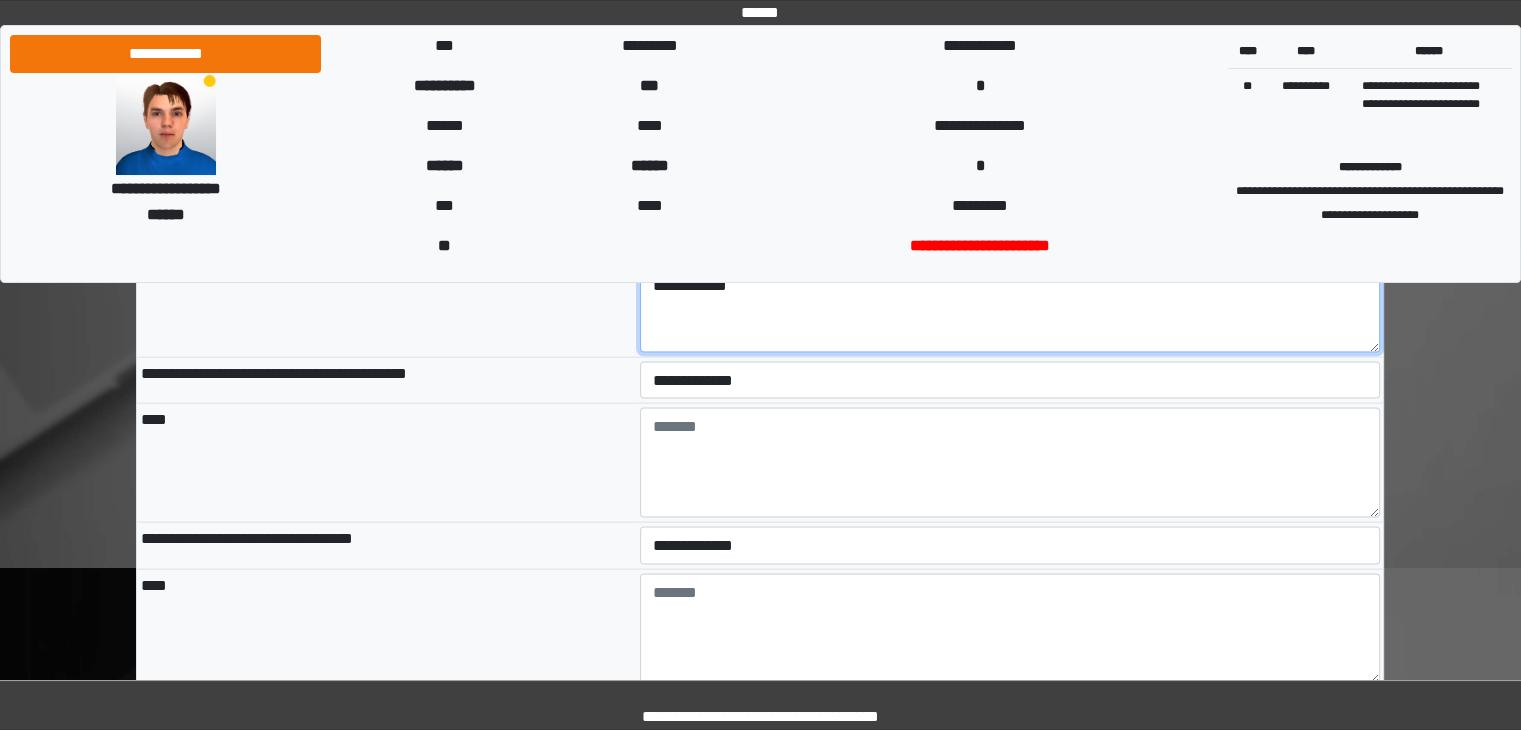 type on "**********" 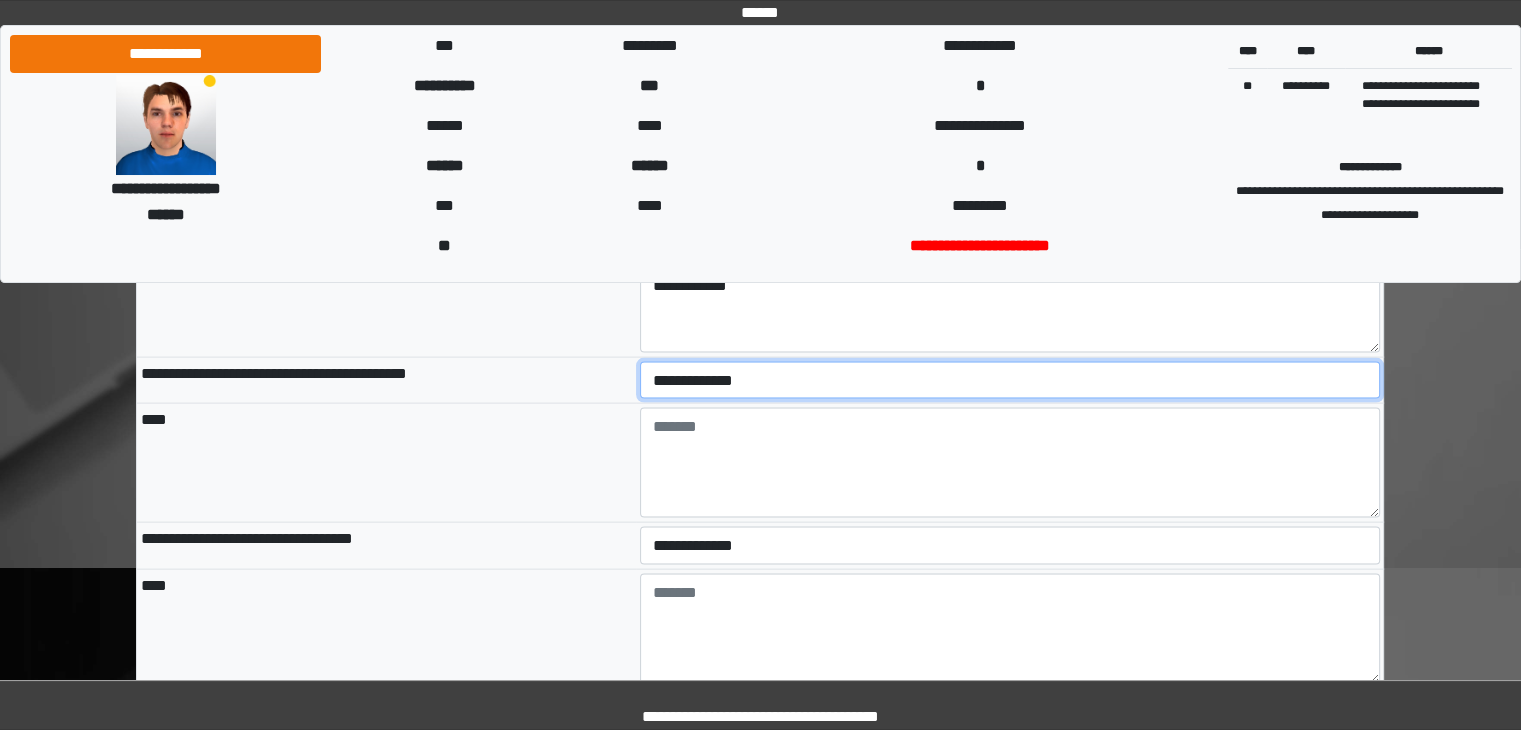 click on "**********" at bounding box center (1010, 381) 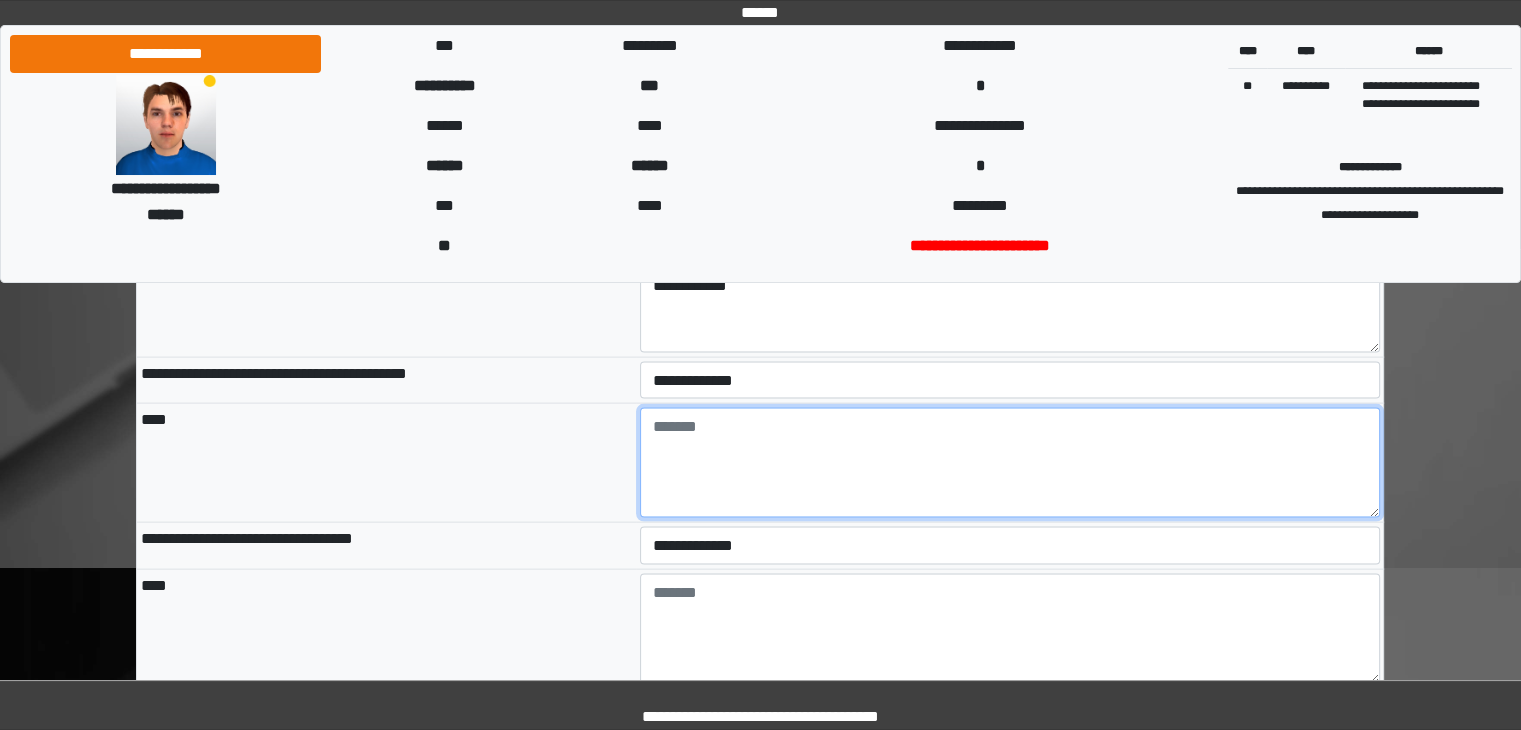 click at bounding box center (1010, 463) 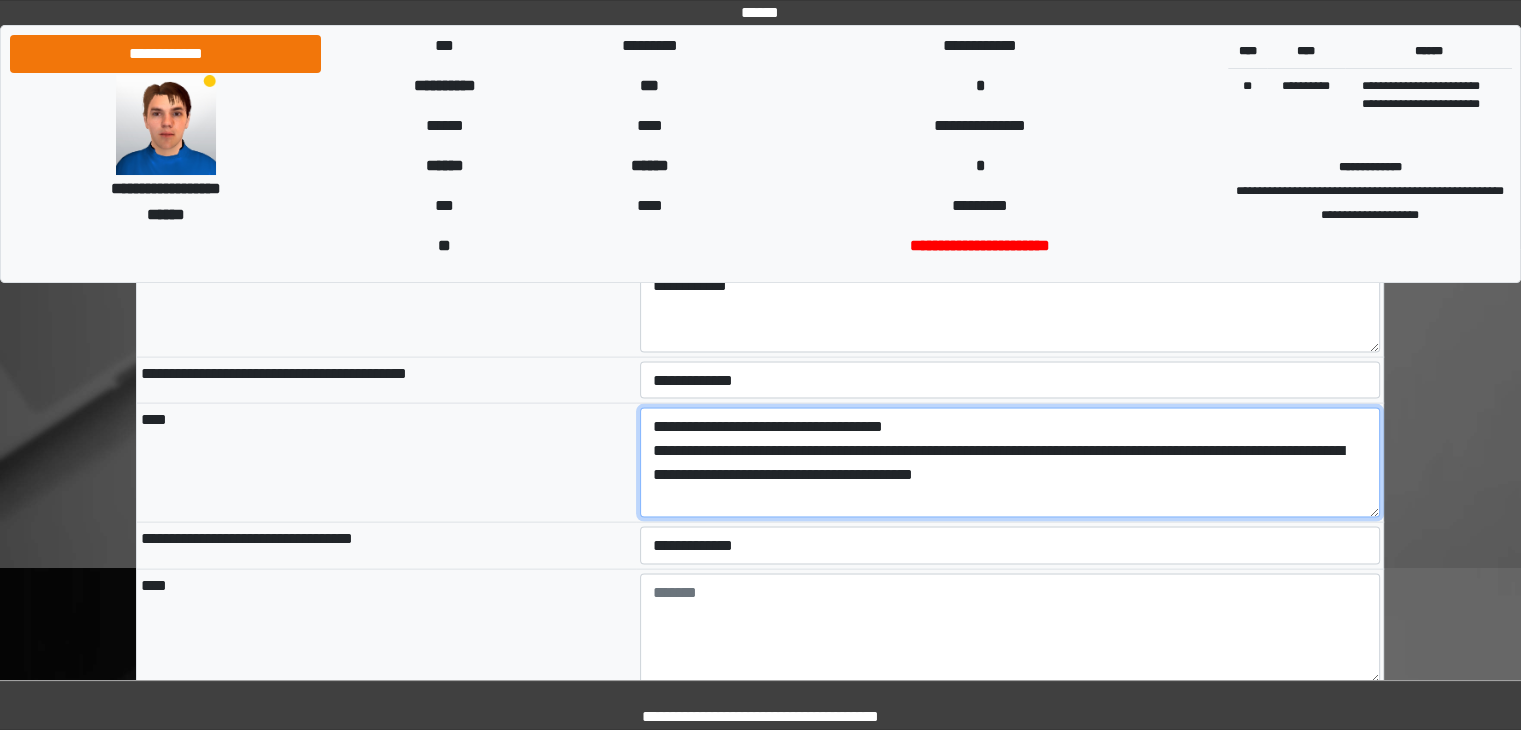 type on "**********" 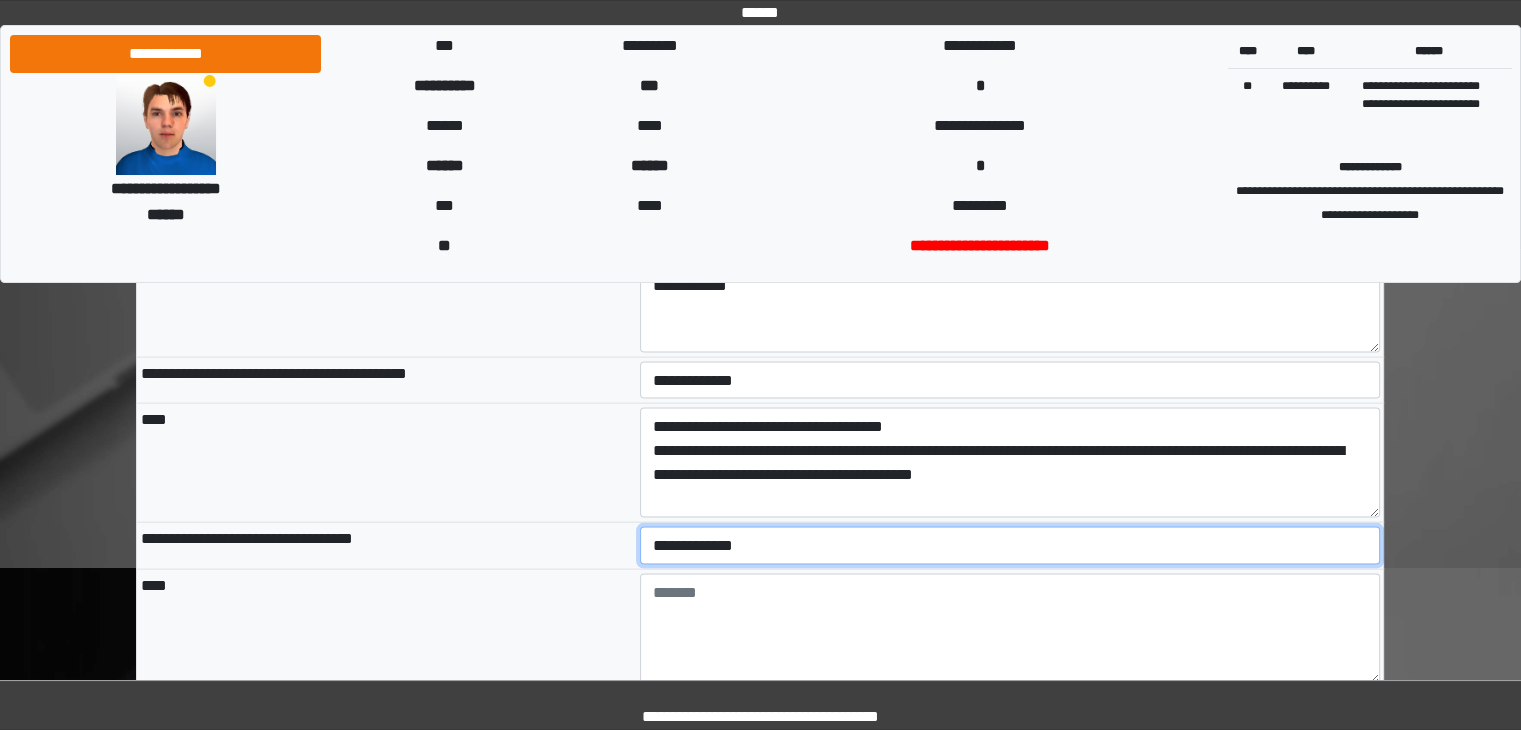 click on "**********" at bounding box center [1010, 546] 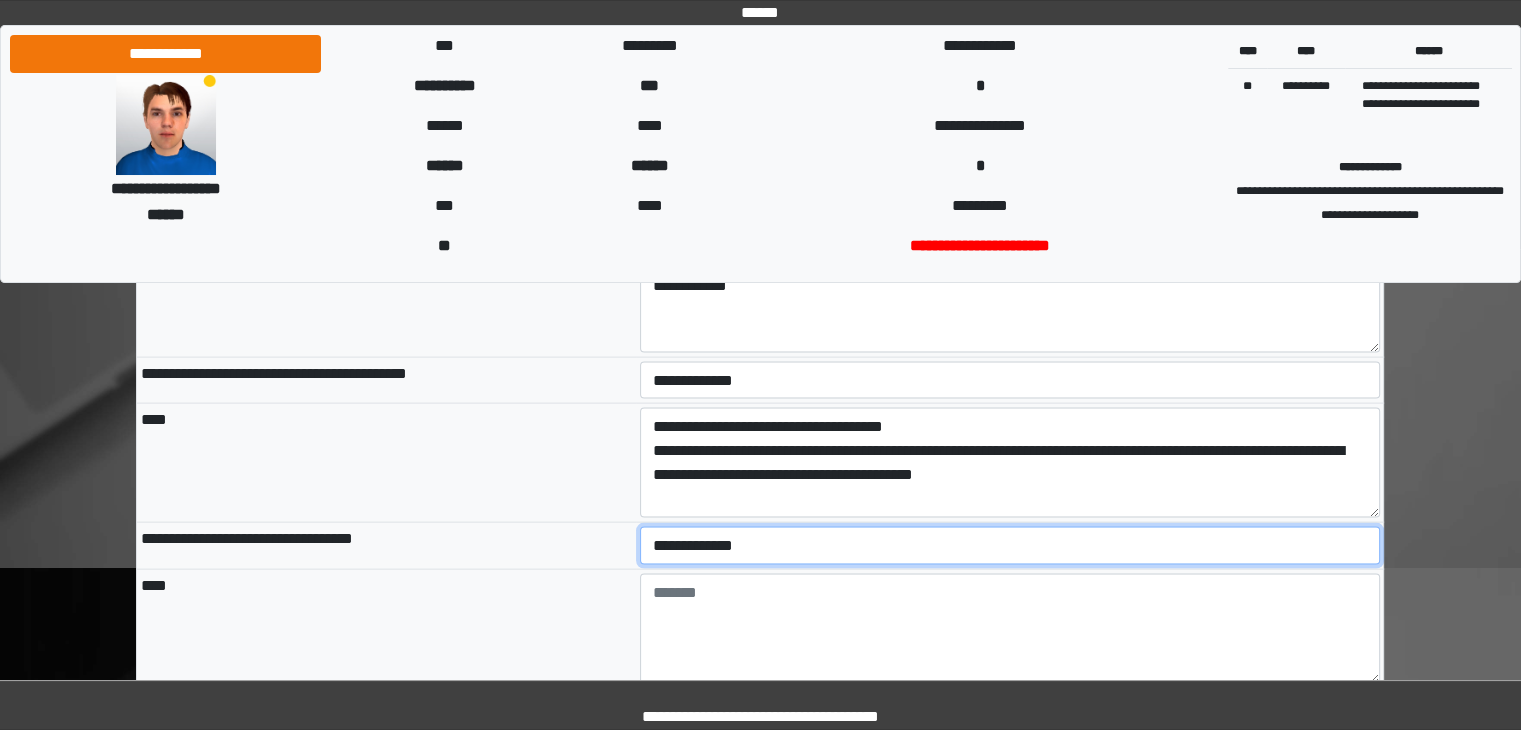 select on "*" 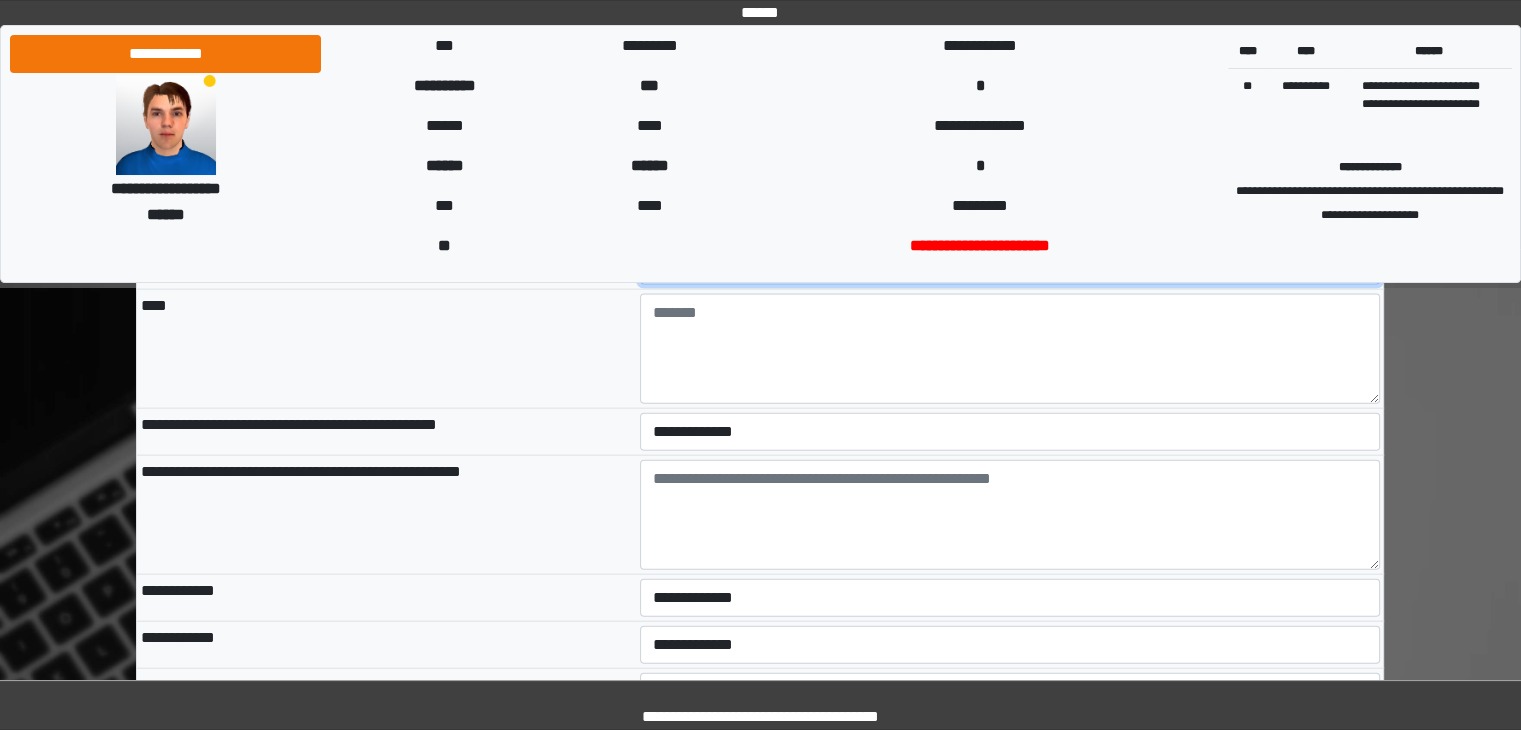 scroll, scrollTop: 4451, scrollLeft: 0, axis: vertical 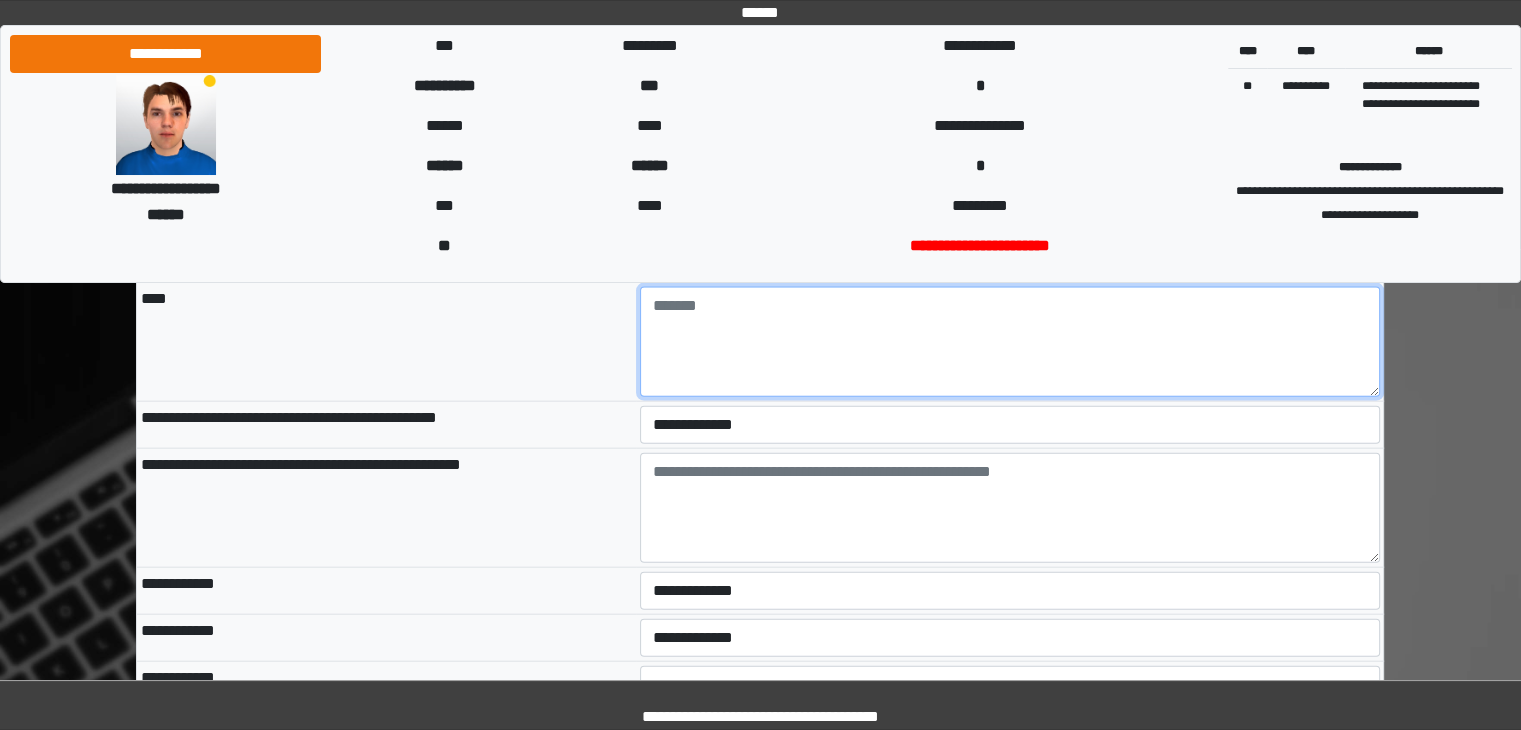 click at bounding box center (1010, 342) 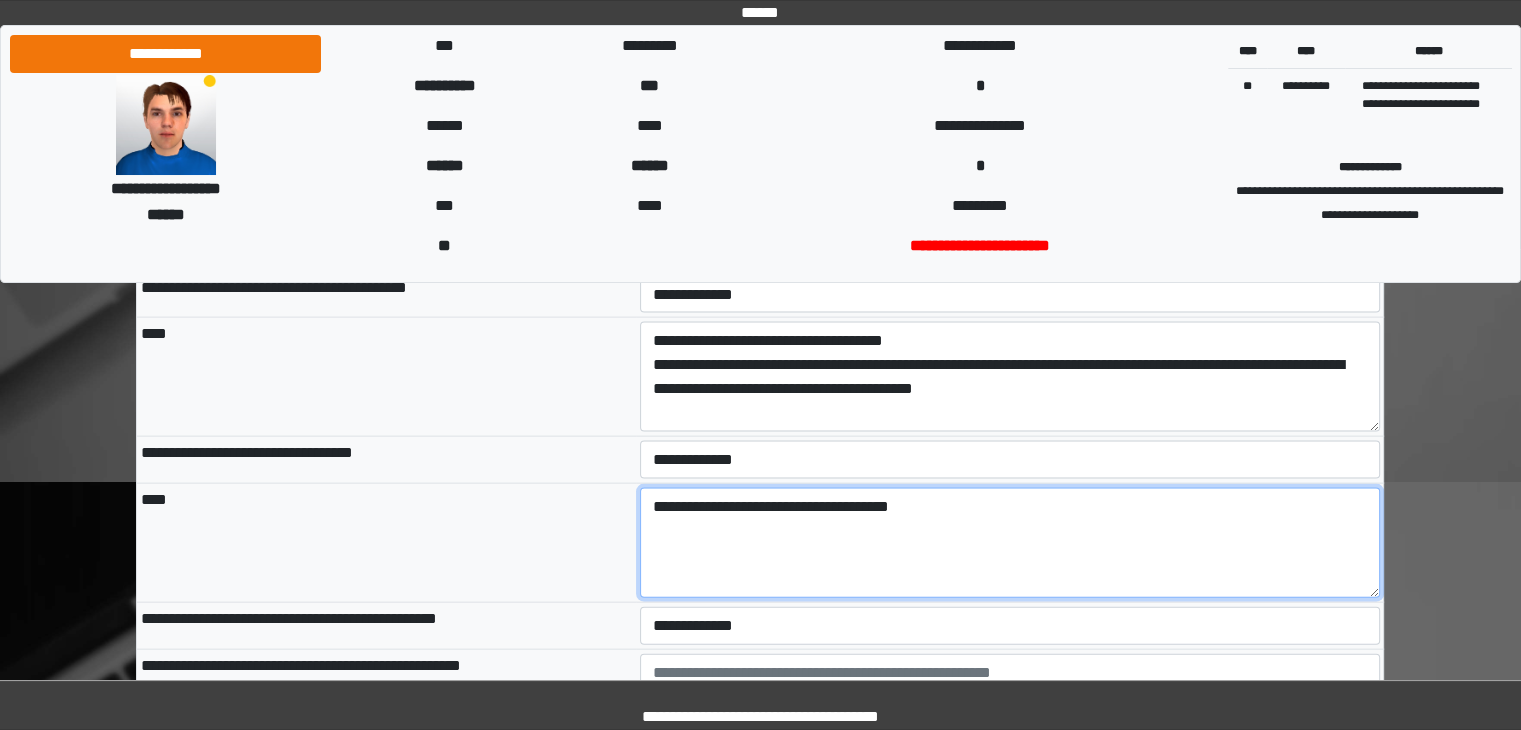 scroll, scrollTop: 4220, scrollLeft: 0, axis: vertical 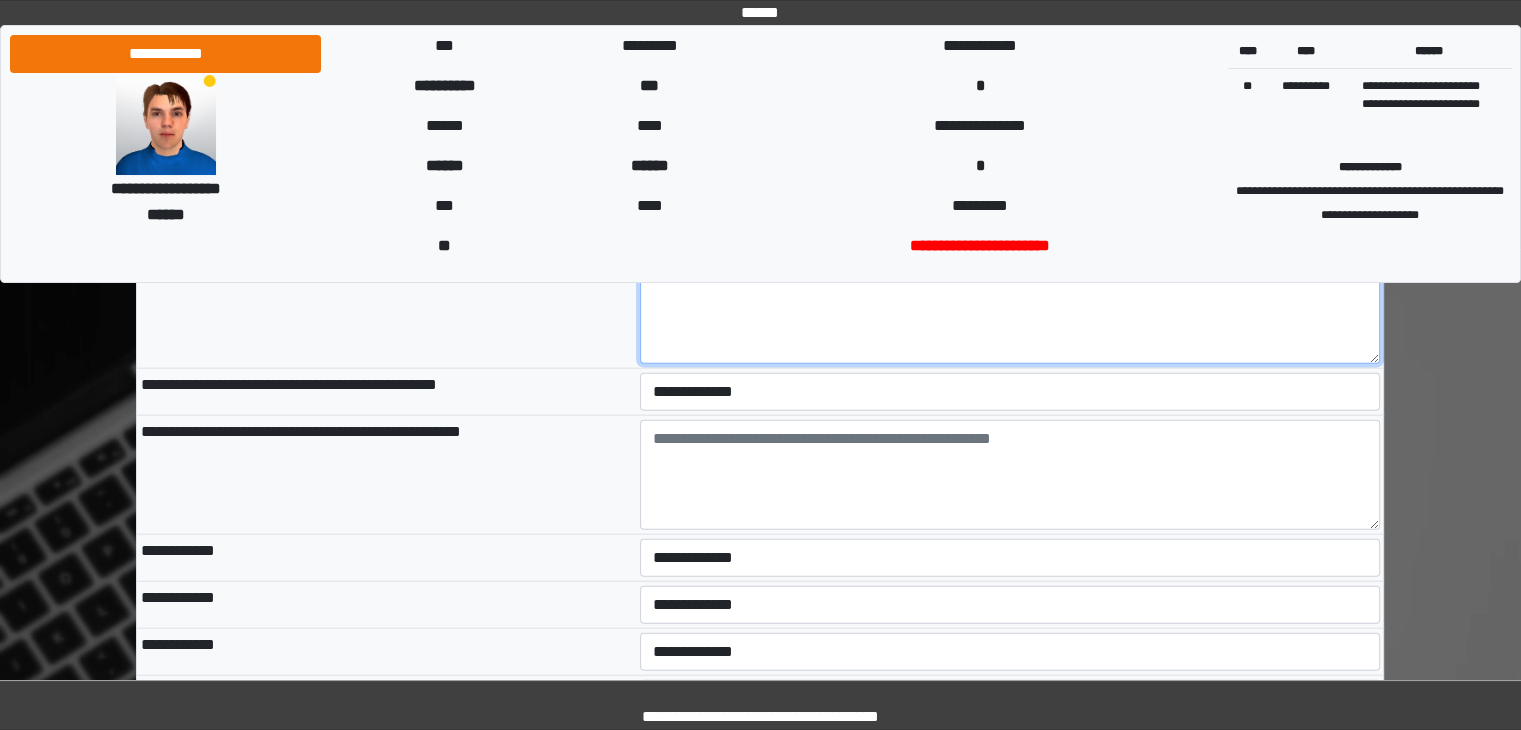 type on "**********" 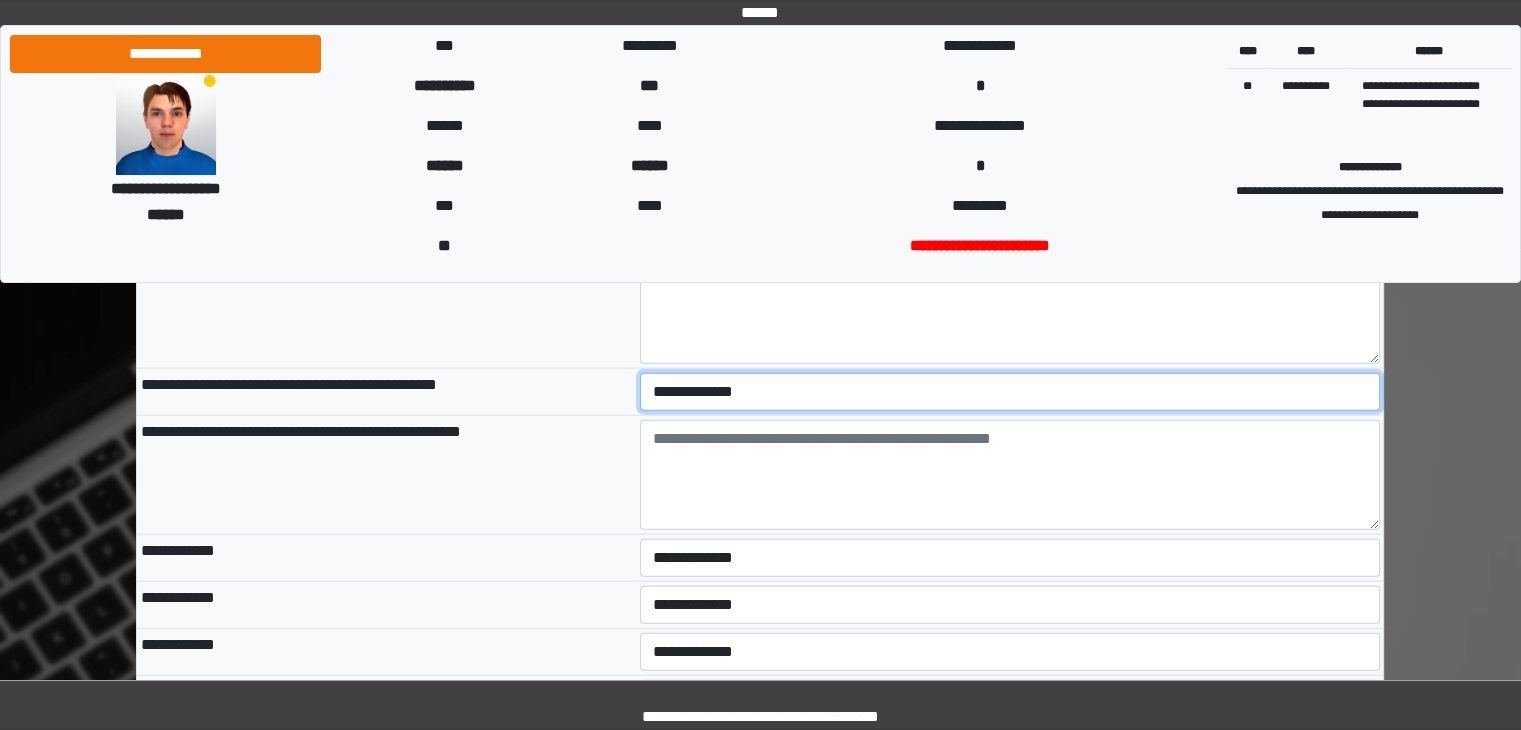 click on "**********" at bounding box center [1010, 392] 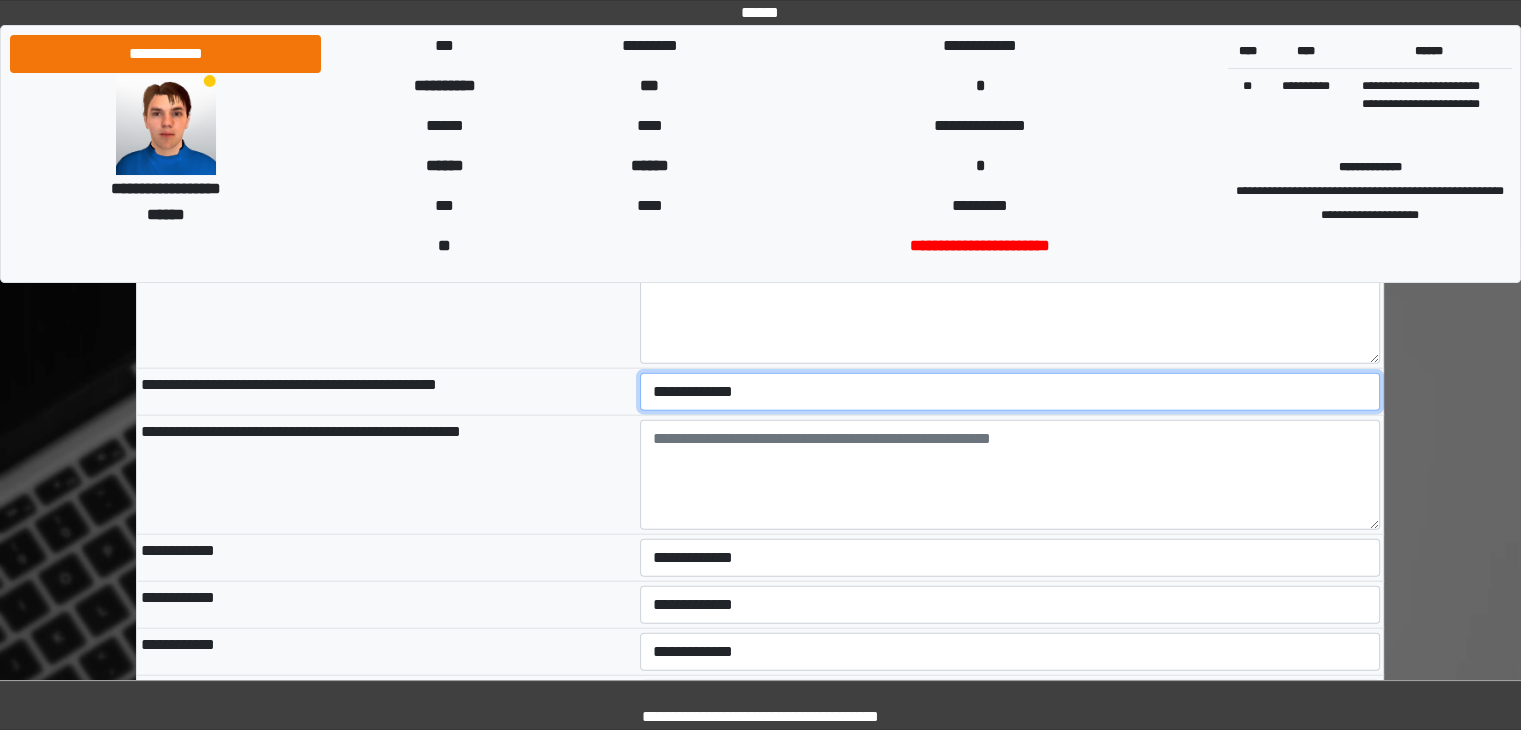 select on "*" 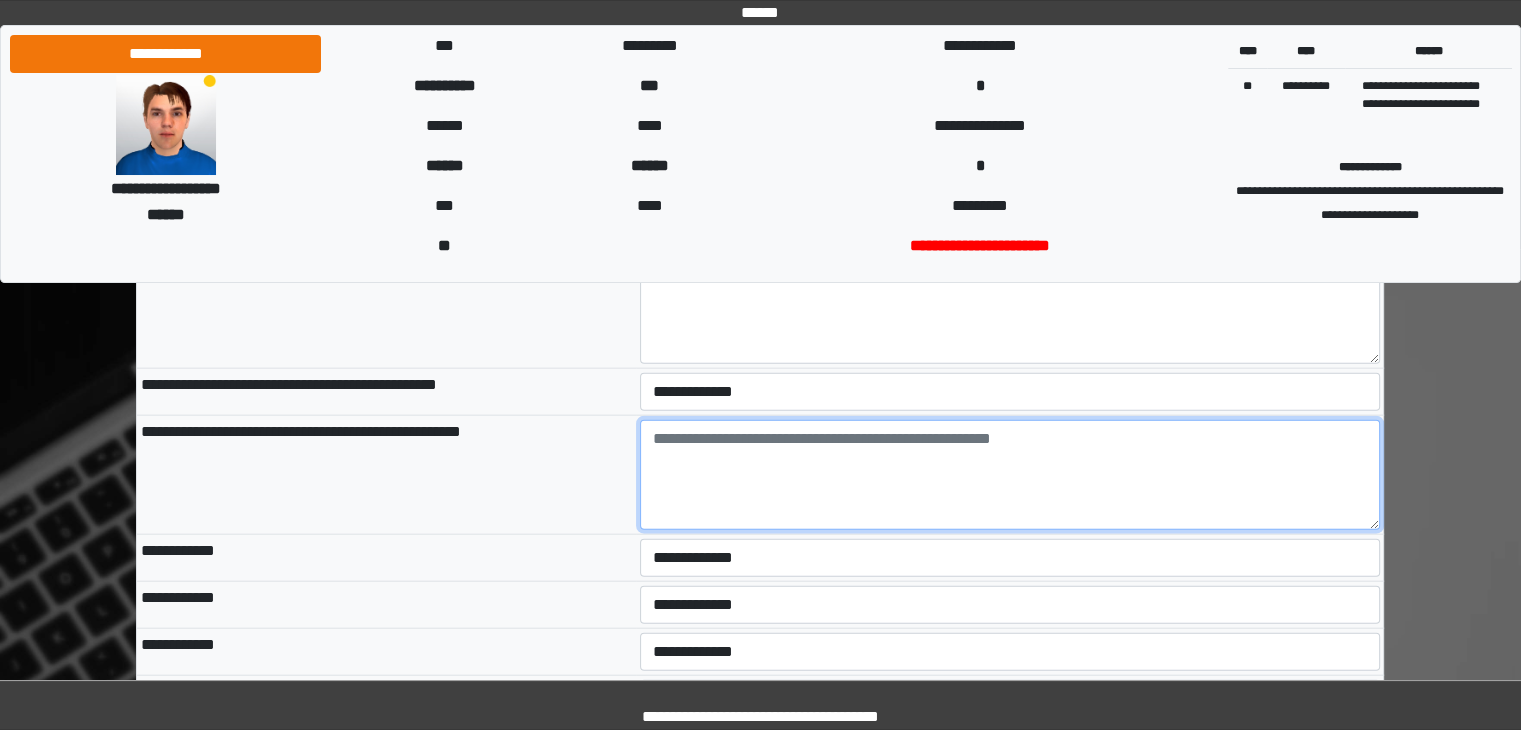 click at bounding box center (1010, 475) 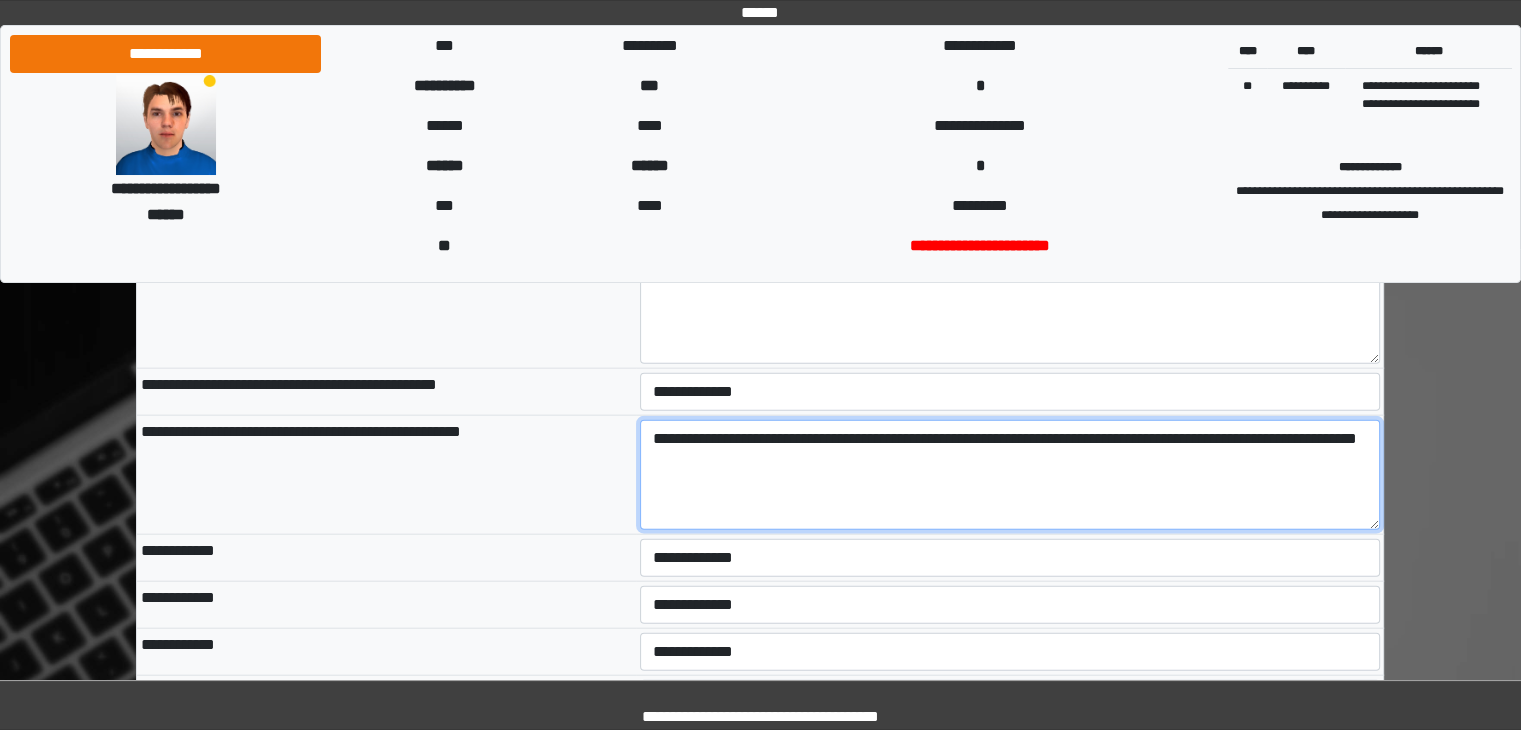 type on "**********" 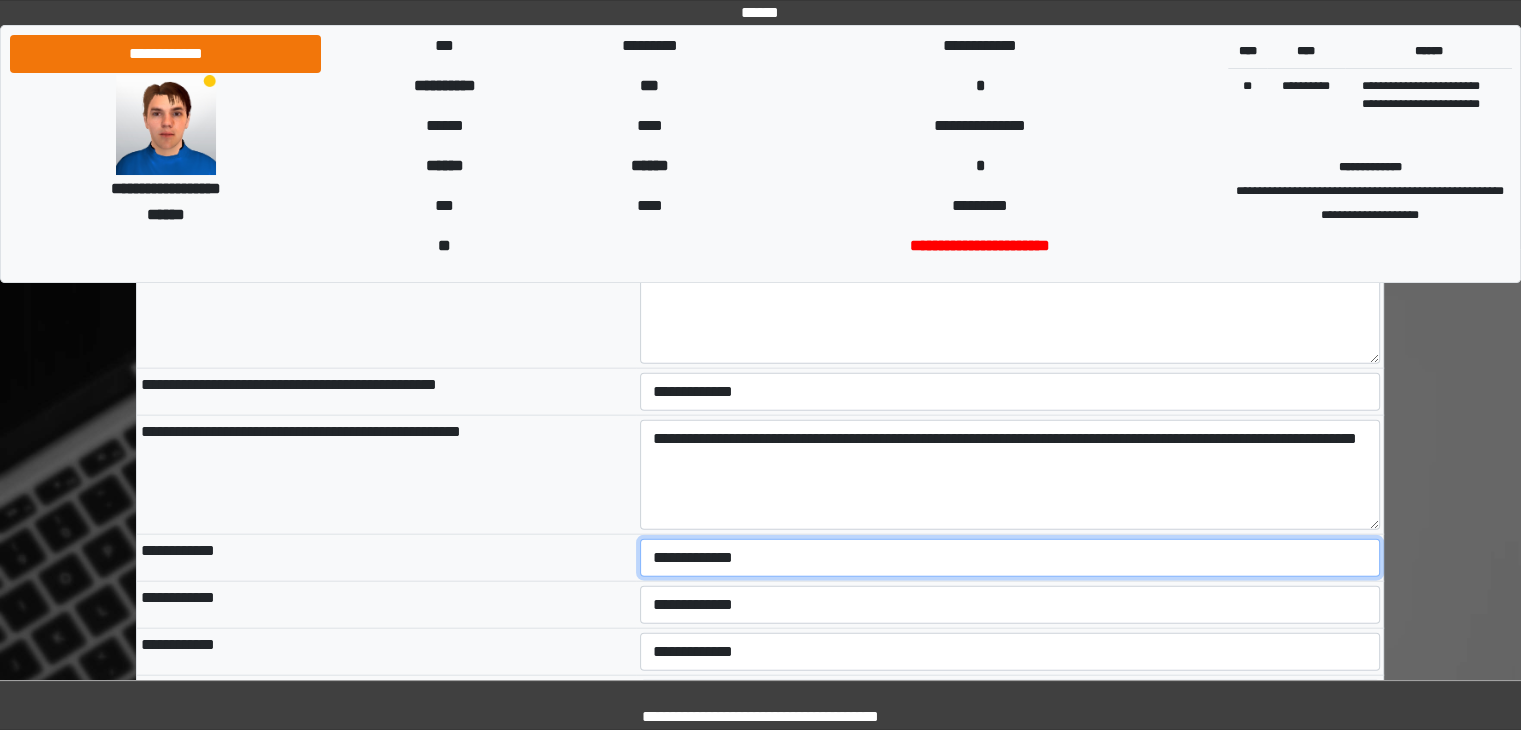 click on "**********" at bounding box center [1010, 558] 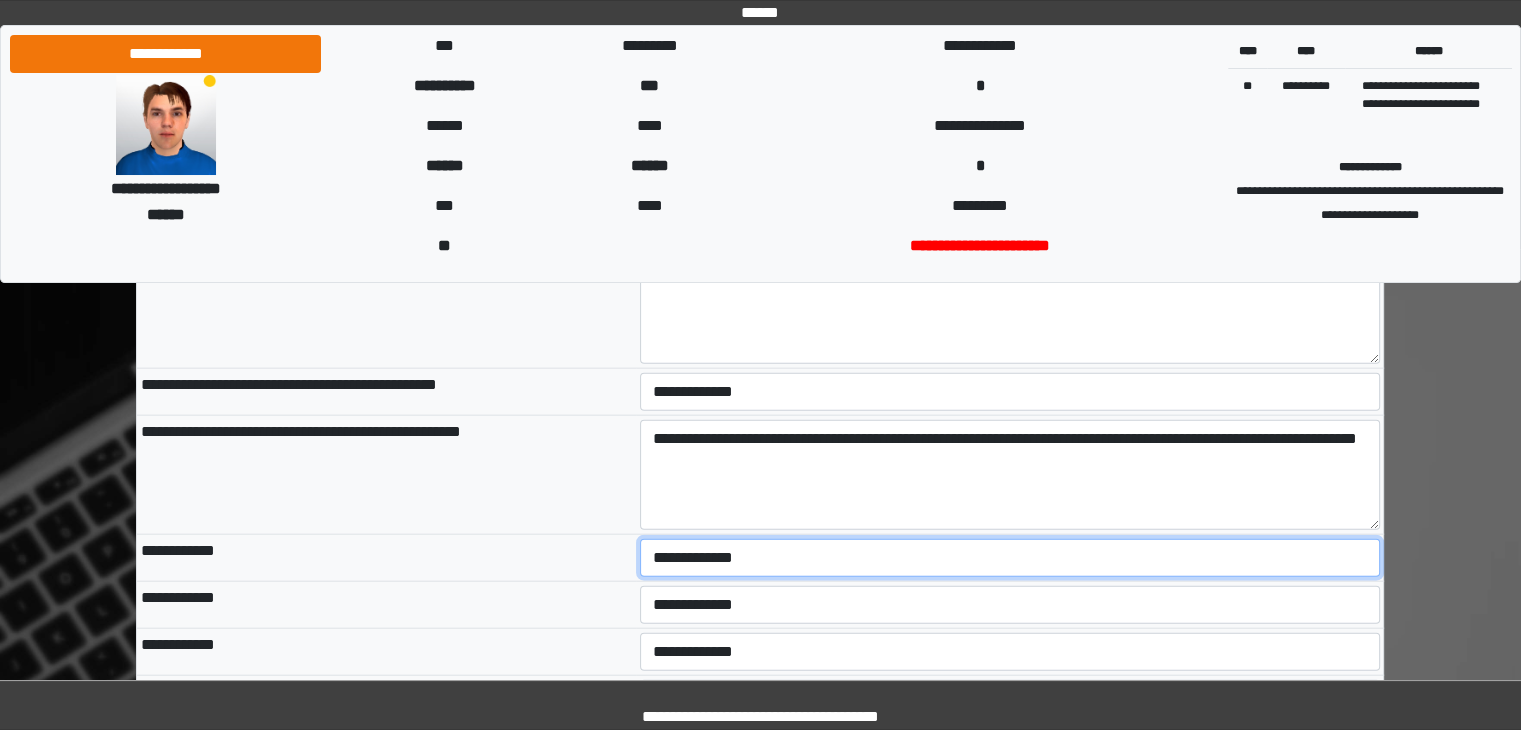 select on "***" 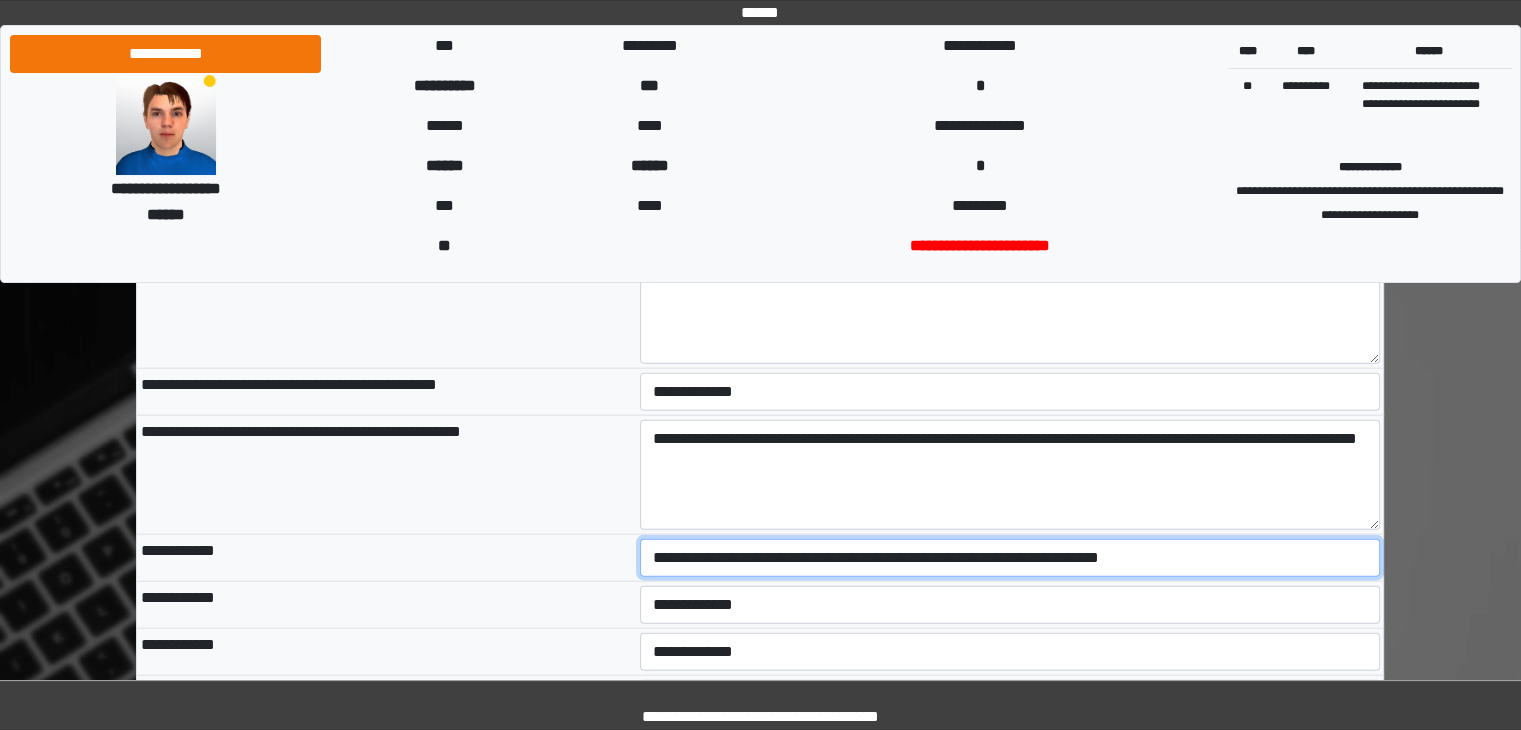 click on "**********" at bounding box center [1010, 558] 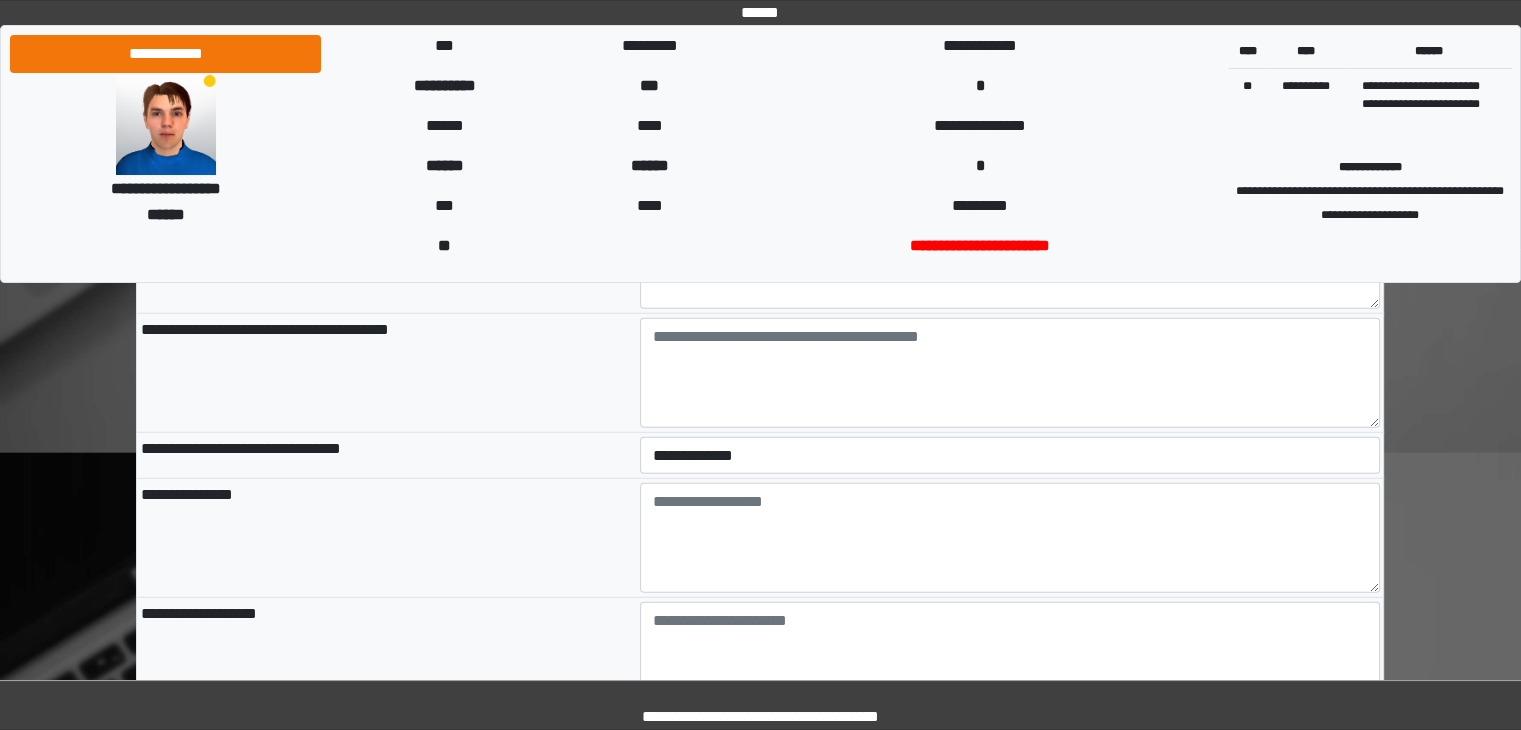 scroll, scrollTop: 5257, scrollLeft: 0, axis: vertical 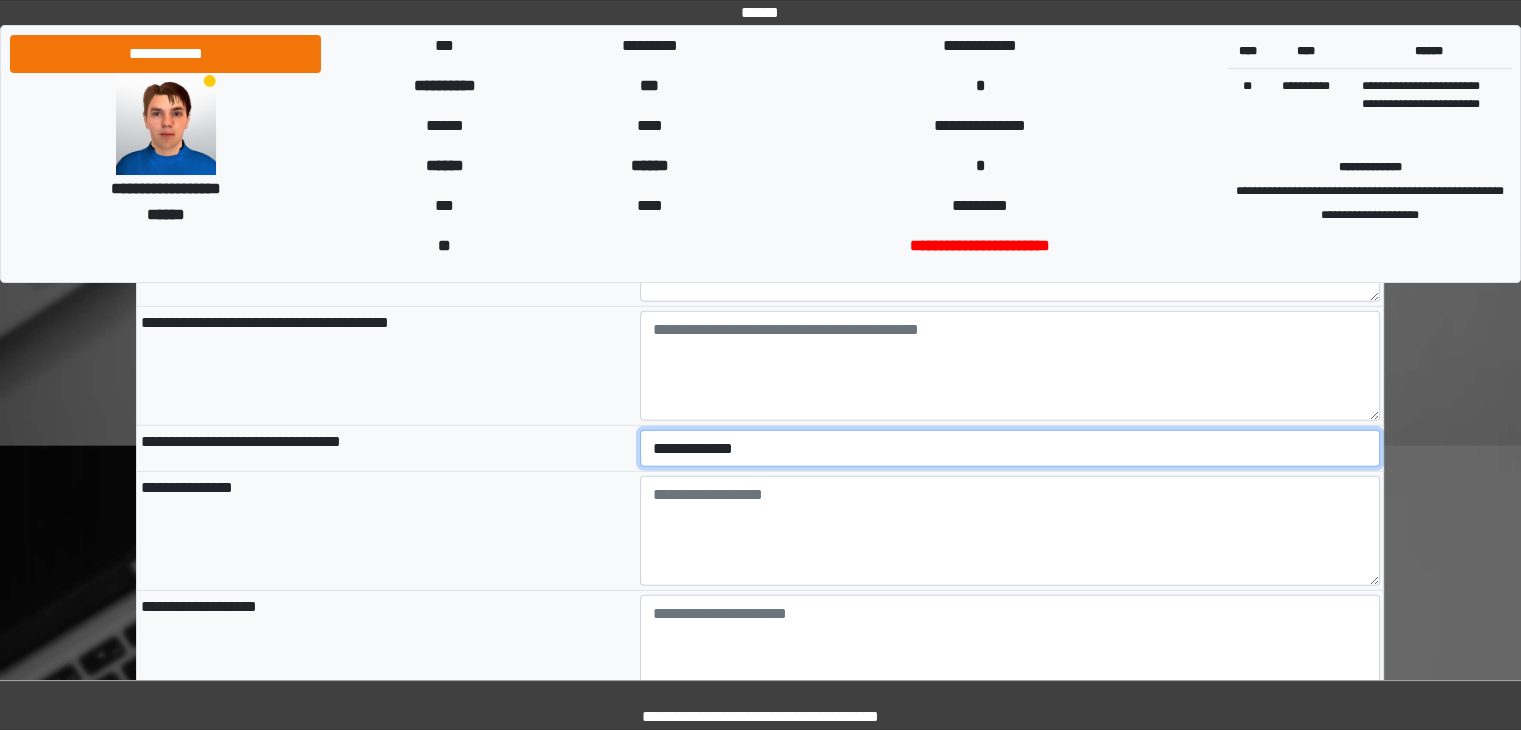 click on "**********" at bounding box center [1010, 449] 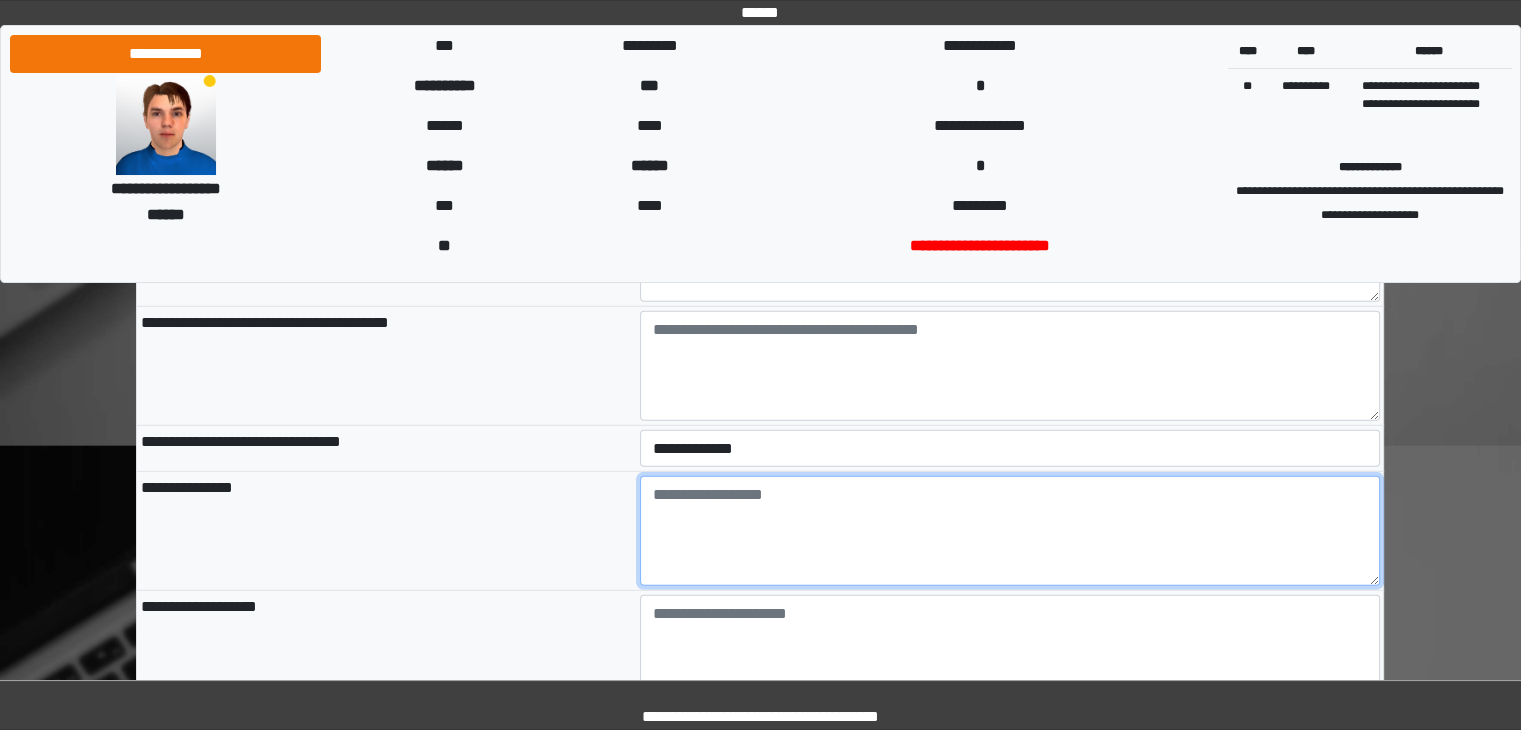 click at bounding box center (1010, 531) 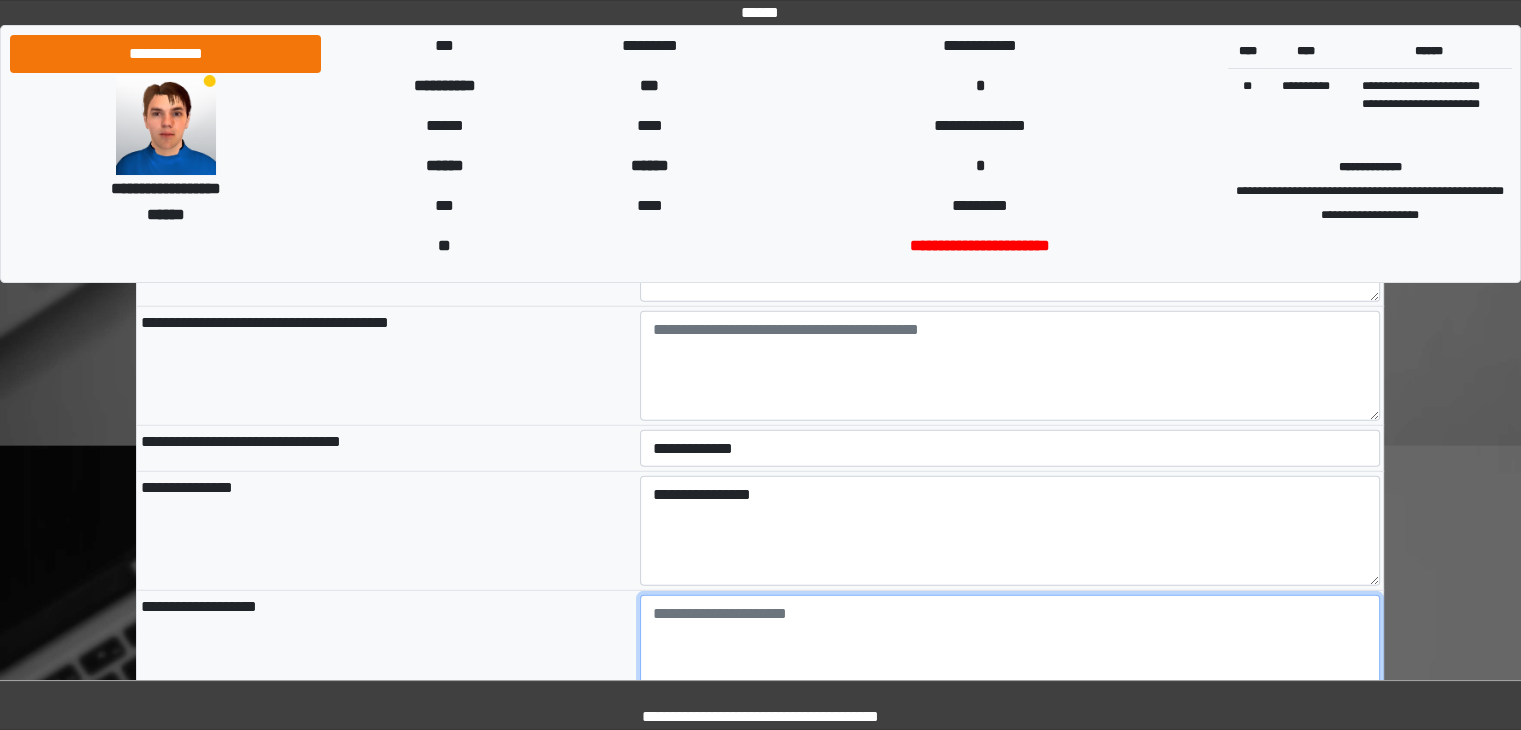 click at bounding box center (1010, 650) 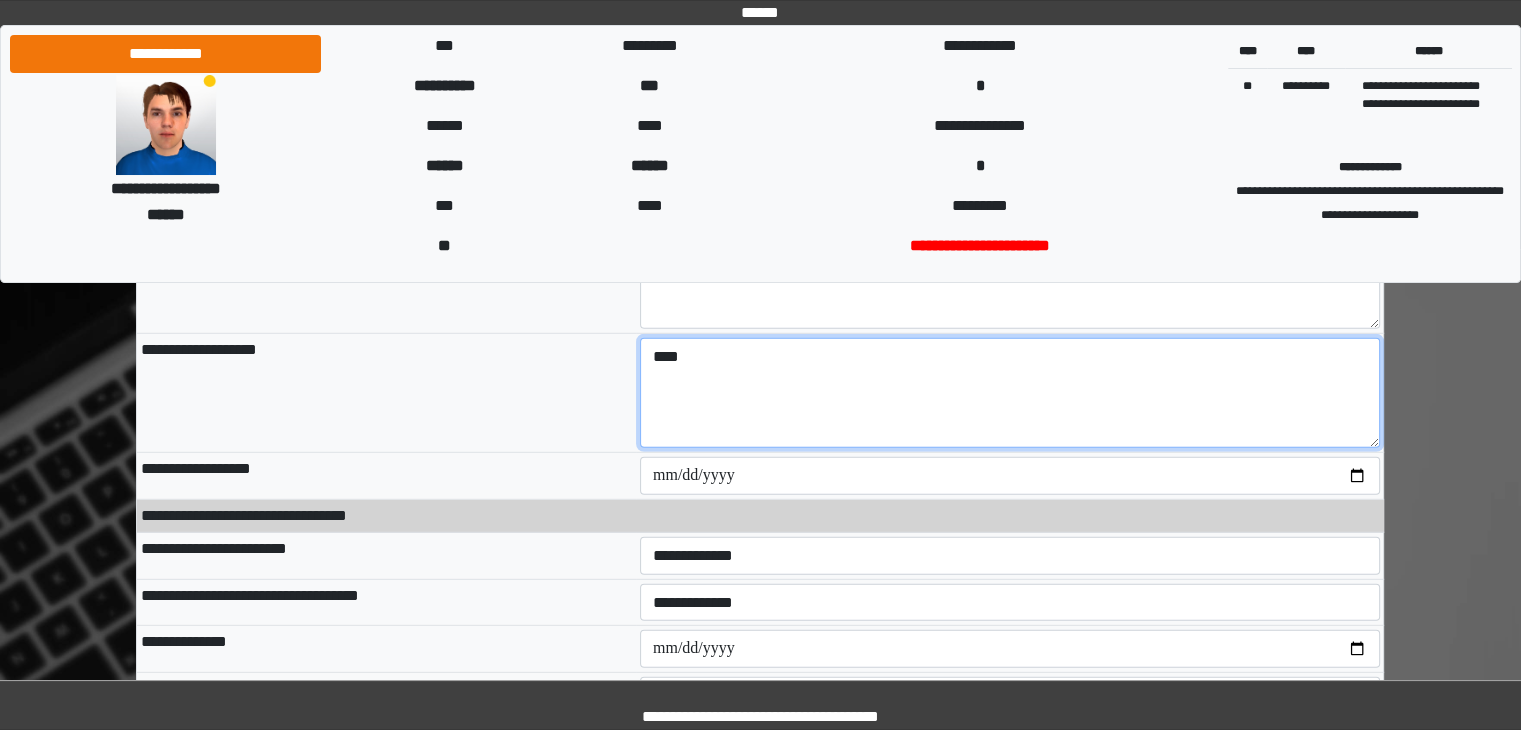 scroll, scrollTop: 5521, scrollLeft: 0, axis: vertical 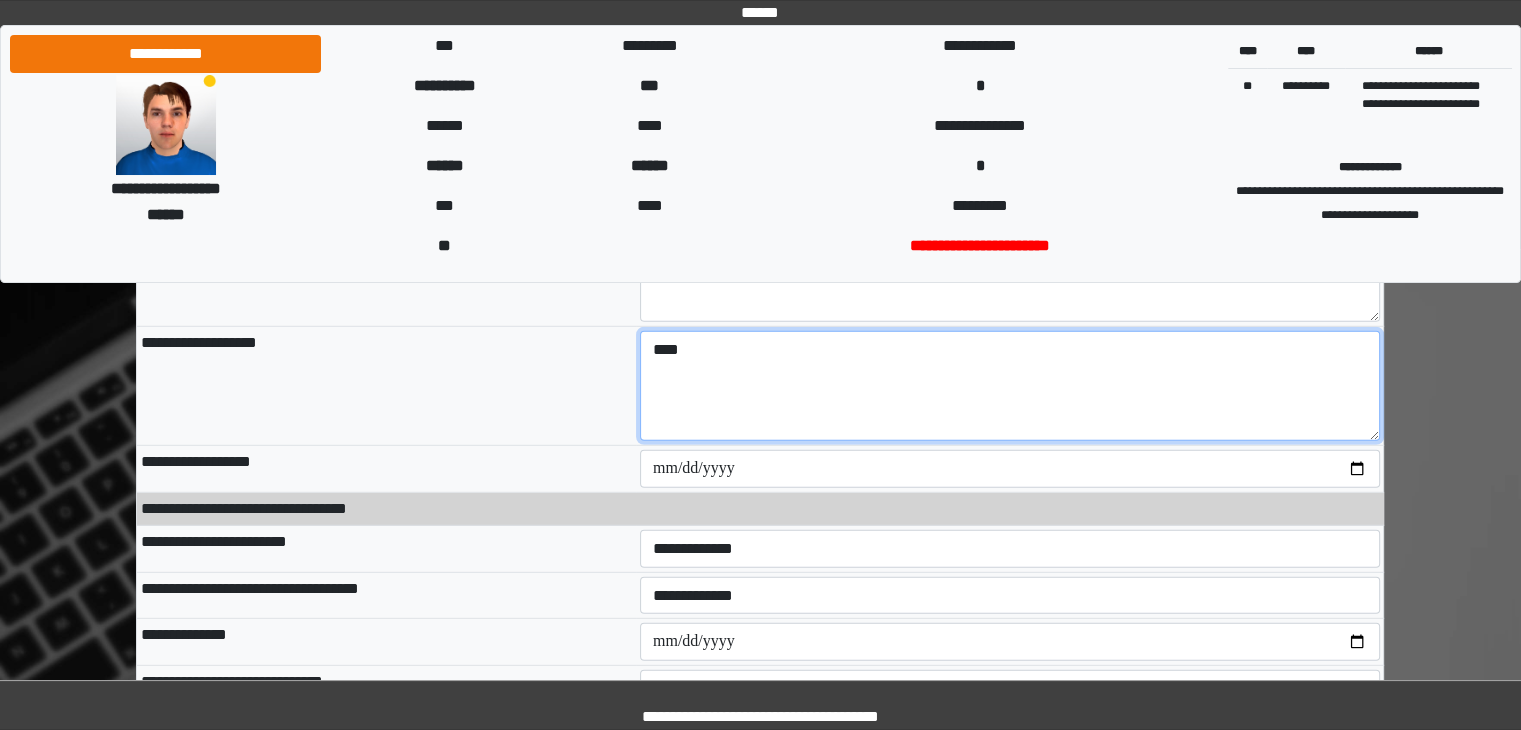 type on "****" 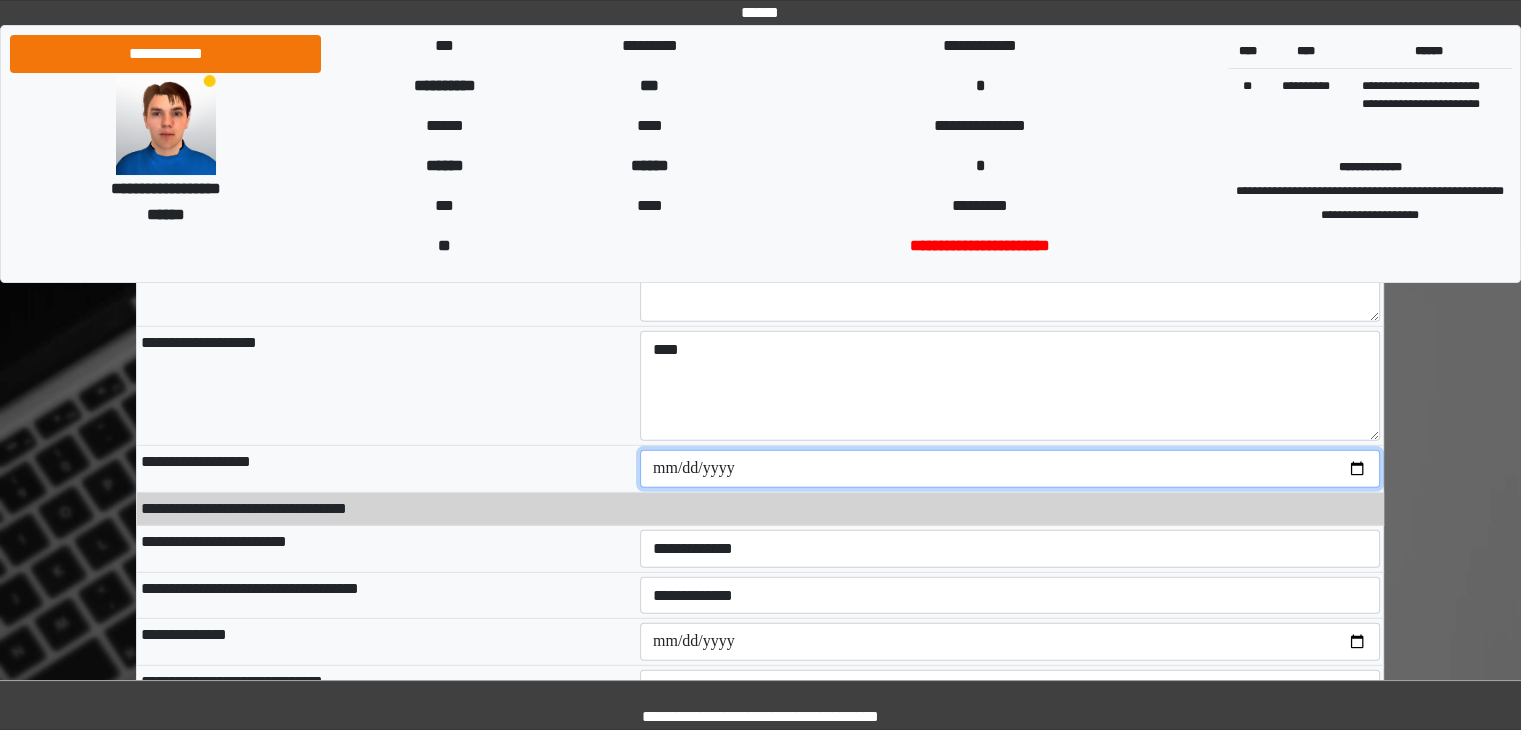 click at bounding box center (1010, 469) 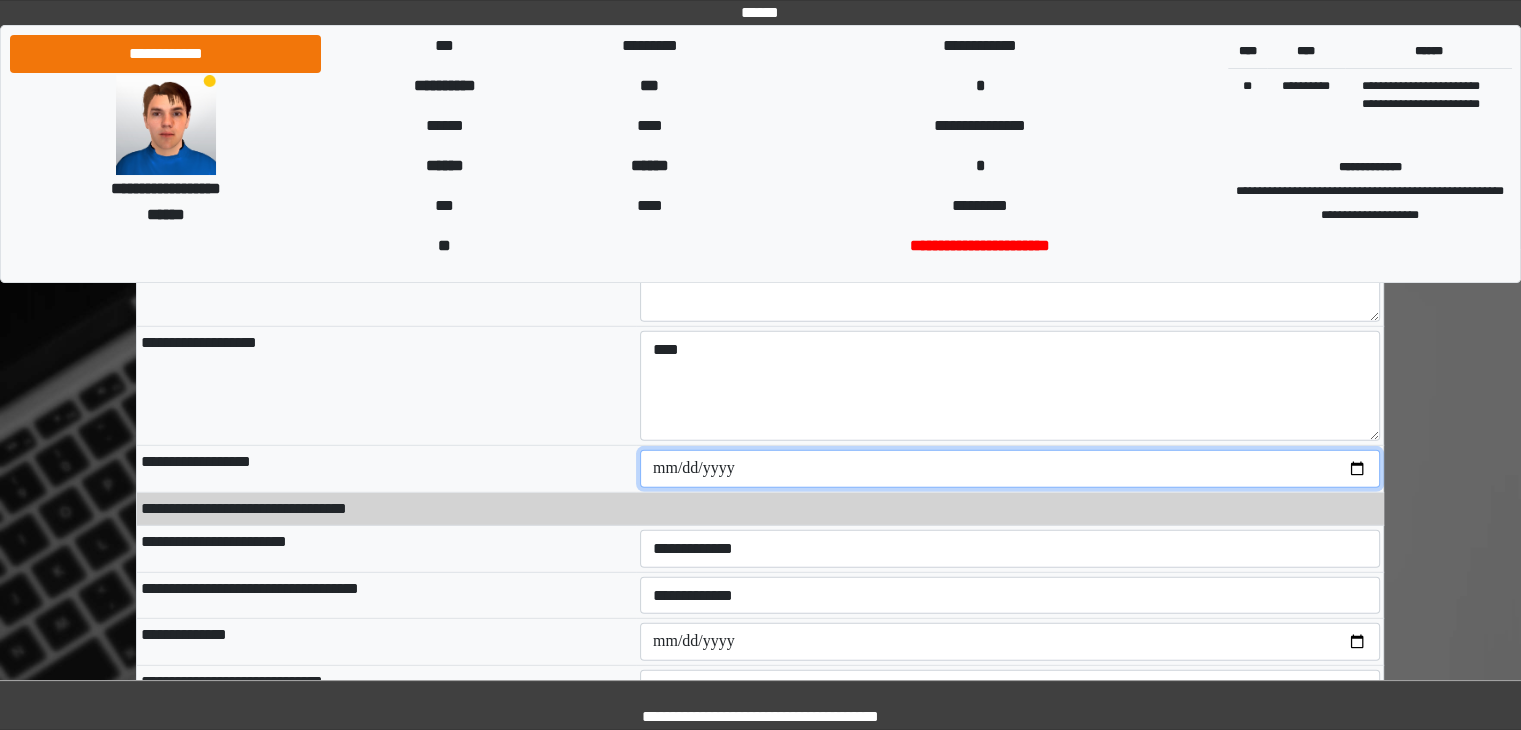 click at bounding box center (1010, 469) 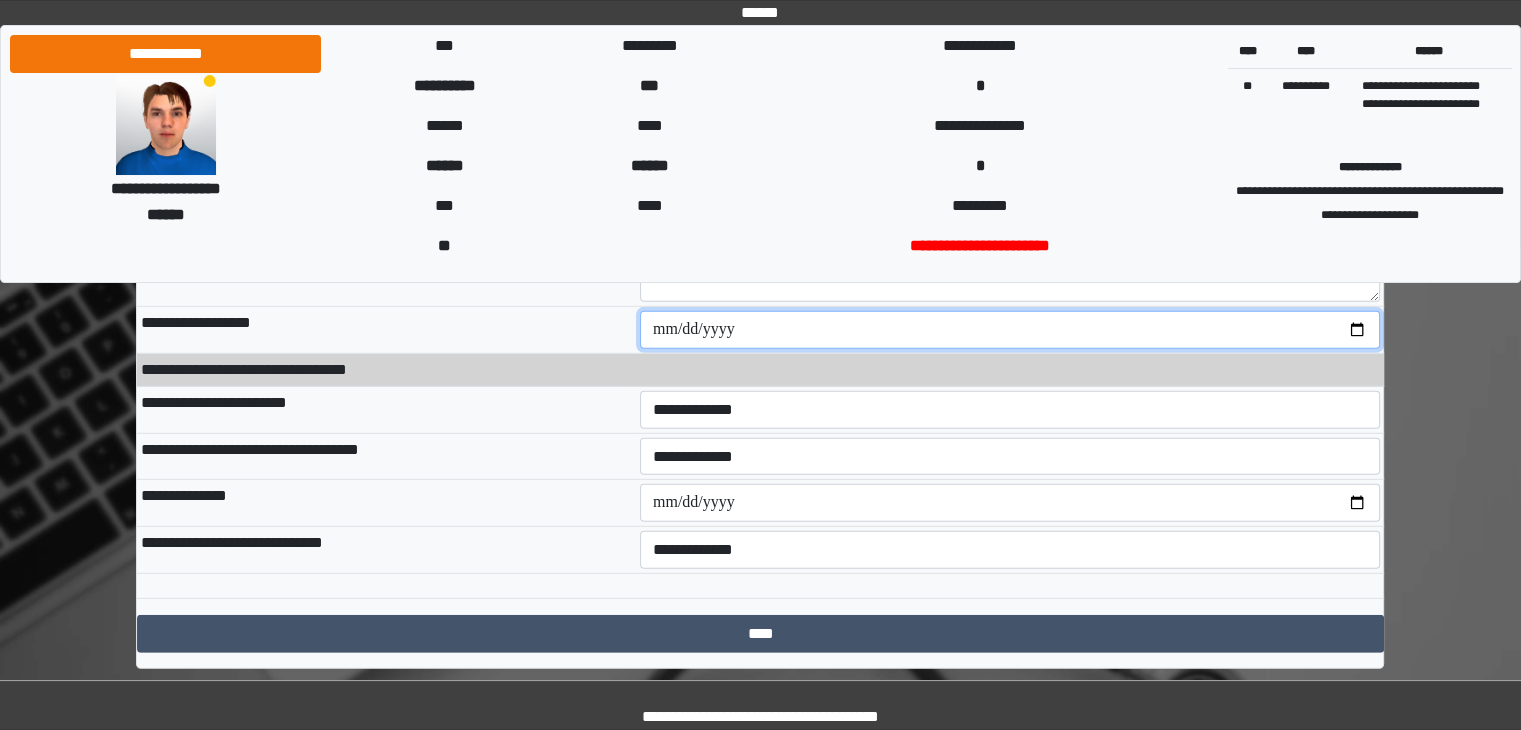 scroll, scrollTop: 5663, scrollLeft: 0, axis: vertical 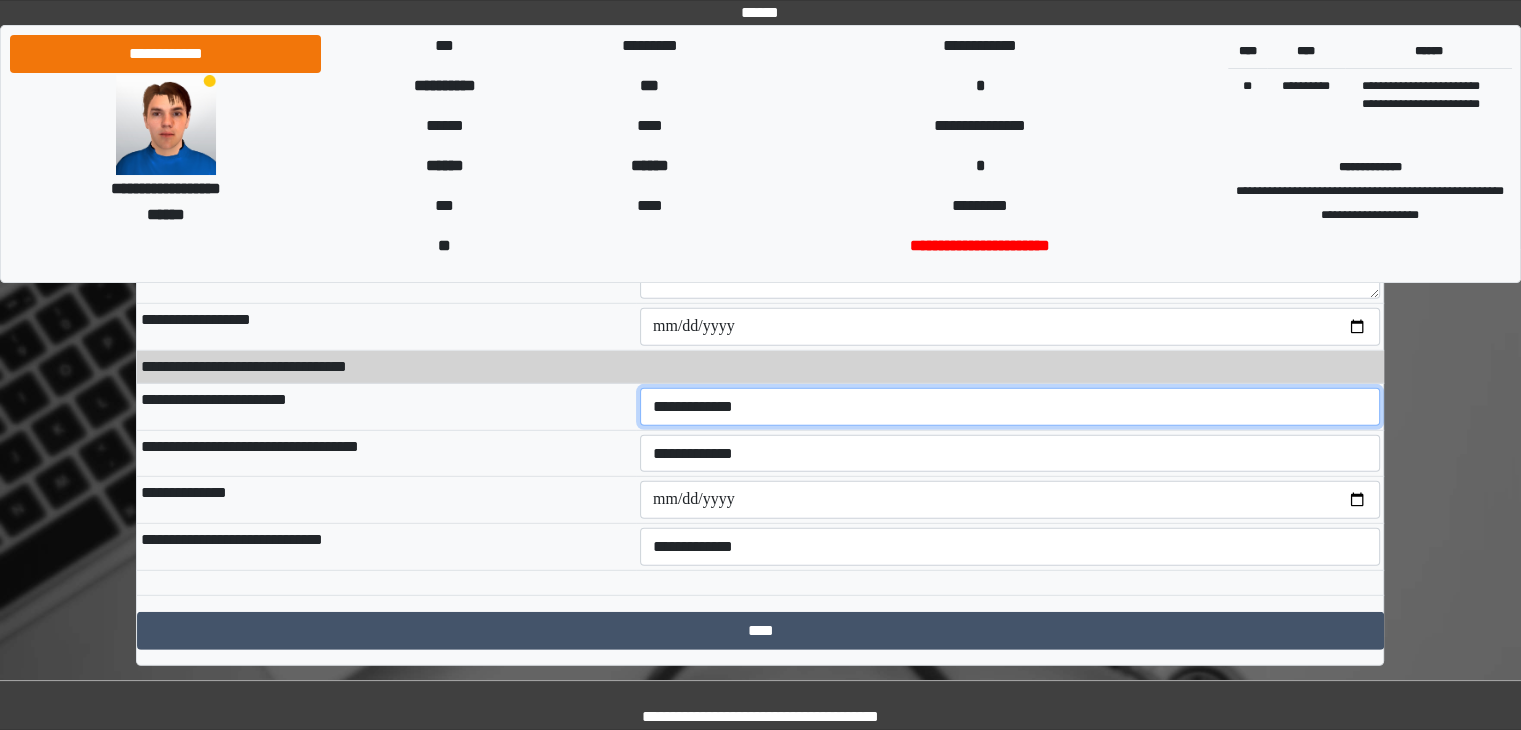click on "**********" at bounding box center [1010, 407] 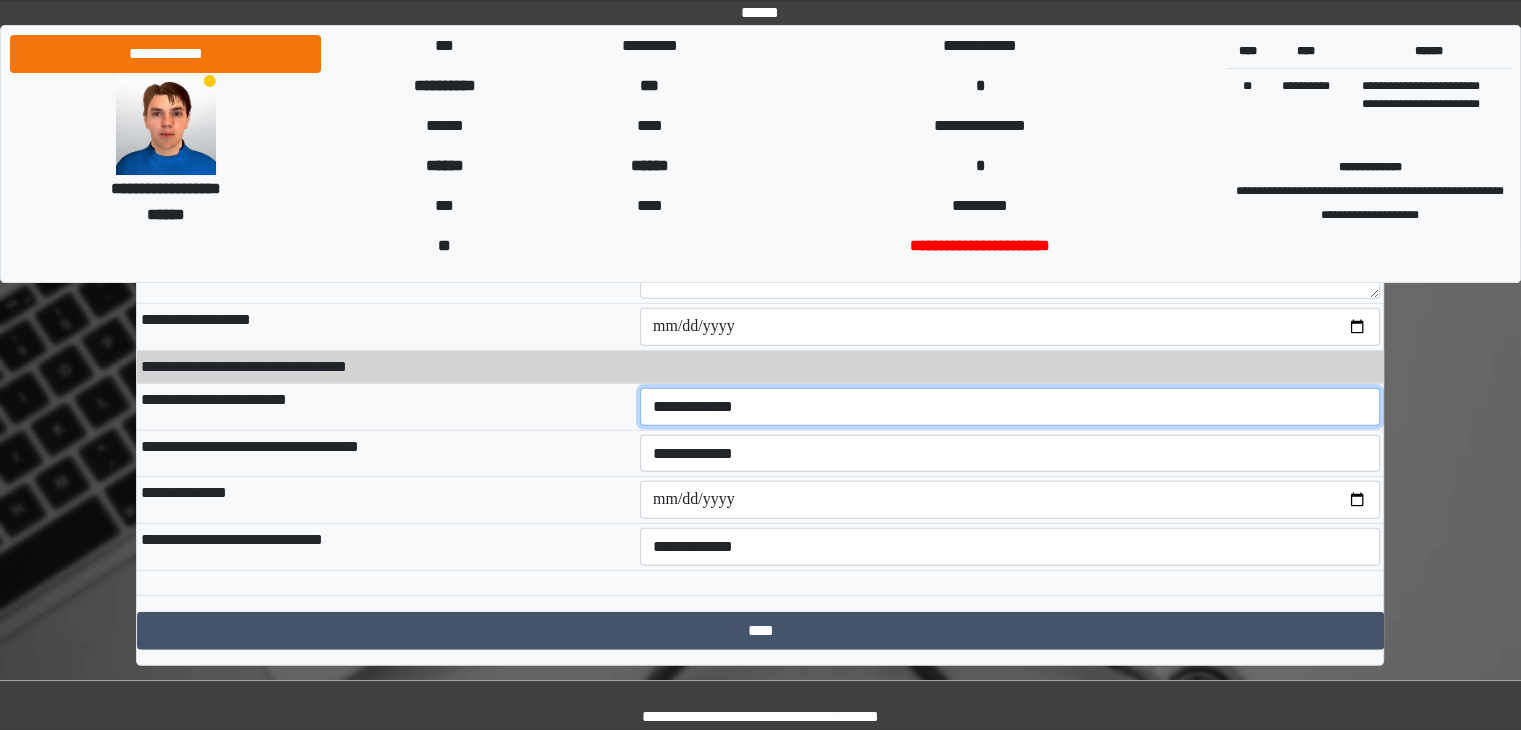 select on "*" 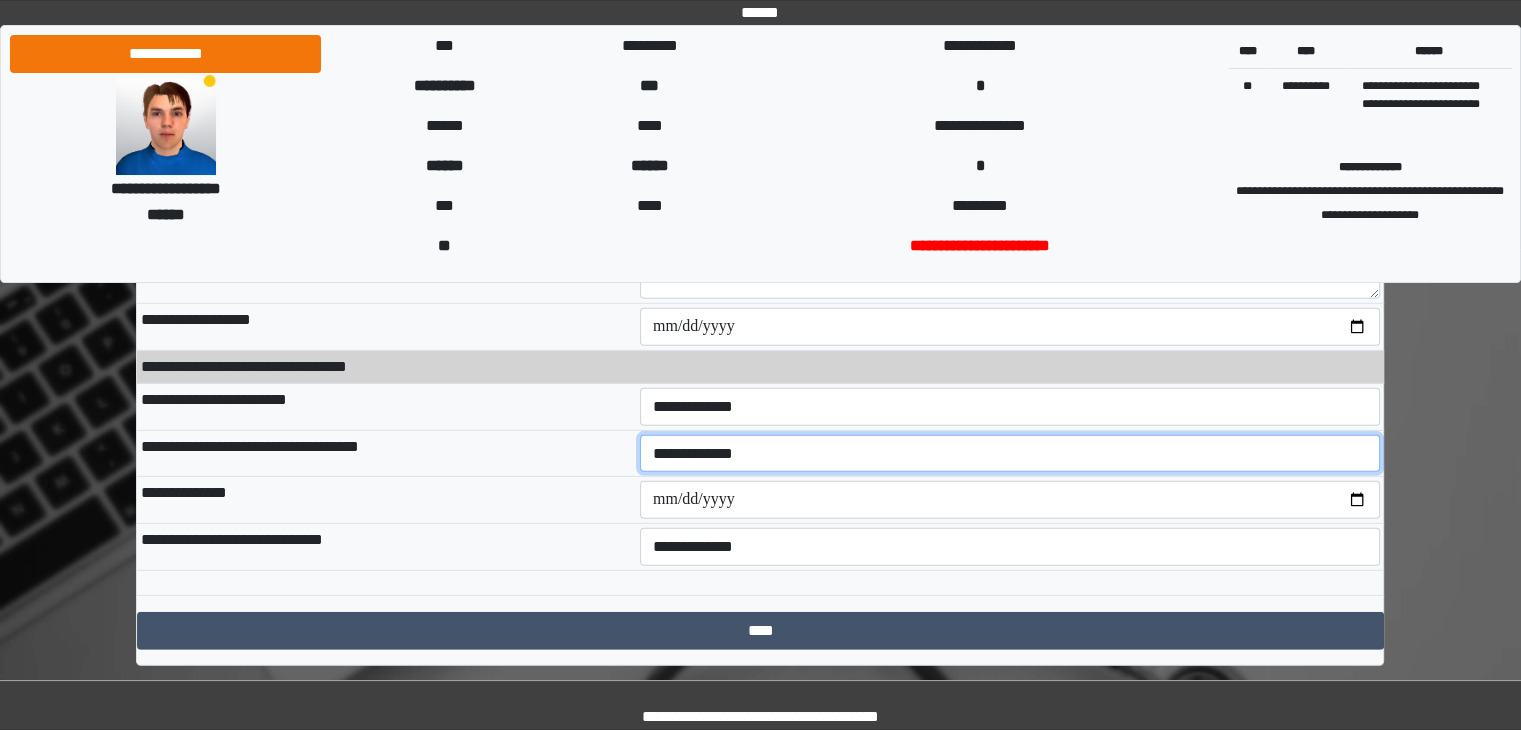 click on "**********" at bounding box center [1010, 454] 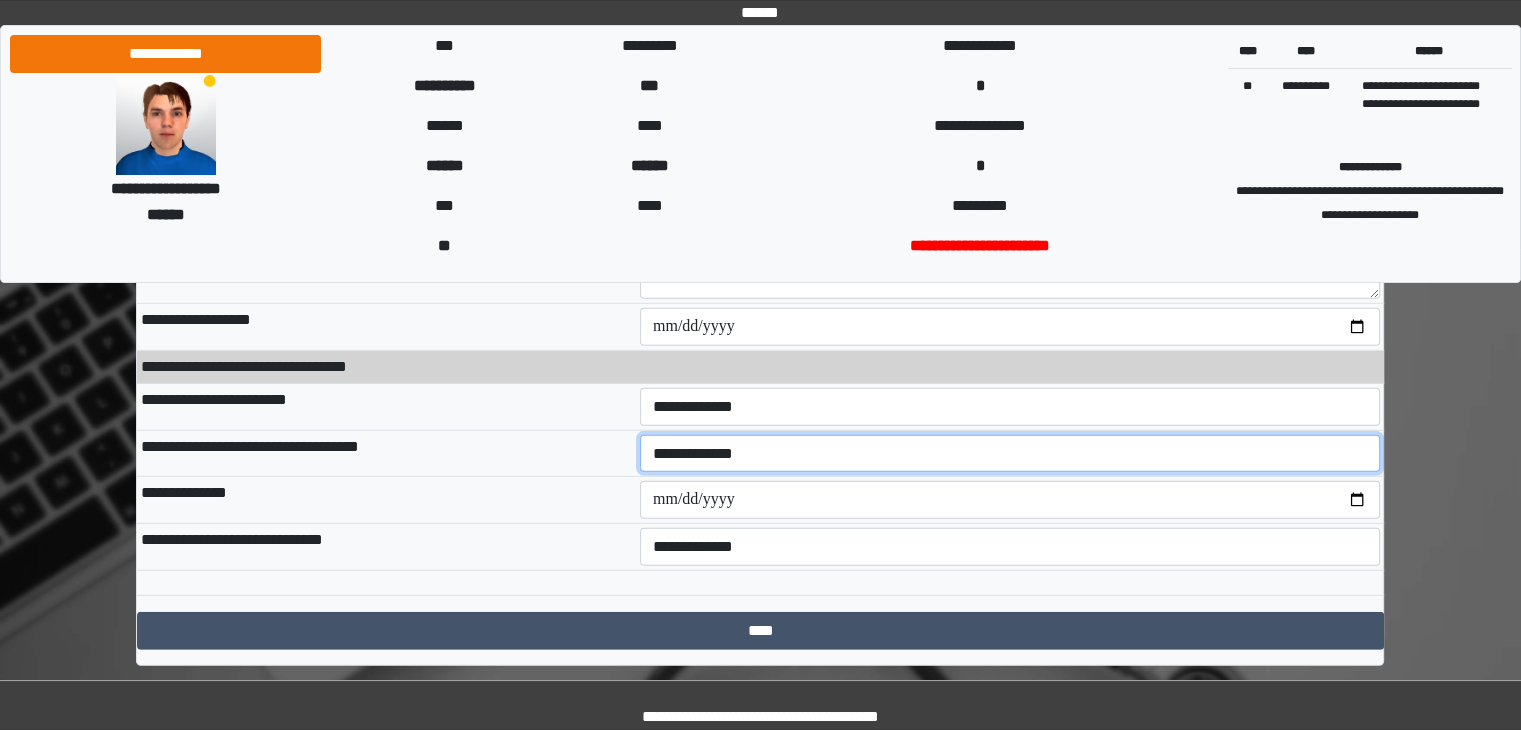click on "**********" at bounding box center (1010, 454) 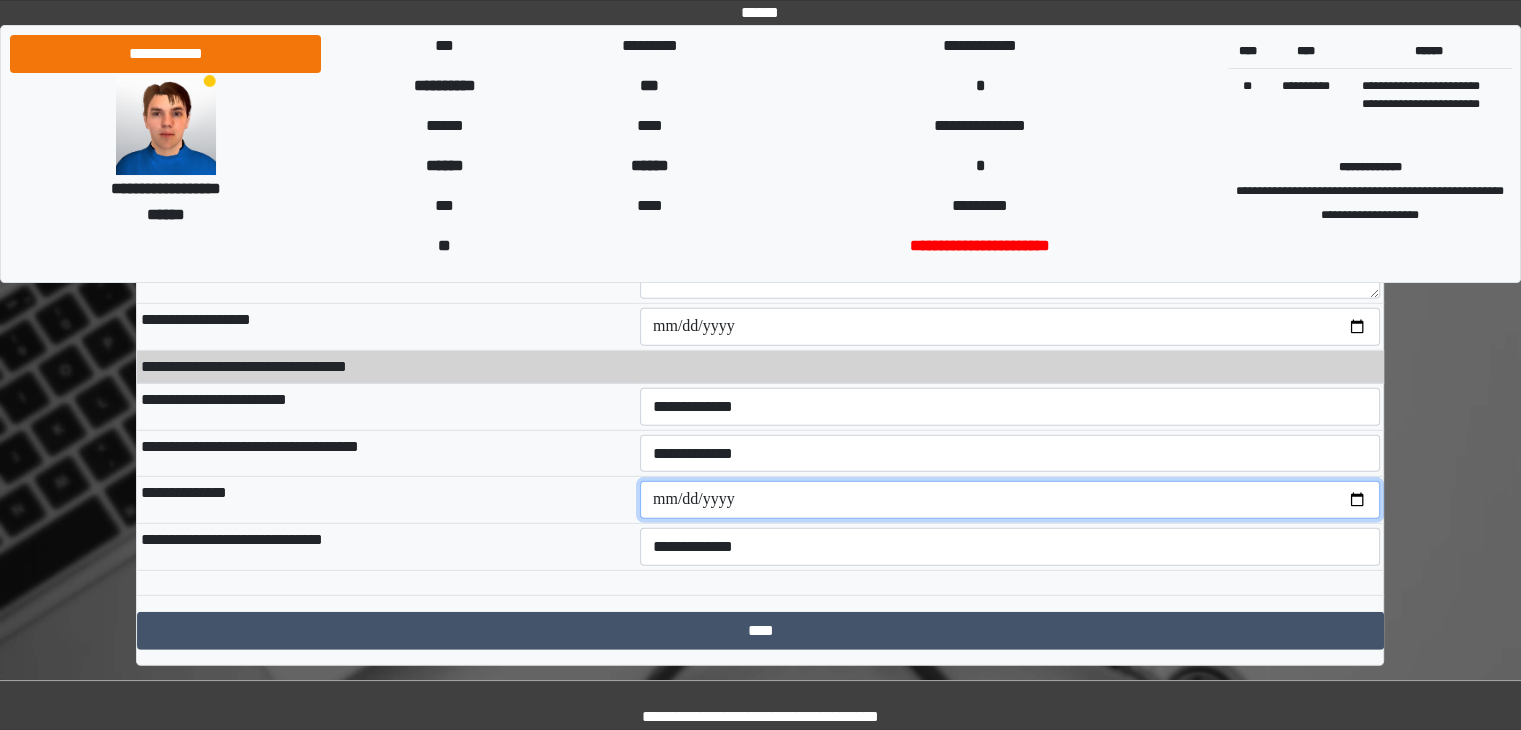 click at bounding box center (1010, 500) 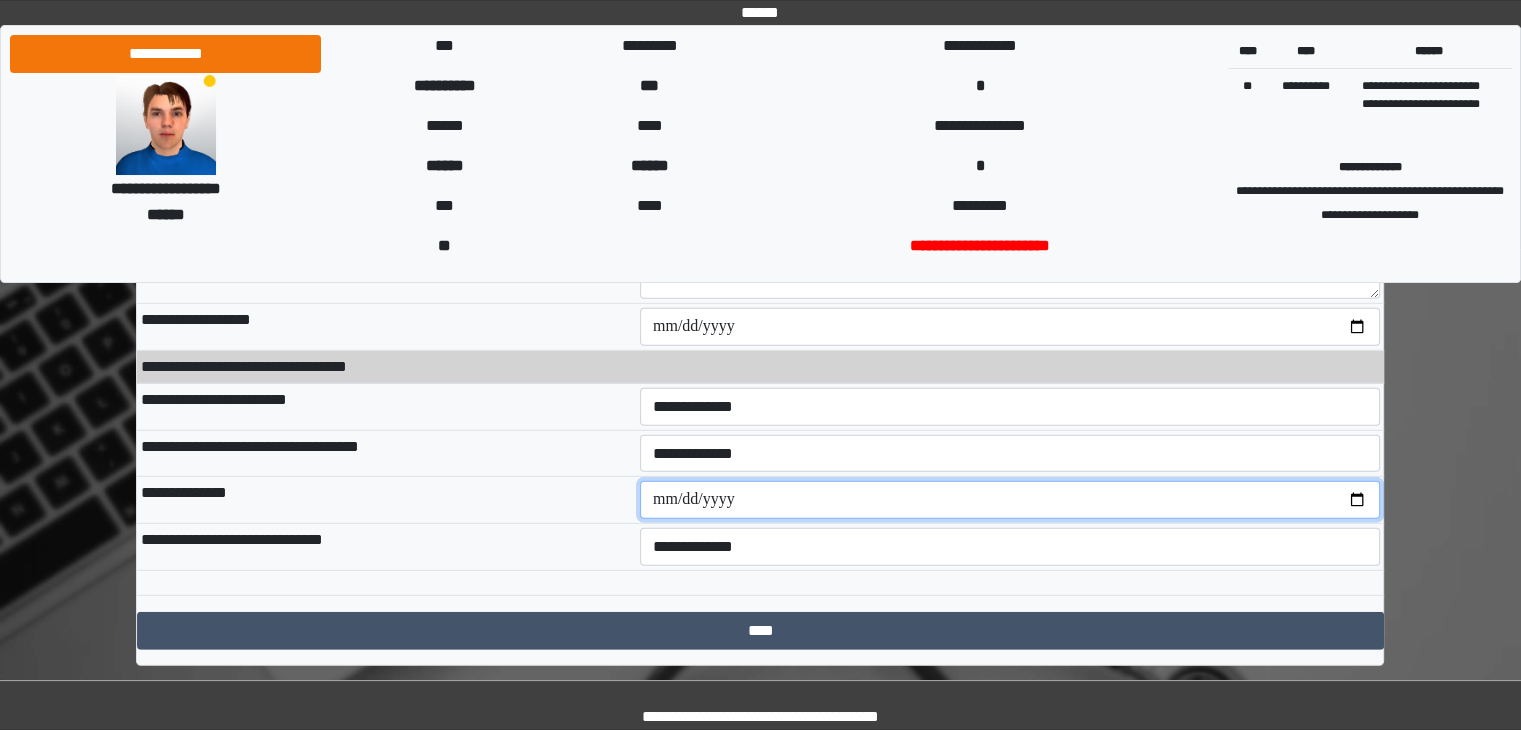 click at bounding box center (1010, 500) 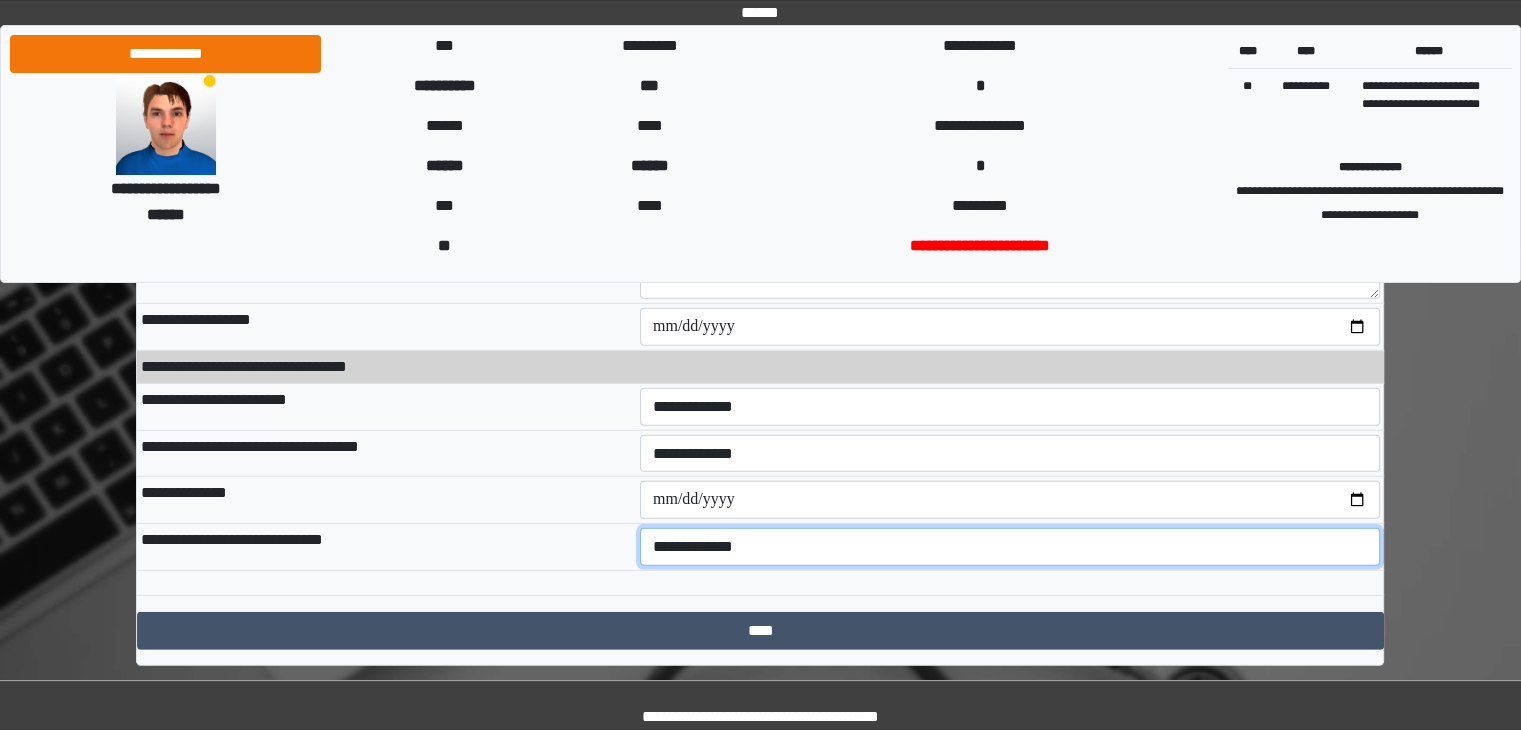 click on "**********" at bounding box center (1010, 547) 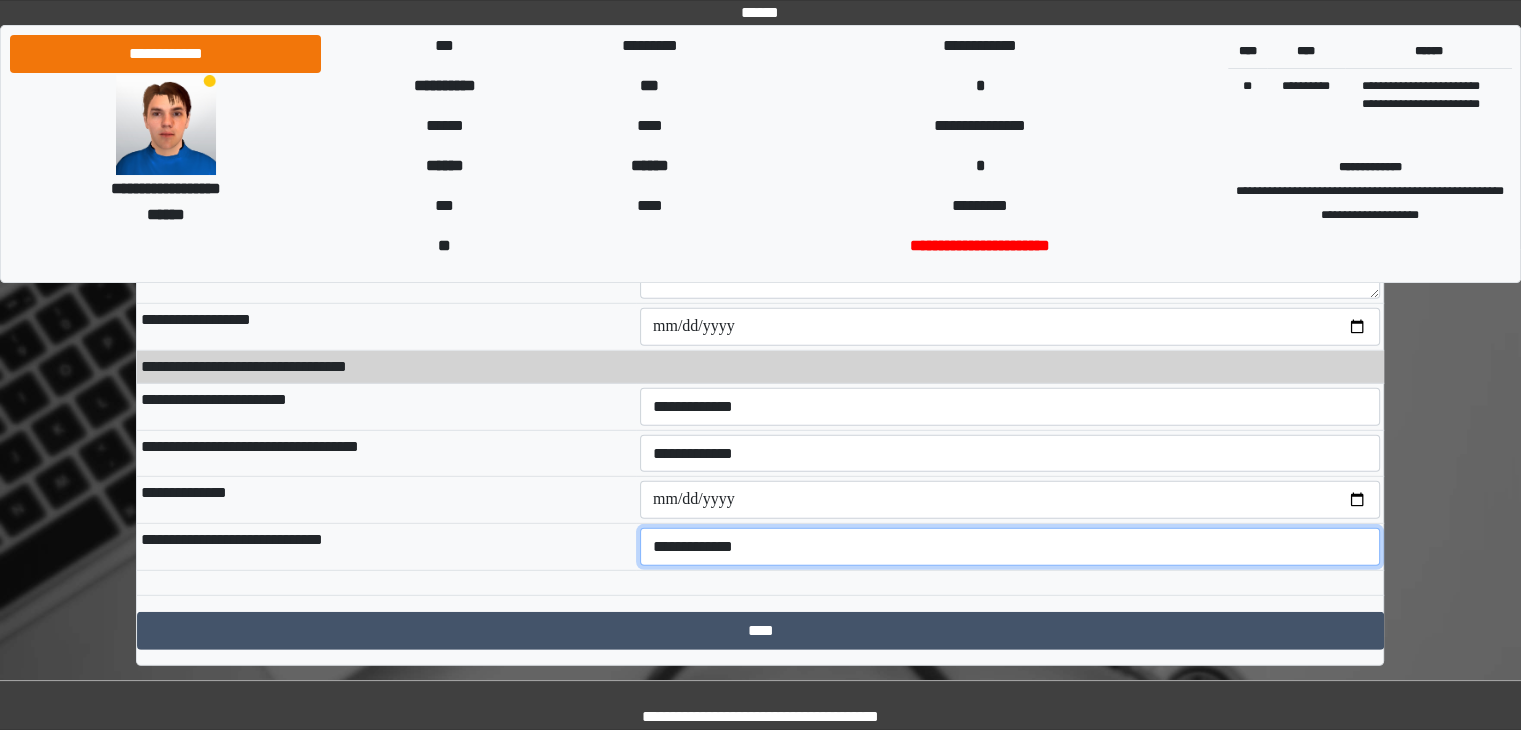select on "*" 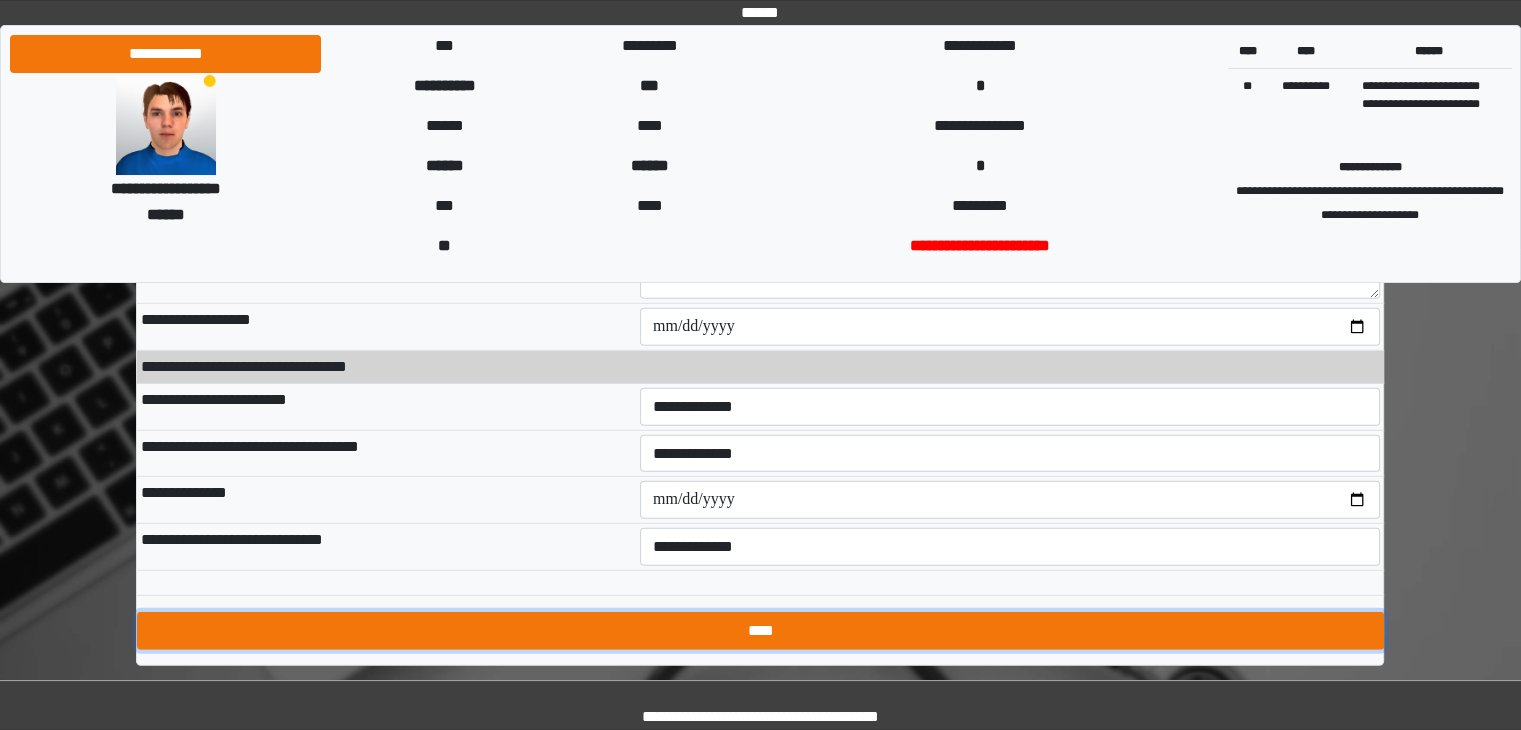 click on "****" at bounding box center [760, 631] 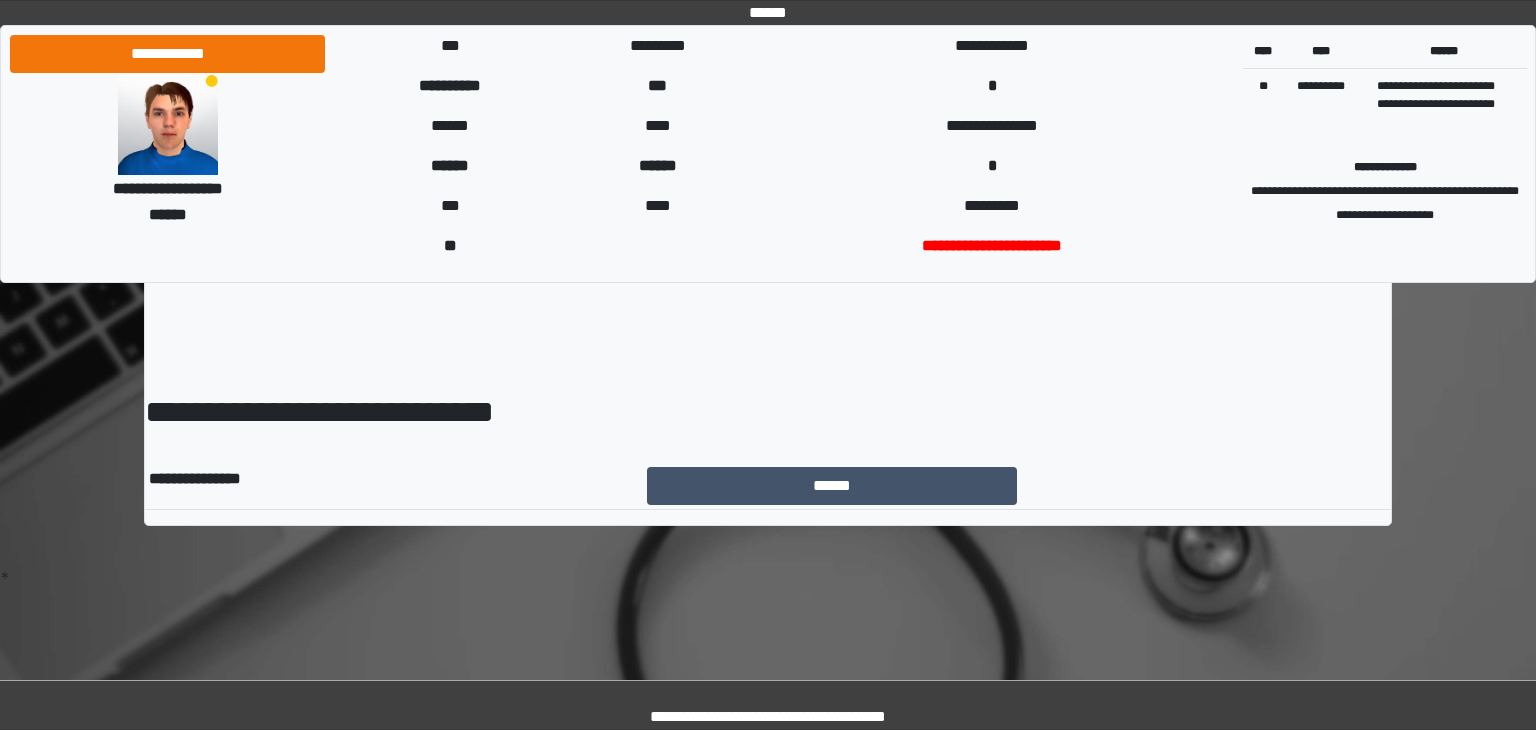 scroll, scrollTop: 0, scrollLeft: 0, axis: both 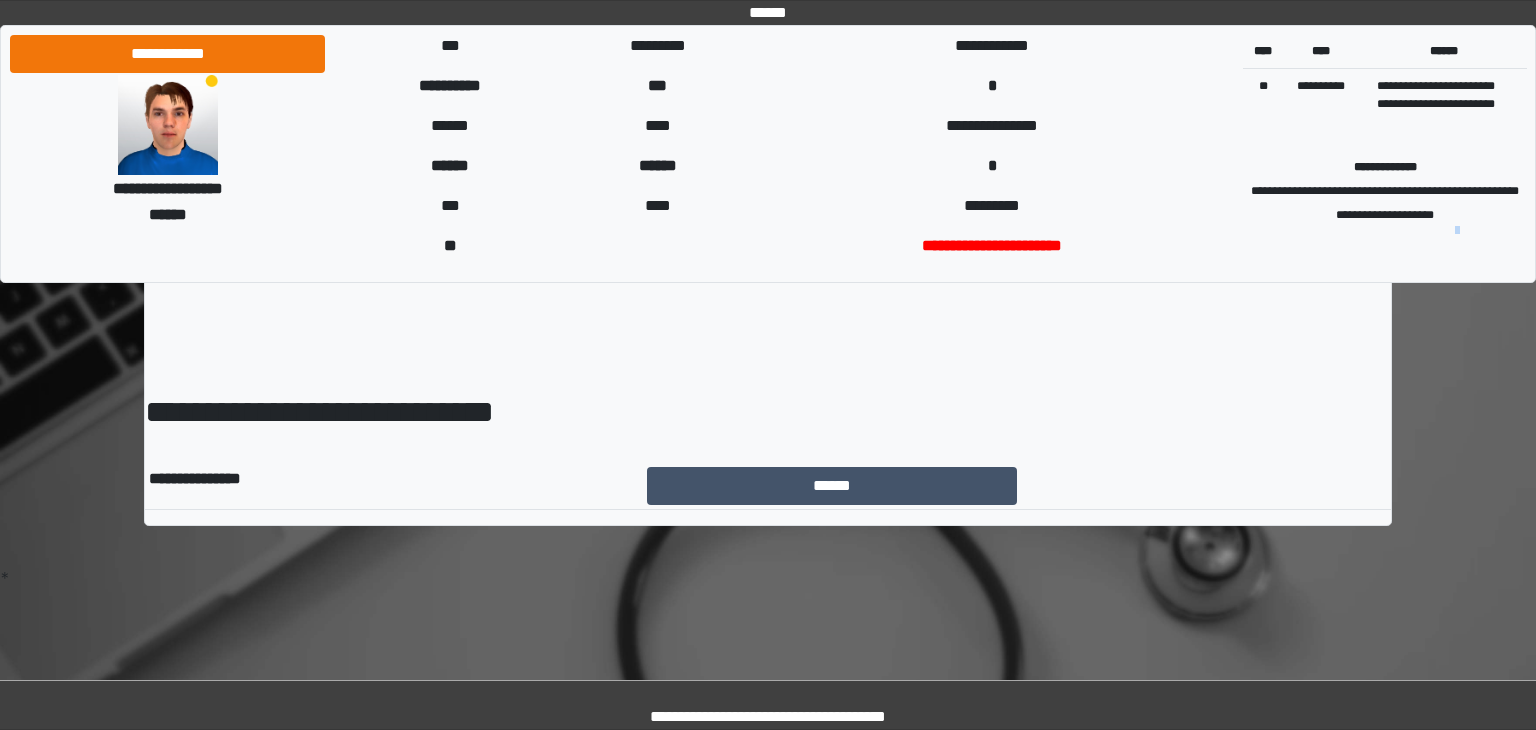 drag, startPoint x: 1392, startPoint y: 592, endPoint x: 1460, endPoint y: 245, distance: 353.60007 